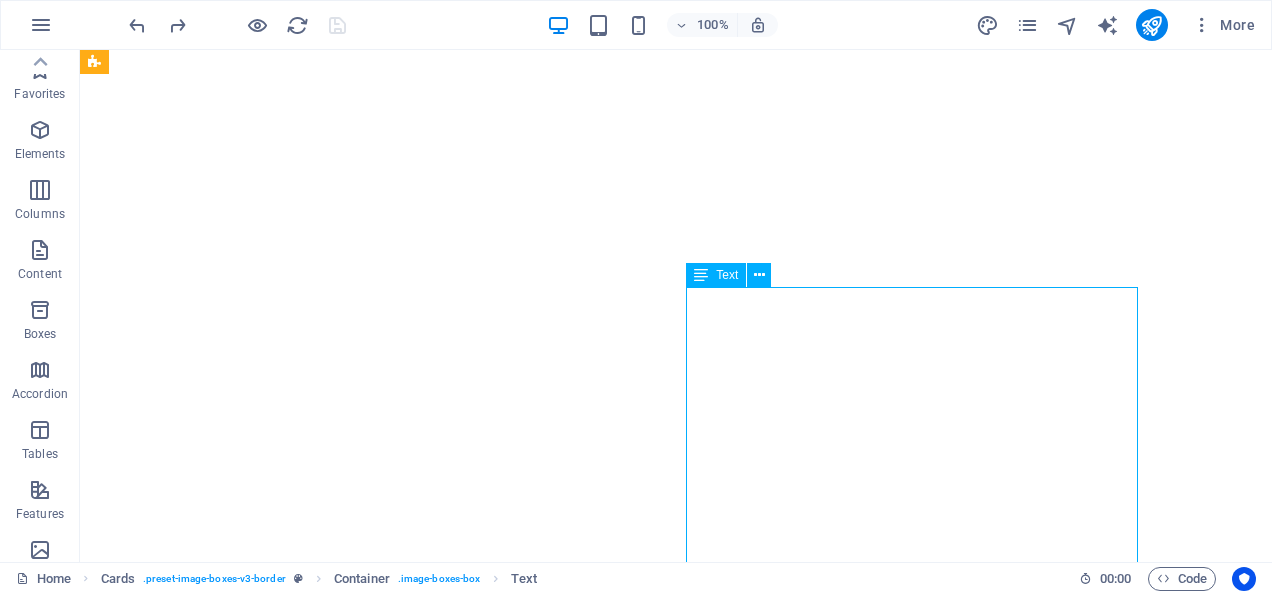 scroll, scrollTop: 0, scrollLeft: 0, axis: both 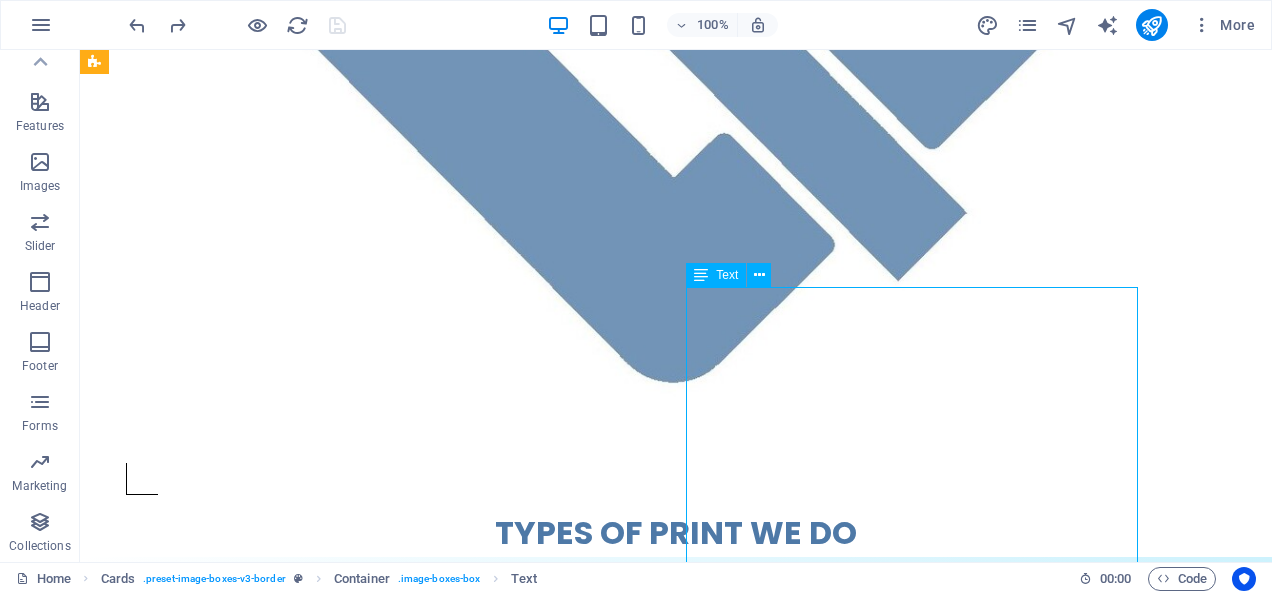 click on "Full-colour Printing That Pops and Elevates Your Brand  Turn your boldest ideas into brilliant, high-resolution designs. Our direct to film heat transfer printing delivers unbeatable vibrancy, flexibility, and durability—perfect for businesses, events, and passionate creators. 🌈 Ultra-sharp color & fine detail 💪 Stretchable, crack-resistant prints 🚀 No limits—print on cotton, polyester & blend Printing price on A4-ish size design starts from: $15 each for bulk orders    $20 each for 1 to 9 pieces" at bounding box center [568, 2034] 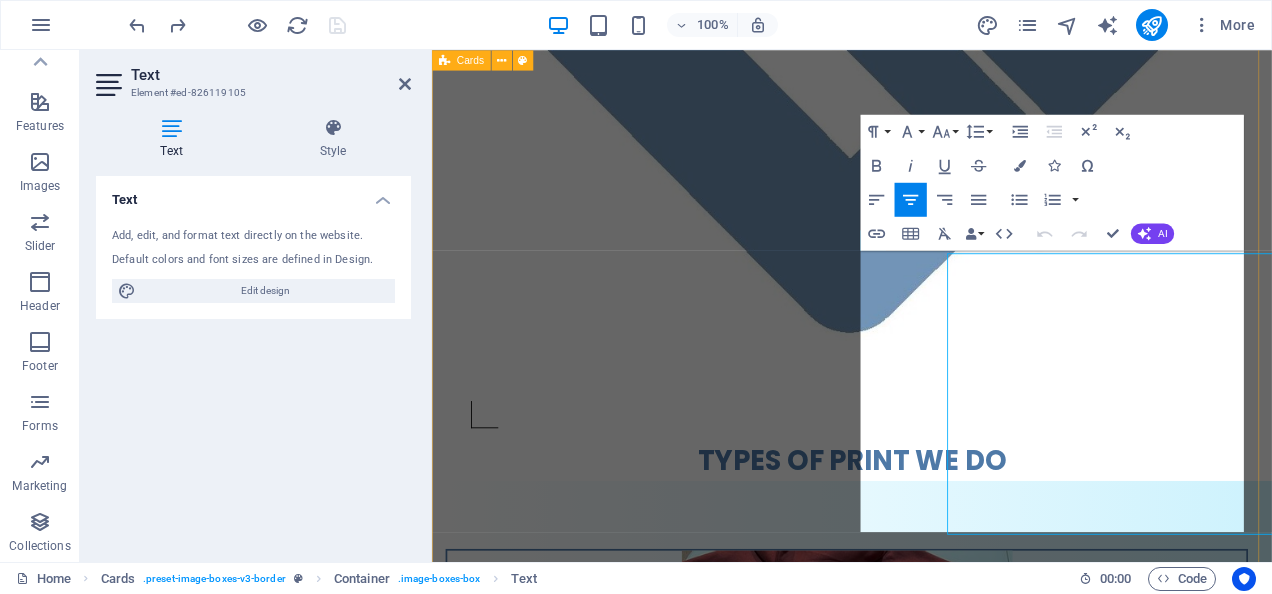 scroll, scrollTop: 798, scrollLeft: 0, axis: vertical 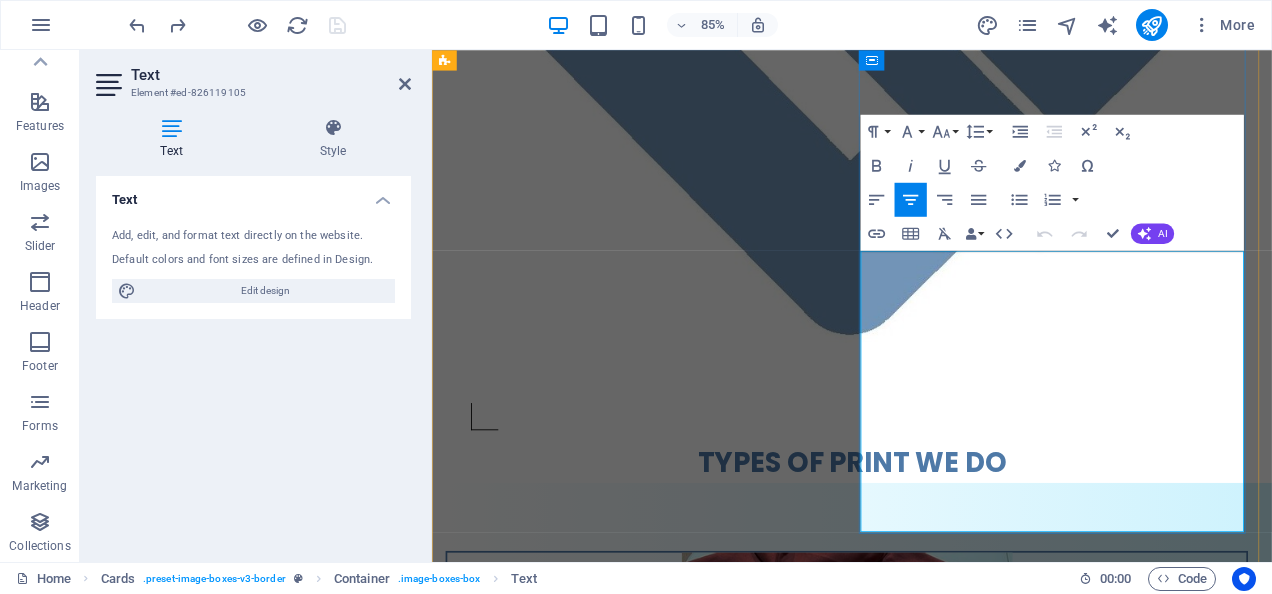 drag, startPoint x: 1333, startPoint y: 491, endPoint x: 1033, endPoint y: 439, distance: 304.47333 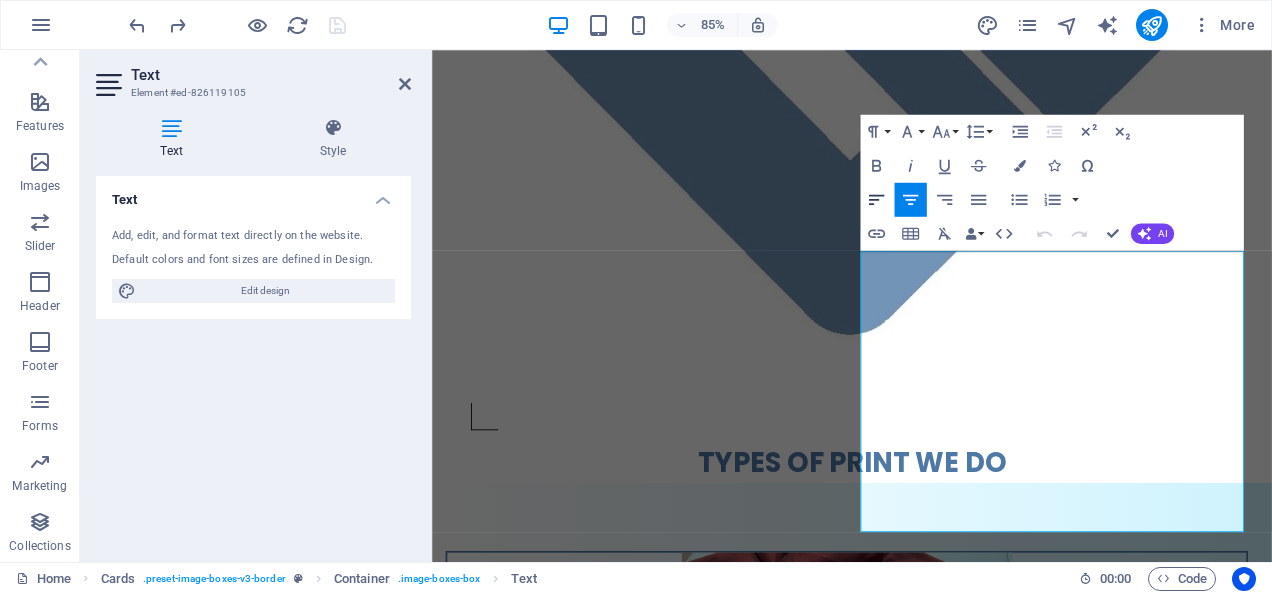 click 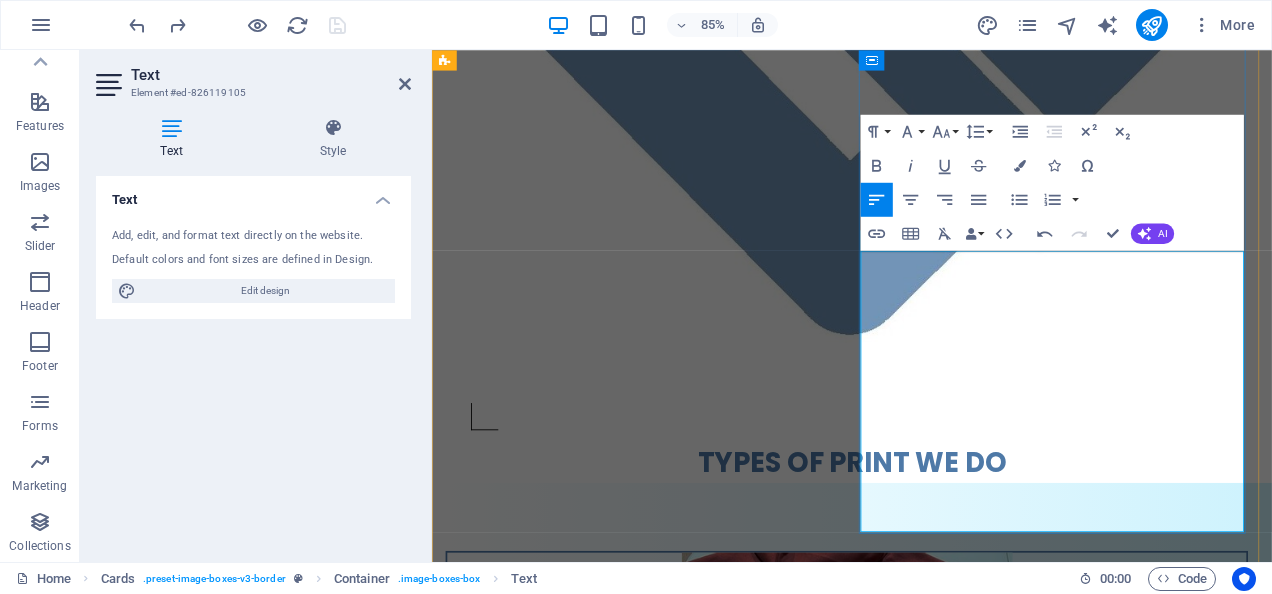 click on "🌈 Ultra-sharp color & fine detail" at bounding box center (920, 2006) 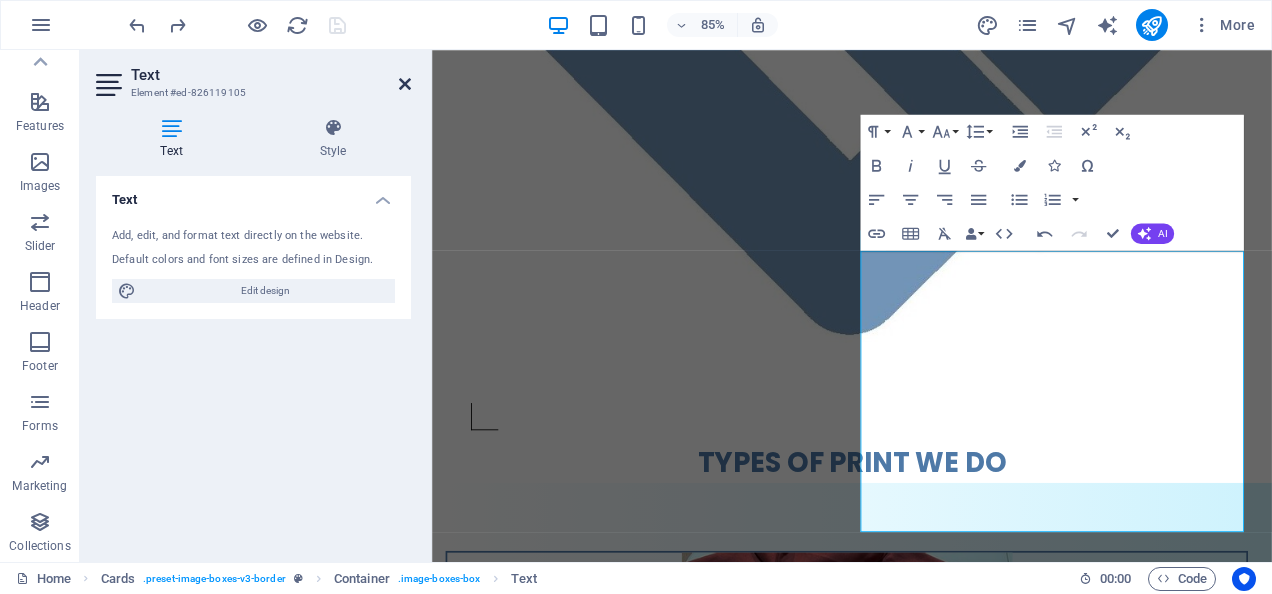 click at bounding box center [405, 84] 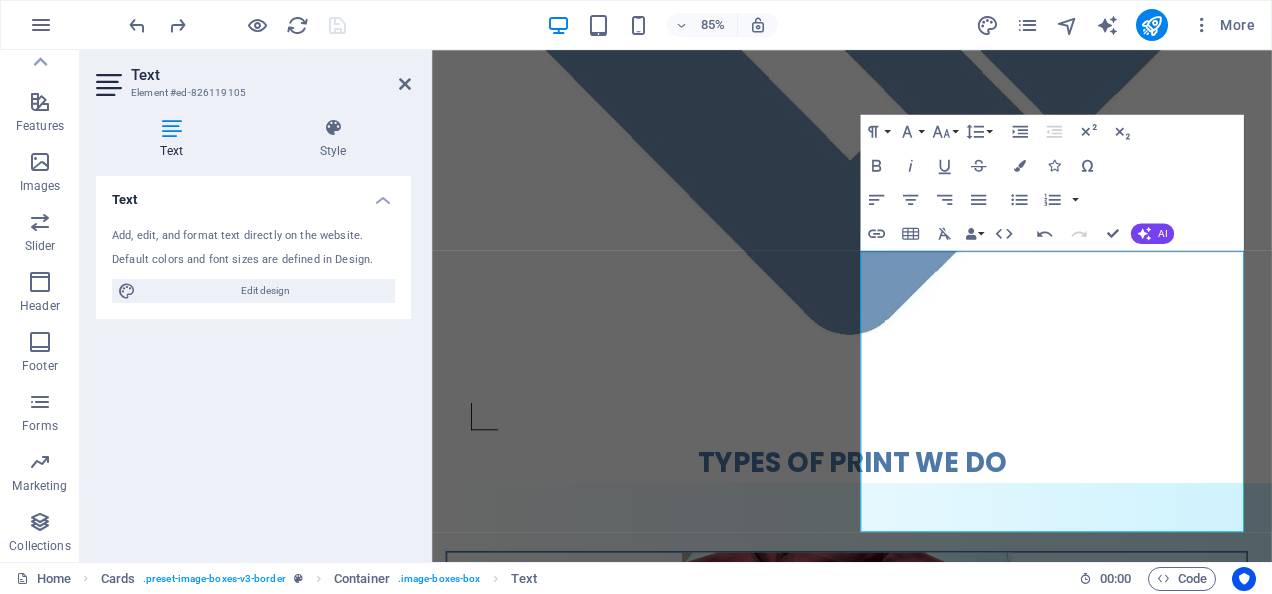scroll, scrollTop: 800, scrollLeft: 0, axis: vertical 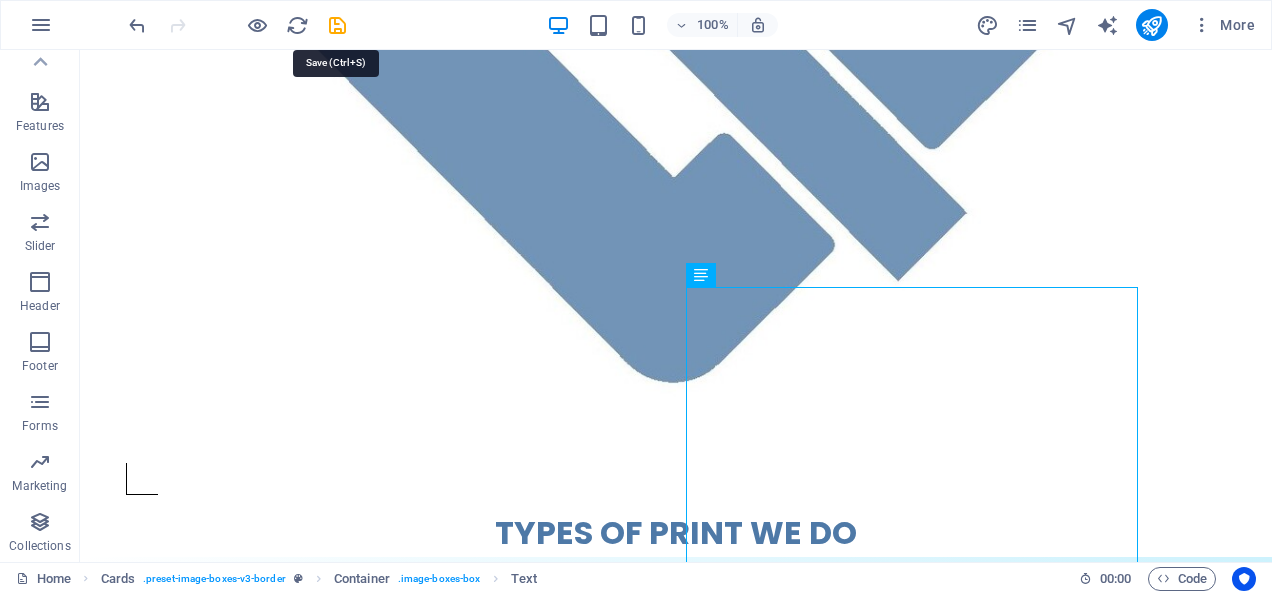 click at bounding box center [337, 25] 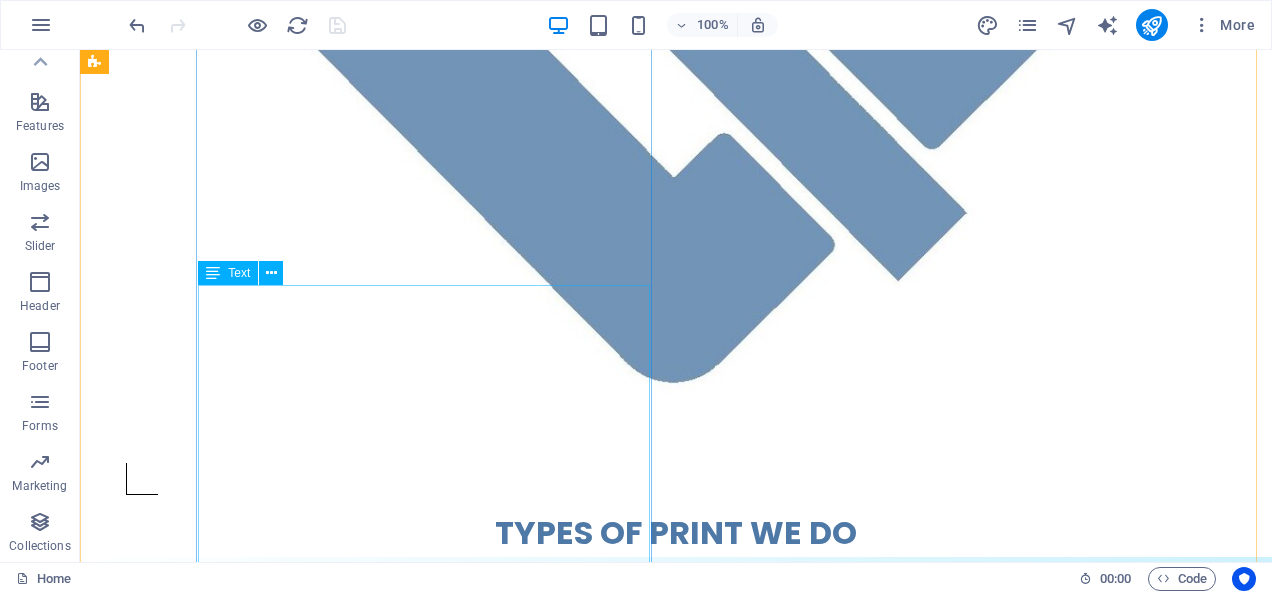 click on "Make Every Shirt Speak Louder Than Words Wearable statements with our precision heat transfer vinyl printing. Whether you're gearing up for game day, school spirit, or everyday style—your prints deserve bold color, sharp detail, and long-lasting impact. ✅ Durable prints that don’t crack or fade ✅ Custom designs for teams, events & small businesses ✅ Fast turnaround with professional results Printing price on A4-ish size design starts from: $10 each for bulk orders    $15 each for 1 to 9 pieces" at bounding box center (568, 1108) 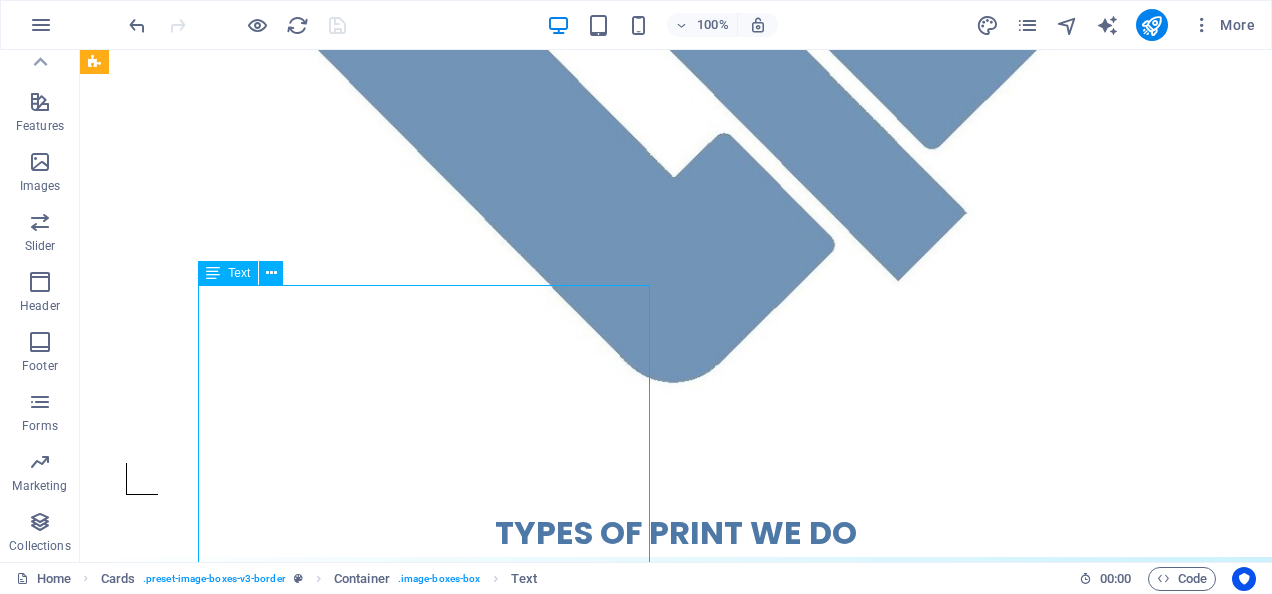 click on "Make Every Shirt Speak Louder Than Words Wearable statements with our precision heat transfer vinyl printing. Whether you're gearing up for game day, school spirit, or everyday style—your prints deserve bold color, sharp detail, and long-lasting impact. ✅ Durable prints that don’t crack or fade ✅ Custom designs for teams, events & small businesses ✅ Fast turnaround with professional results Printing price on A4-ish size design starts from: $10 each for bulk orders    $15 each for 1 to 9 pieces" at bounding box center (568, 1108) 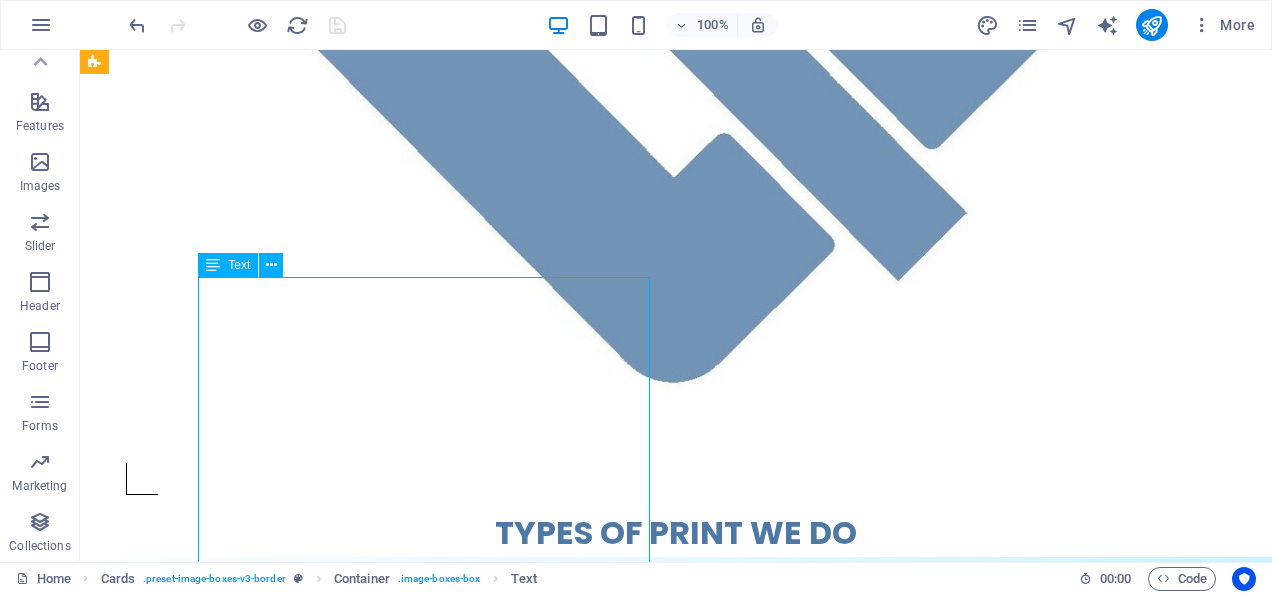 scroll, scrollTop: 900, scrollLeft: 0, axis: vertical 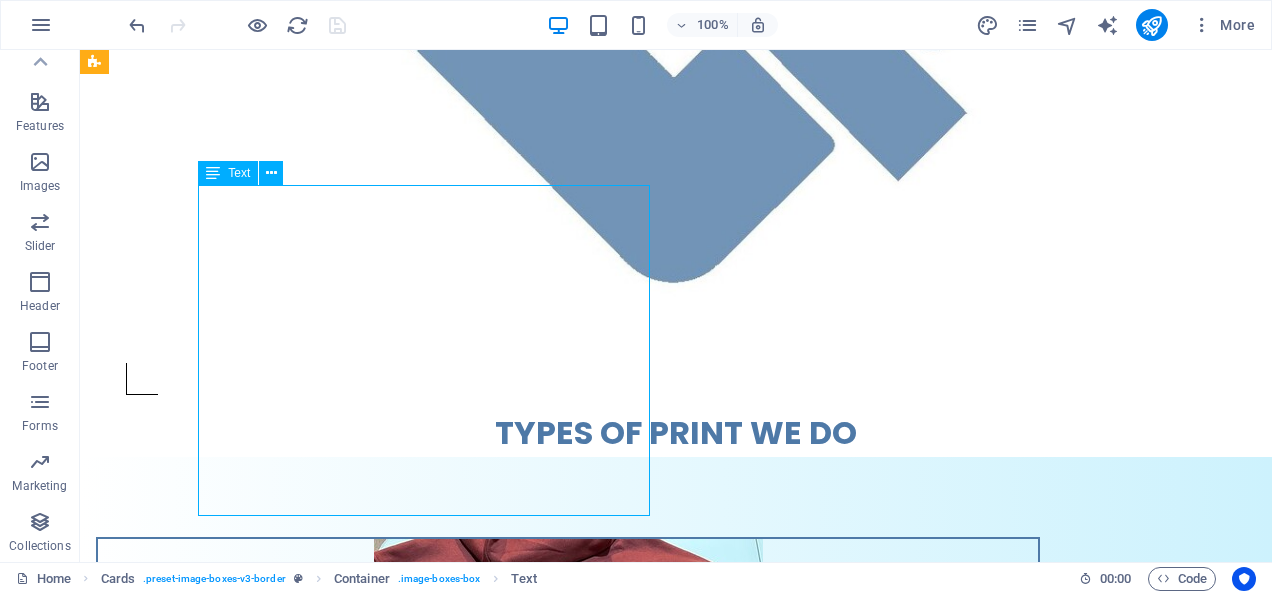click on "Make Every Shirt Speak Louder Than Words Wearable statements with our precision heat transfer vinyl printing. Whether you're gearing up for game day, school spirit, or everyday style—your prints deserve bold color, sharp detail, and long-lasting impact. ✅ Durable prints that don’t crack or fade ✅ Custom designs for teams, events & small businesses ✅ Fast turnaround with professional results Printing price on A4-ish size design starts from: $10 each for bulk orders    $15 each for 1 to 9 pieces" at bounding box center (568, 1008) 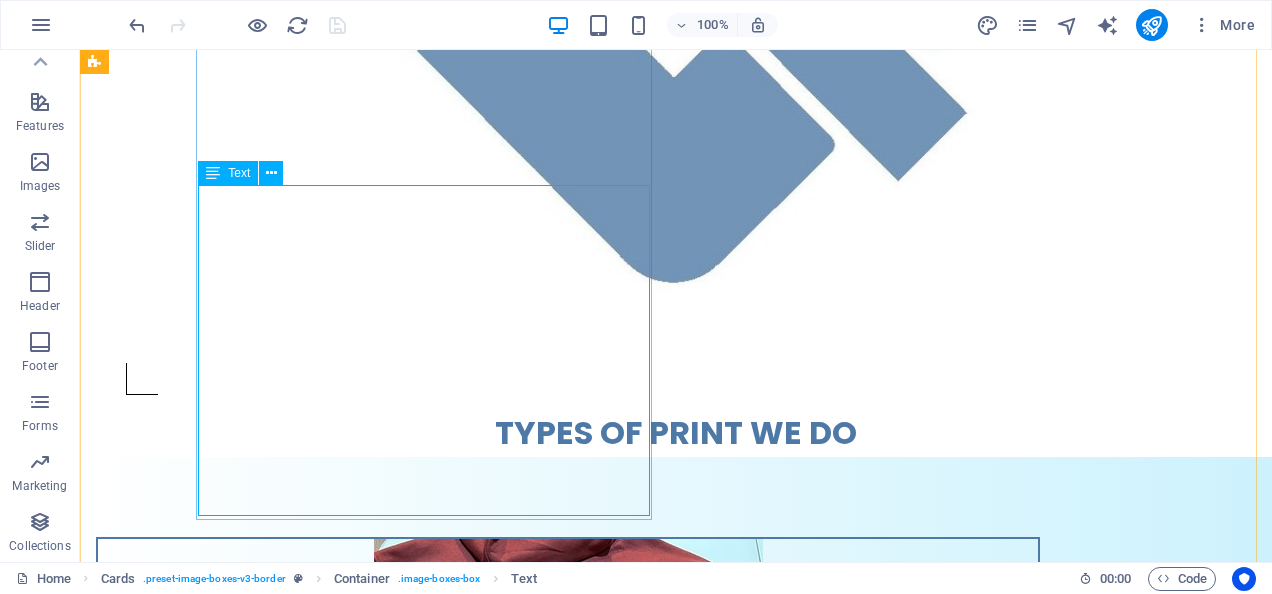 click on "Make Every Shirt Speak Louder Than Words Wearable statements with our precision heat transfer vinyl printing. Whether you're gearing up for game day, school spirit, or everyday style—your prints deserve bold color, sharp detail, and long-lasting impact. ✅ Durable prints that don’t crack or fade ✅ Custom designs for teams, events & small businesses ✅ Fast turnaround with professional results Printing price on A4-ish size design starts from: $10 each for bulk orders    $15 each for 1 to 9 pieces" at bounding box center [568, 1008] 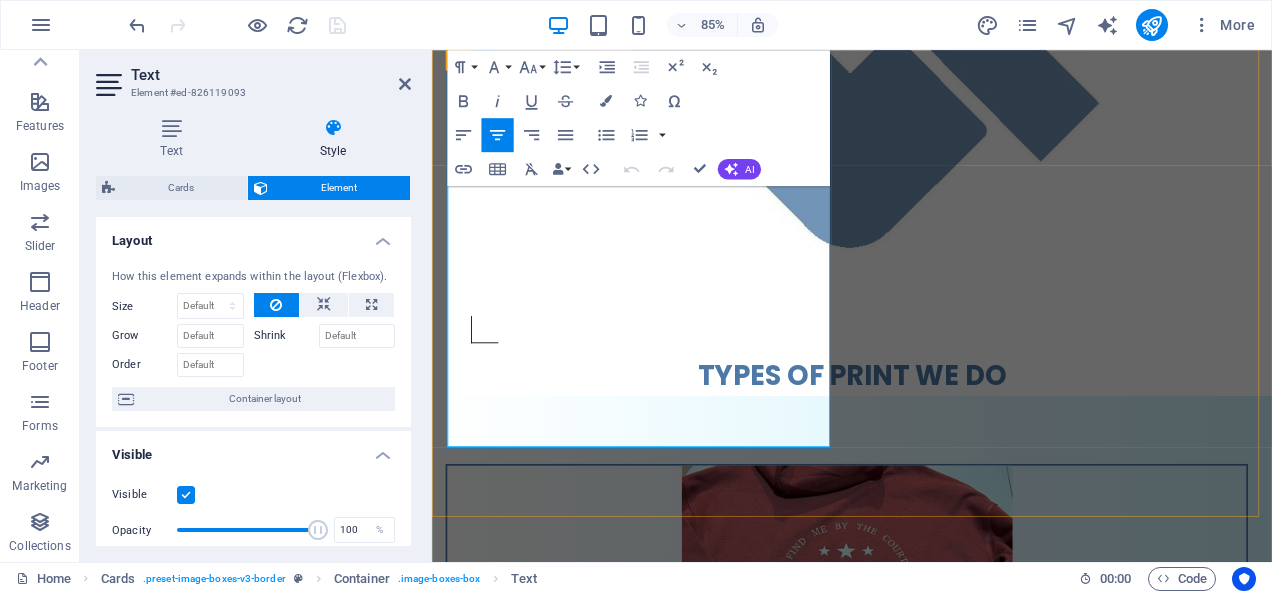 scroll, scrollTop: 898, scrollLeft: 0, axis: vertical 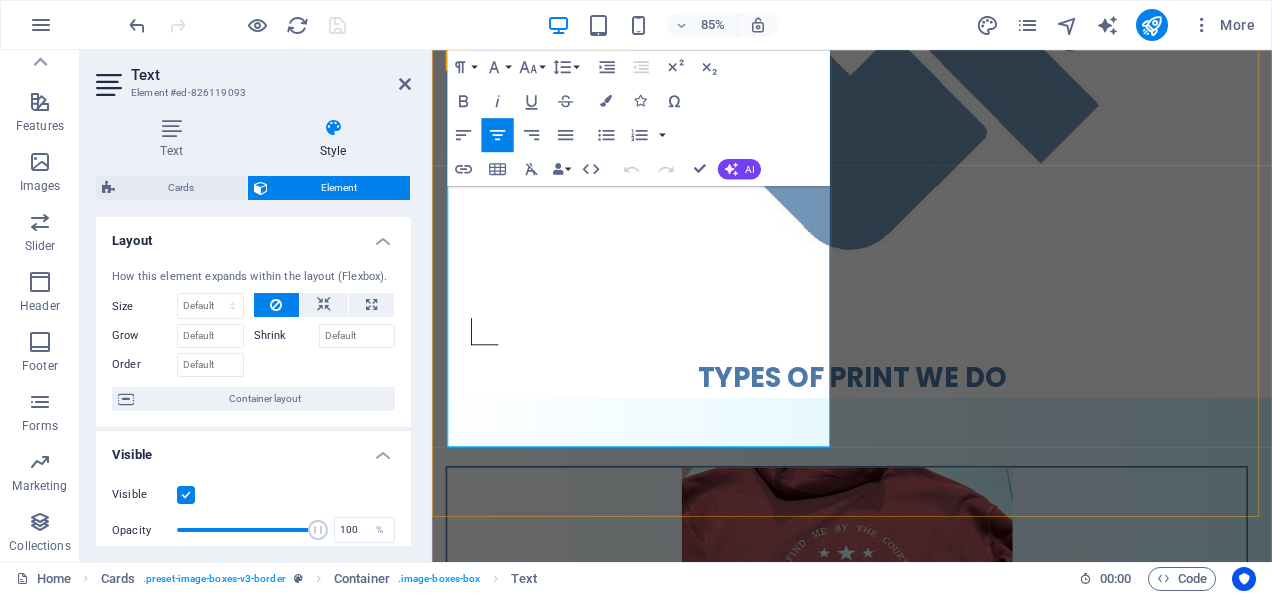 click on "✅ Durable prints that don’t crack or fade ✅ Custom designs for teams, events & small businesses ✅ Fast turnaround with professional results" at bounding box center (920, 1004) 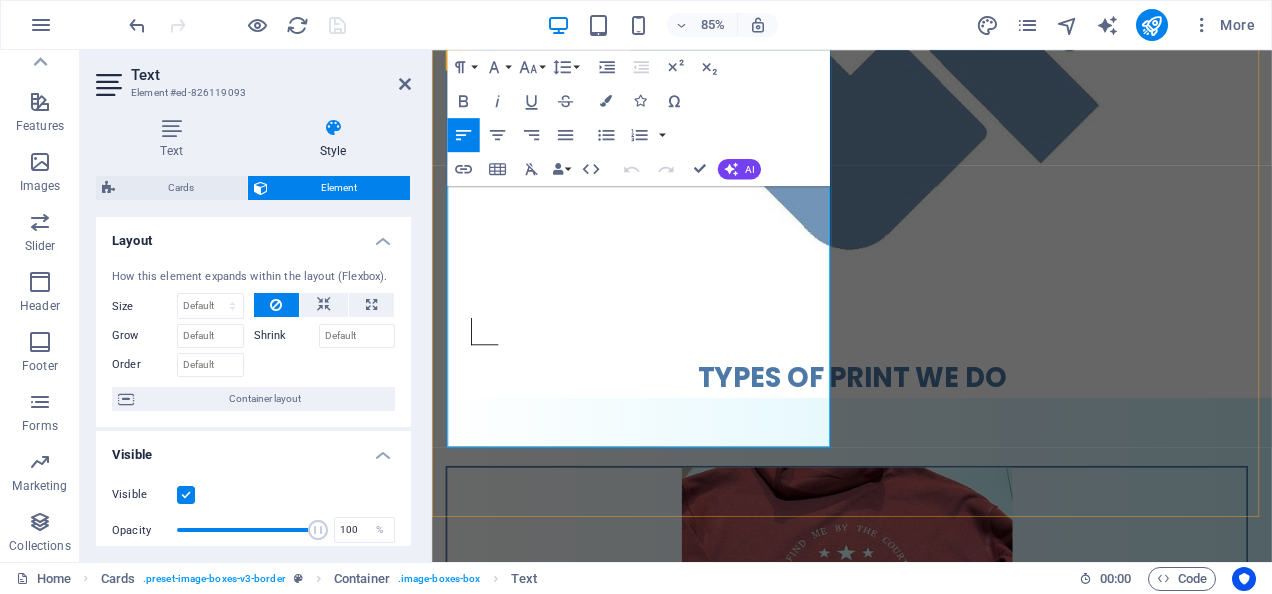 drag, startPoint x: 758, startPoint y: 373, endPoint x: 835, endPoint y: 373, distance: 77 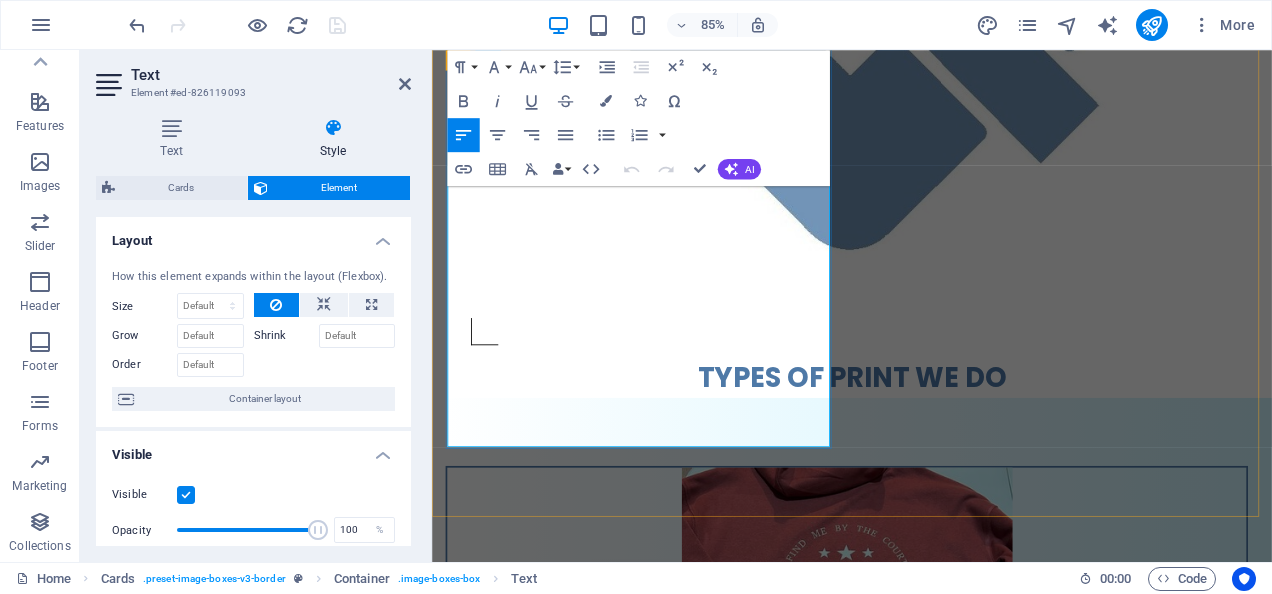 click on "✅ Durable prints that don’t crack or fade ✅ Custom designs for teams, events & small businesses ✅ Fast turnaround with professional results" at bounding box center [920, 1004] 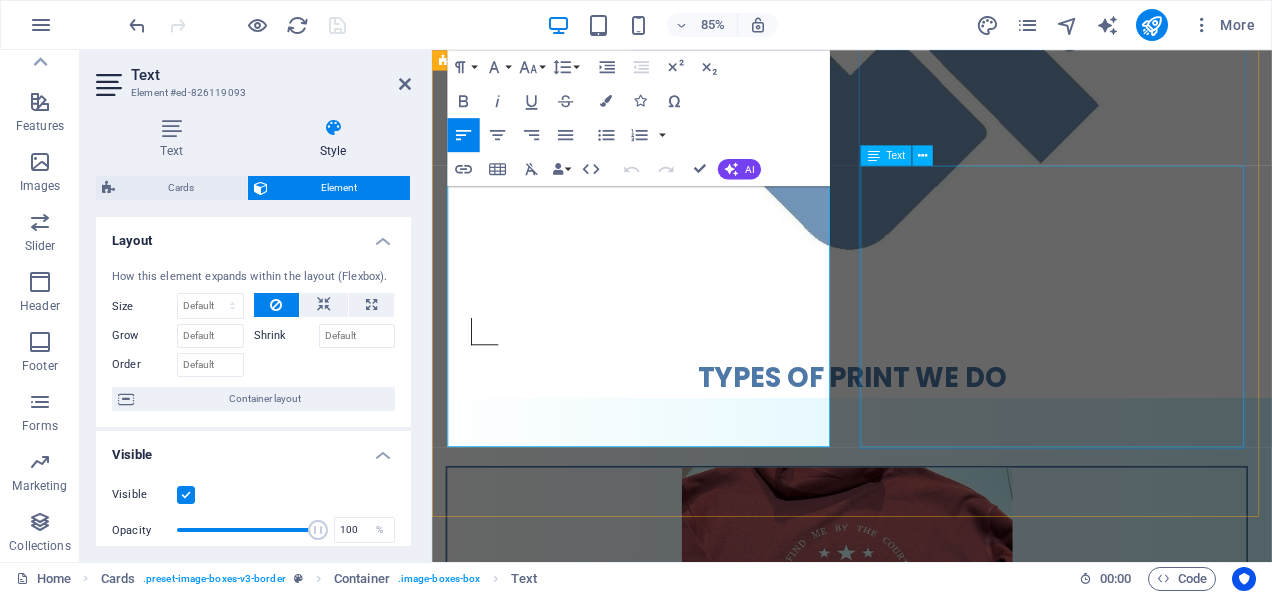 type 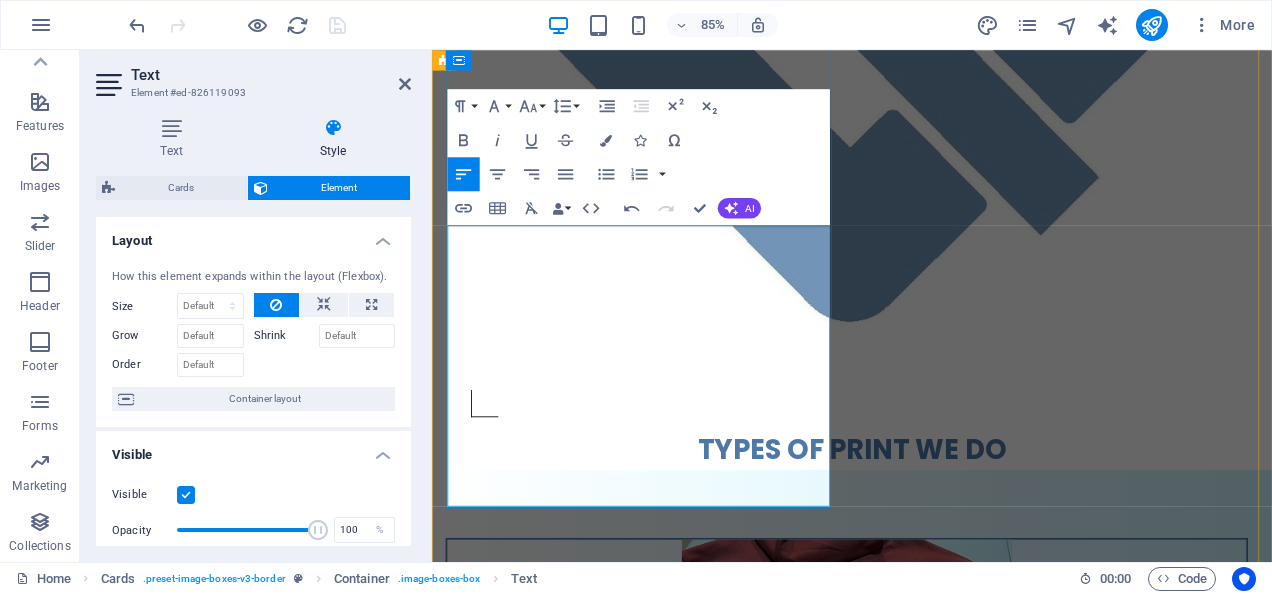 scroll, scrollTop: 798, scrollLeft: 0, axis: vertical 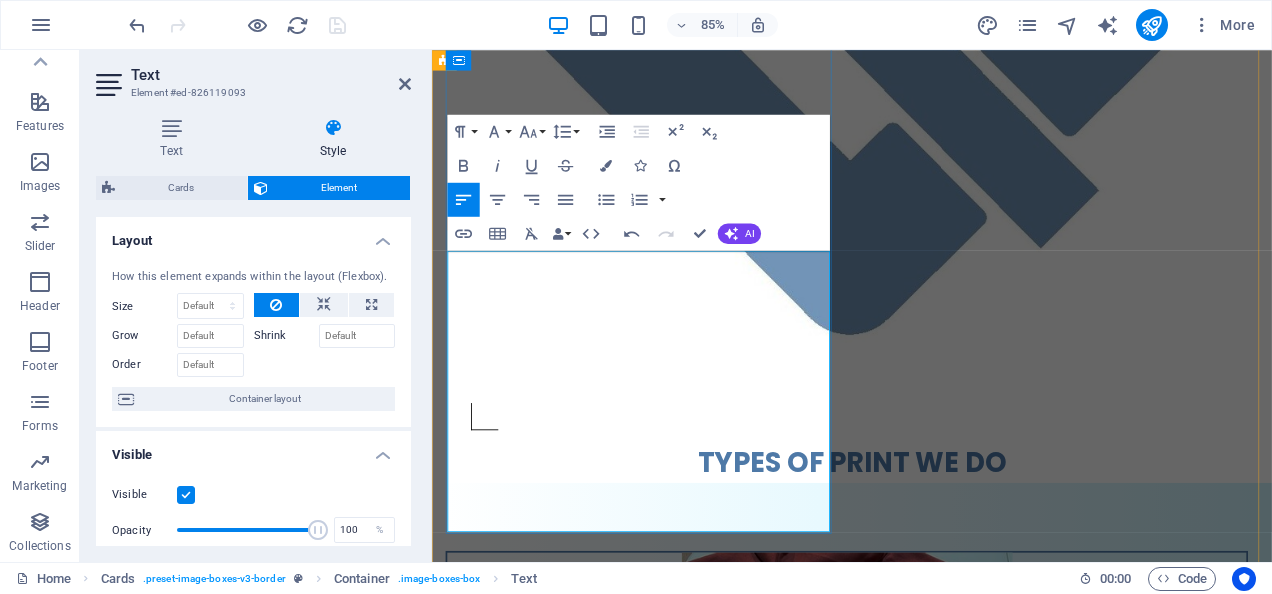 drag, startPoint x: 470, startPoint y: 442, endPoint x: 511, endPoint y: 440, distance: 41.04875 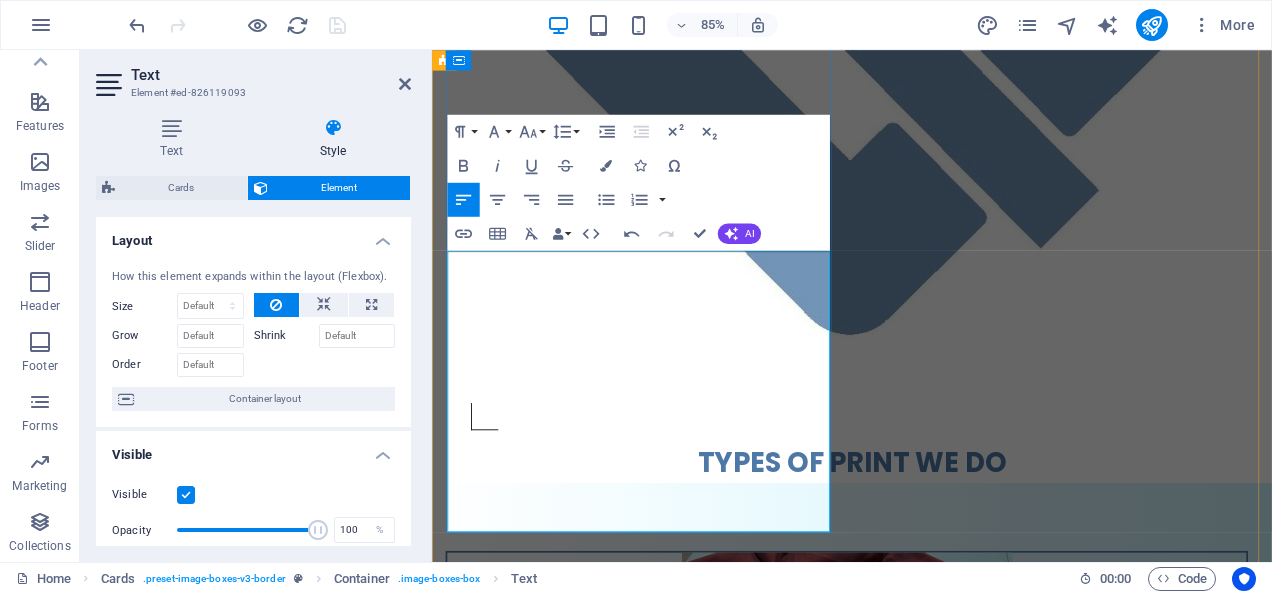 click on "✅ Durable prints that don’t crack or fade       ✅ Custom designs for teams, events & gifts ✅ Fast turnaround with professional results" at bounding box center (920, 1104) 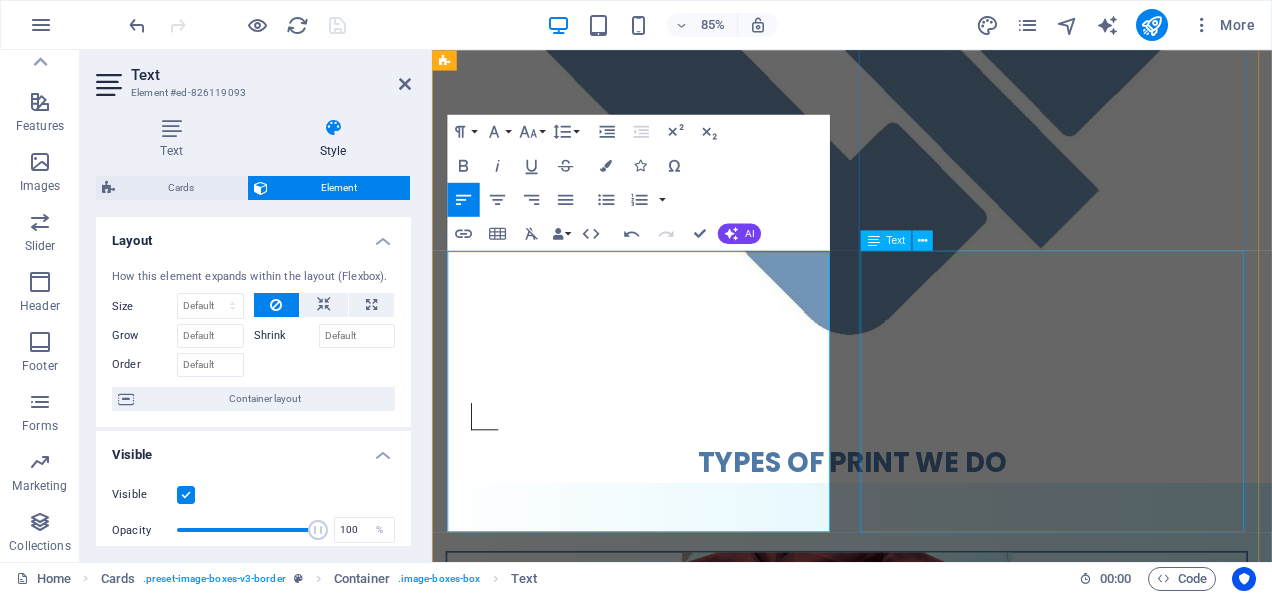 click on "Full-colour Printing That Pops and Elevates Your Brand  Turn your boldest ideas into brilliant, high-resolution designs. Our direct to film heat transfer printing delivers unbeatable vibrancy, flexibility, and durability—perfect for businesses, events, and passionate creators. 🌈 Ultra-sharp color & fine detail 💪 Stretchable, crack-resistant prints 🚀 No limits—print on cotton, polyester & blend Printing price on A4-ish size design starts from: $15 each for bulk orders    $20 each for 1 to 9 pieces" at bounding box center (920, 2036) 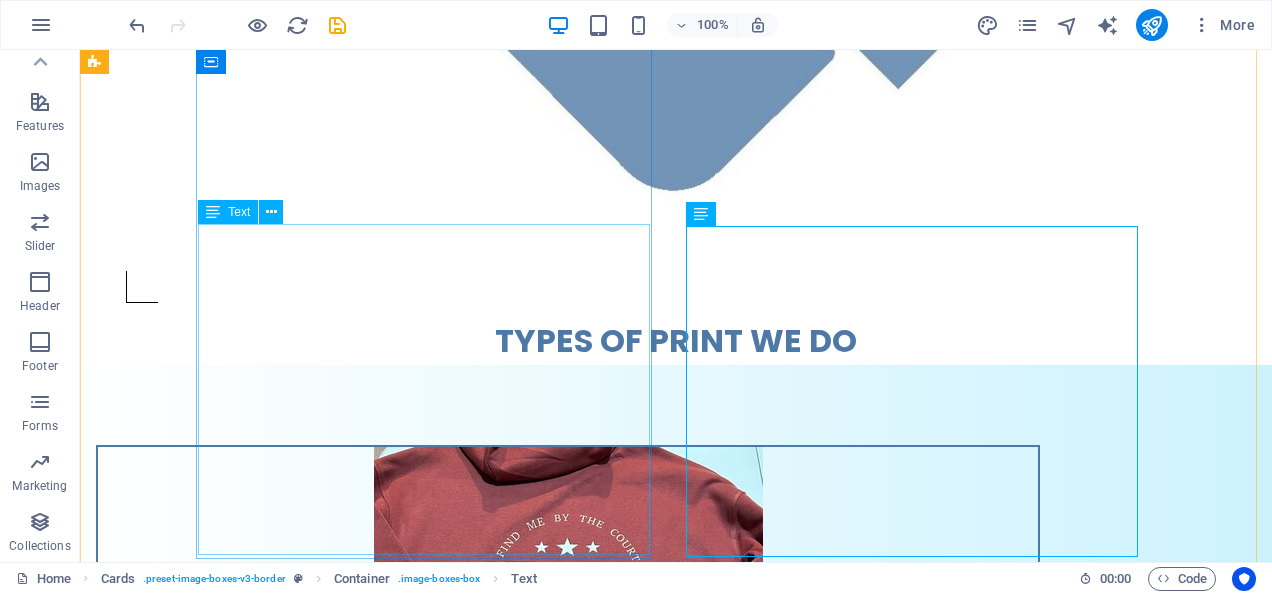 scroll, scrollTop: 1000, scrollLeft: 0, axis: vertical 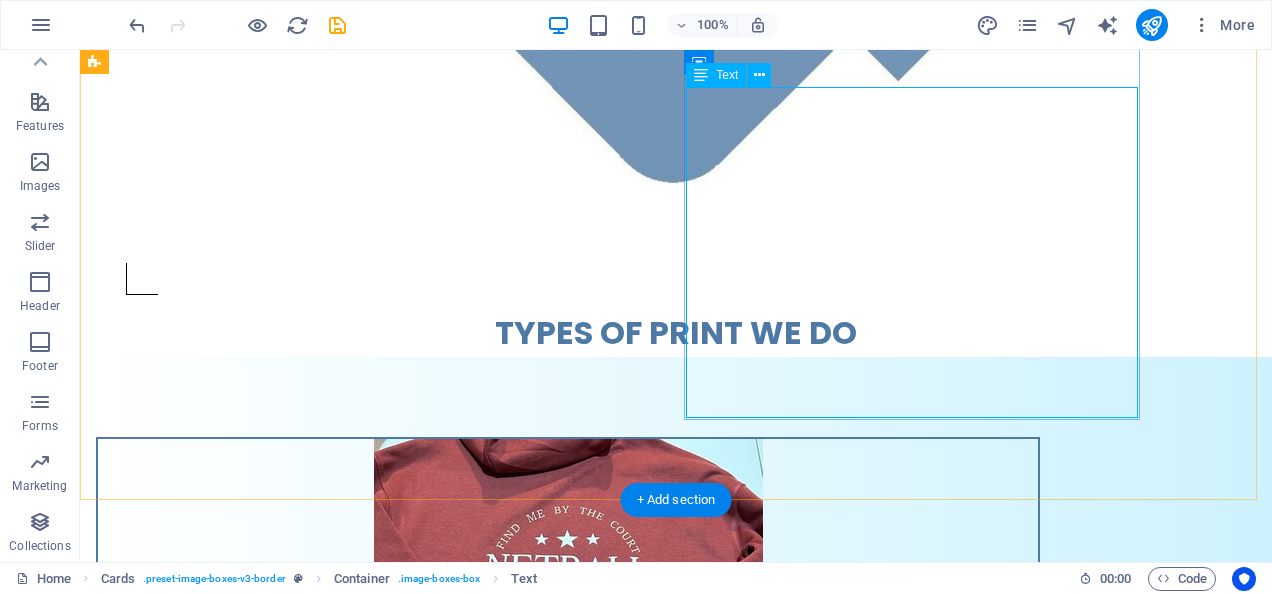 click on "Full-colour Printing That Pops and Elevates Your Brand  Turn your boldest ideas into brilliant, high-resolution designs. Our direct to film heat transfer printing delivers unbeatable vibrancy, flexibility, and durability—perfect for businesses, events, and passionate creators. 🌈 Ultra-sharp color & fine detail 💪 Stretchable, crack-resistant prints 🚀 No limits—print on cotton, polyester & blend Printing price on A4-ish size design starts from: $15 each for bulk orders    $20 each for 1 to 9 pieces" at bounding box center (568, 1834) 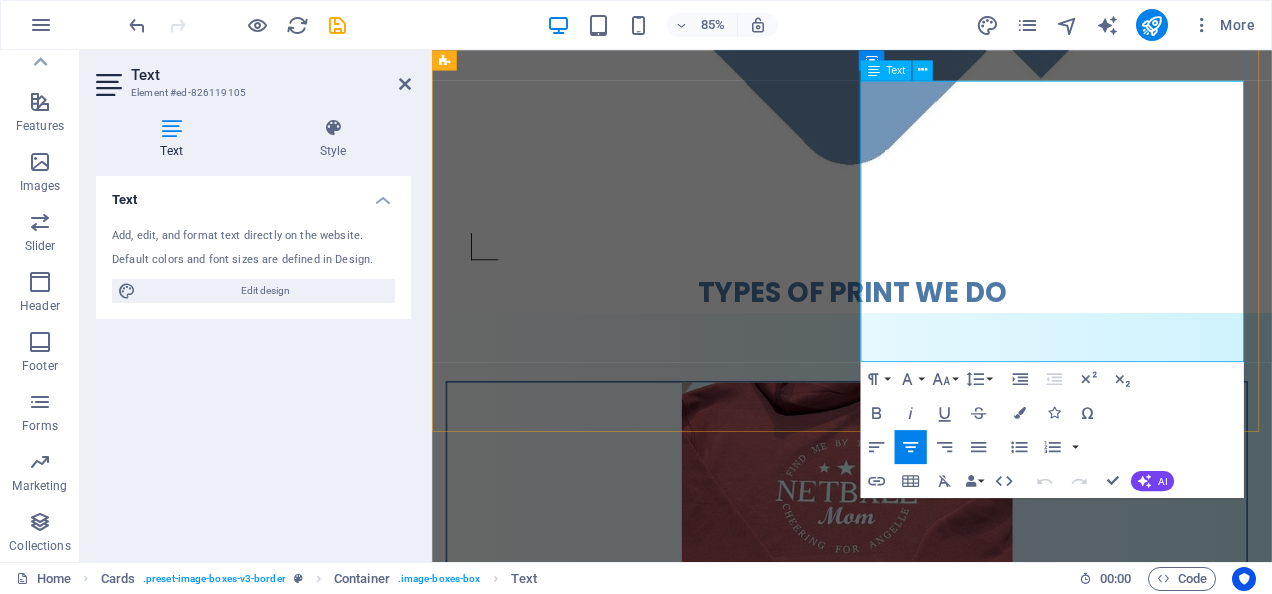 click on "Full-colour Printing That Pops and Elevates Your Brand  Turn your boldest ideas into brilliant, high-resolution designs. Our direct to film heat transfer printing delivers unbeatable vibrancy, flexibility, and durability—perfect for businesses, events, and passionate creators. 🌈 Ultra-sharp color & fine detail 💪 Stretchable, crack-resistant prints 🚀 No limits—print on cotton, polyester & blend Printing price on A4-ish size design starts from: $15 each for bulk orders    $20 each for 1 to 9 pieces" at bounding box center [920, 1836] 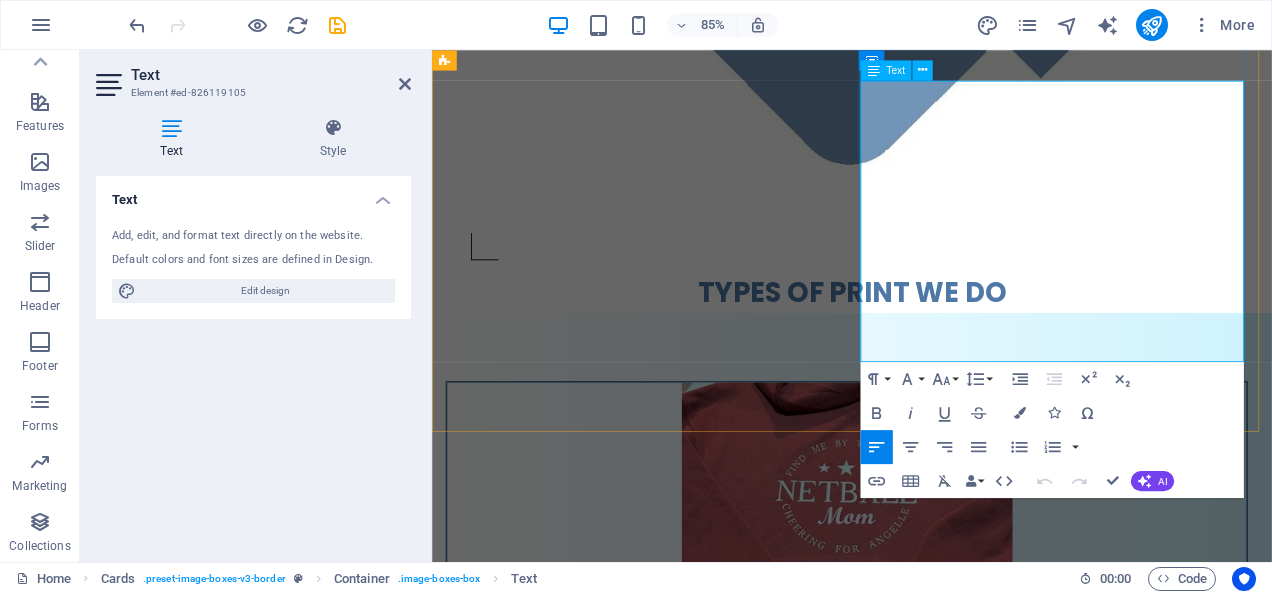 type 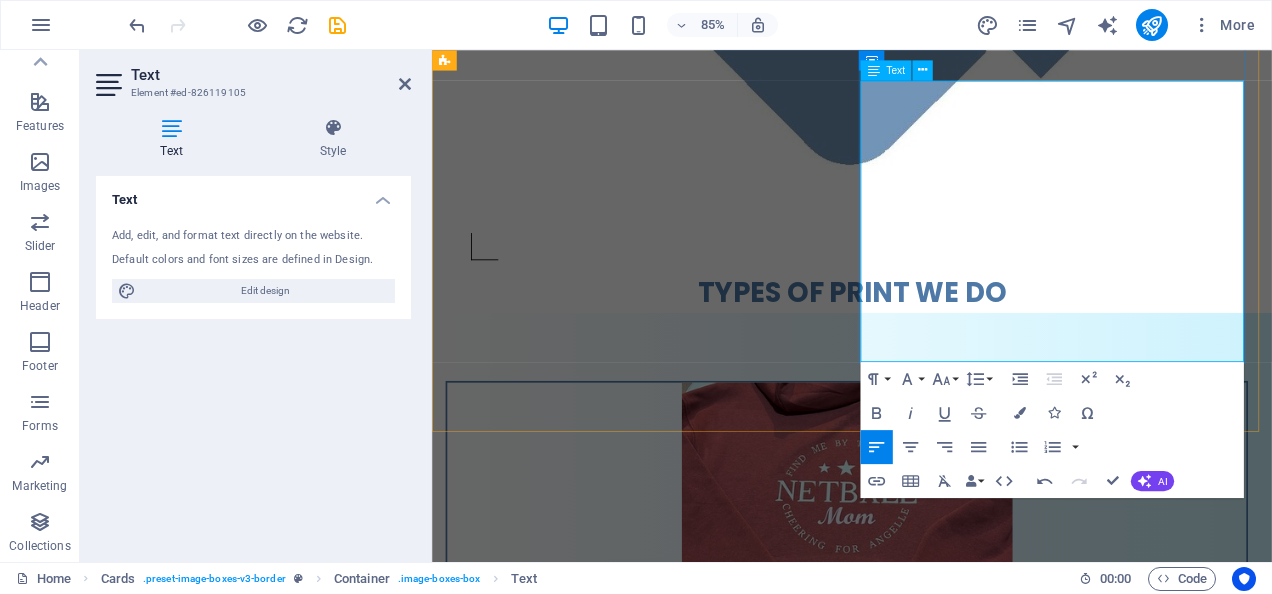 click on "💪 Stretchable, crack-resistant prints" at bounding box center (920, 1830) 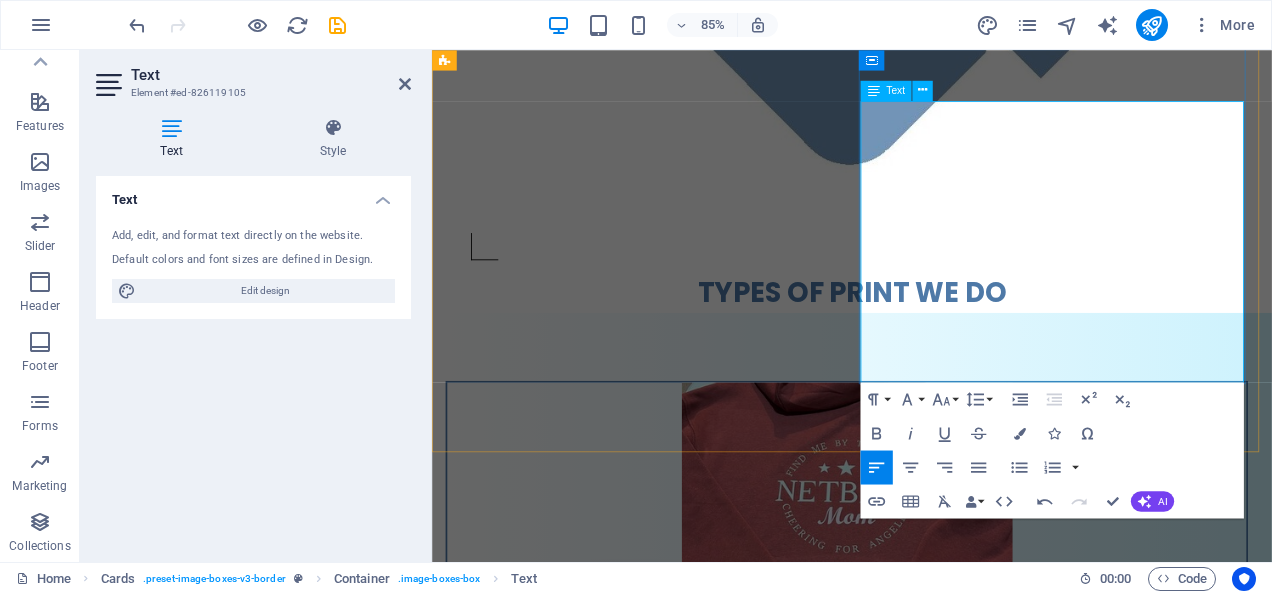scroll, scrollTop: 798, scrollLeft: 0, axis: vertical 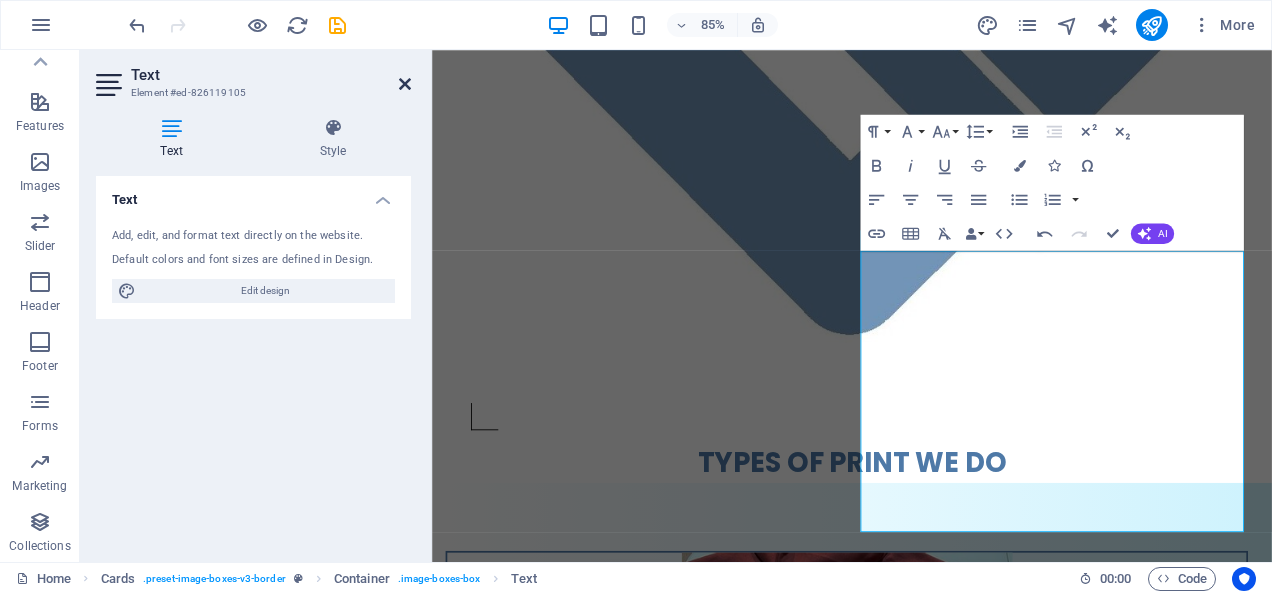 click at bounding box center [405, 84] 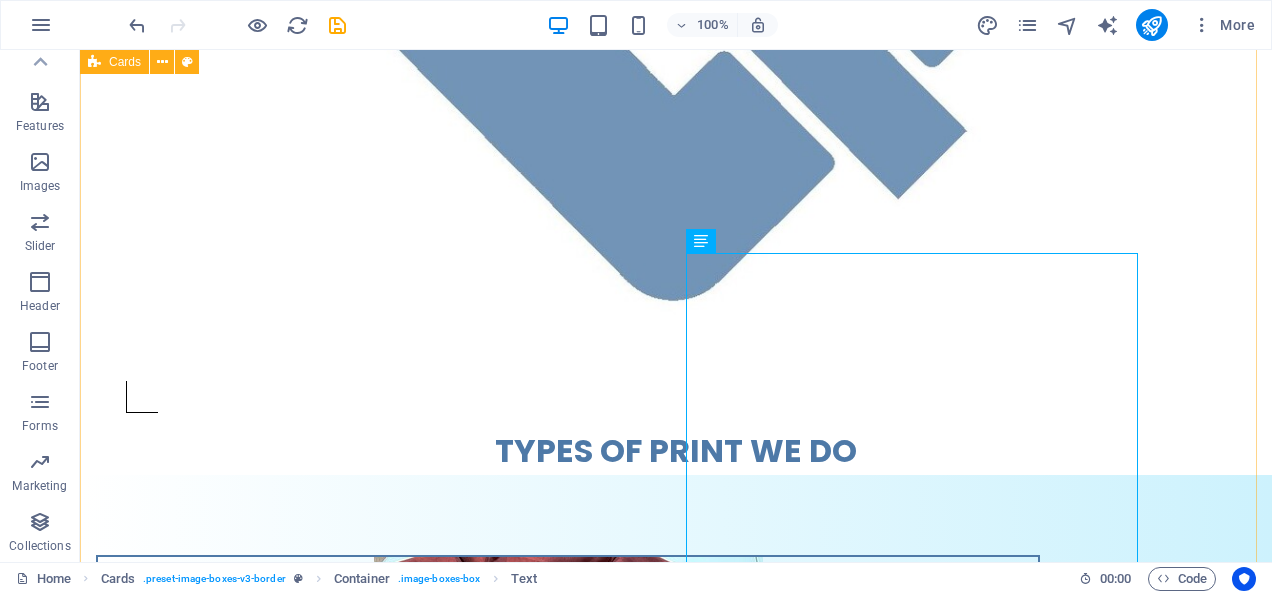 scroll, scrollTop: 900, scrollLeft: 0, axis: vertical 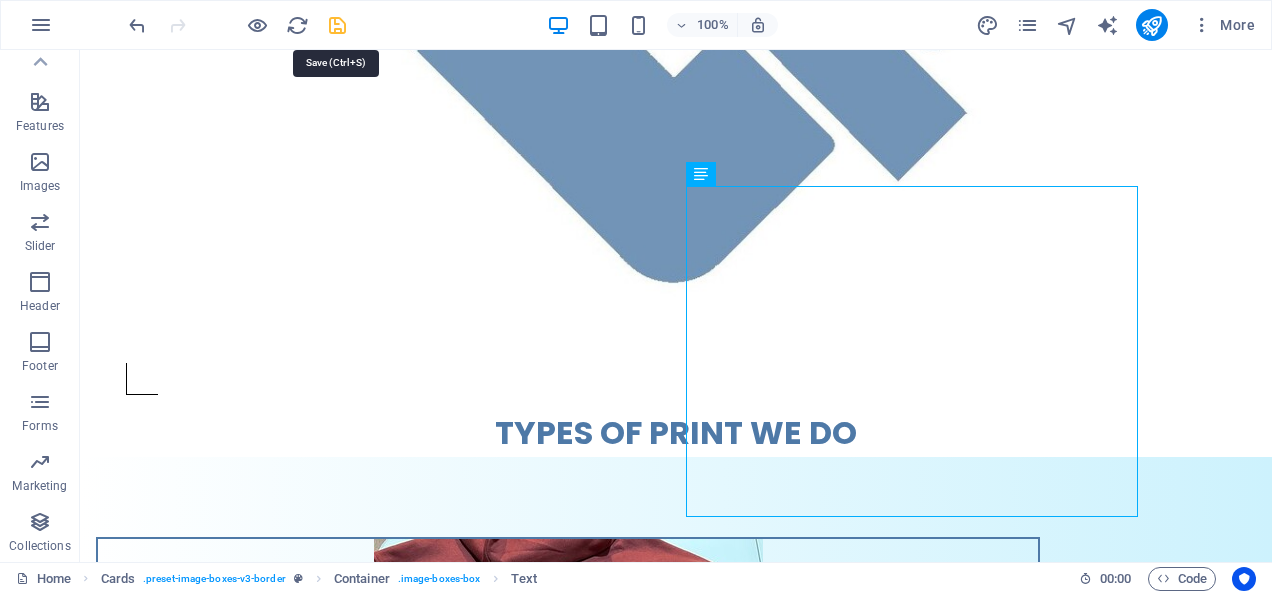 click at bounding box center (337, 25) 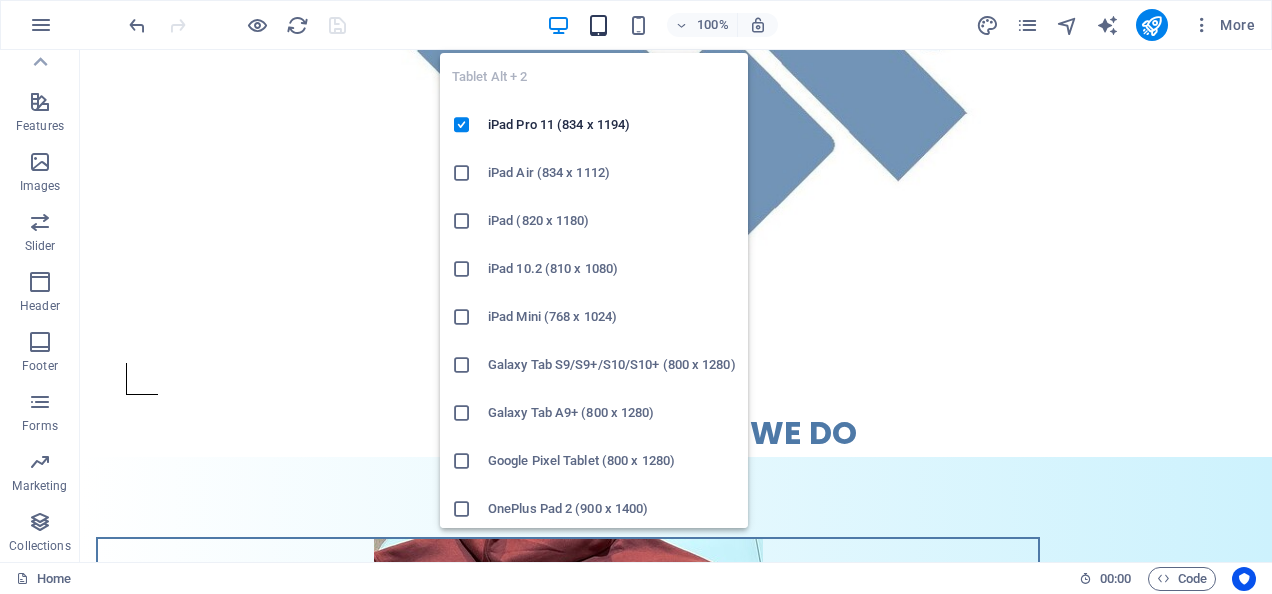 click at bounding box center [598, 25] 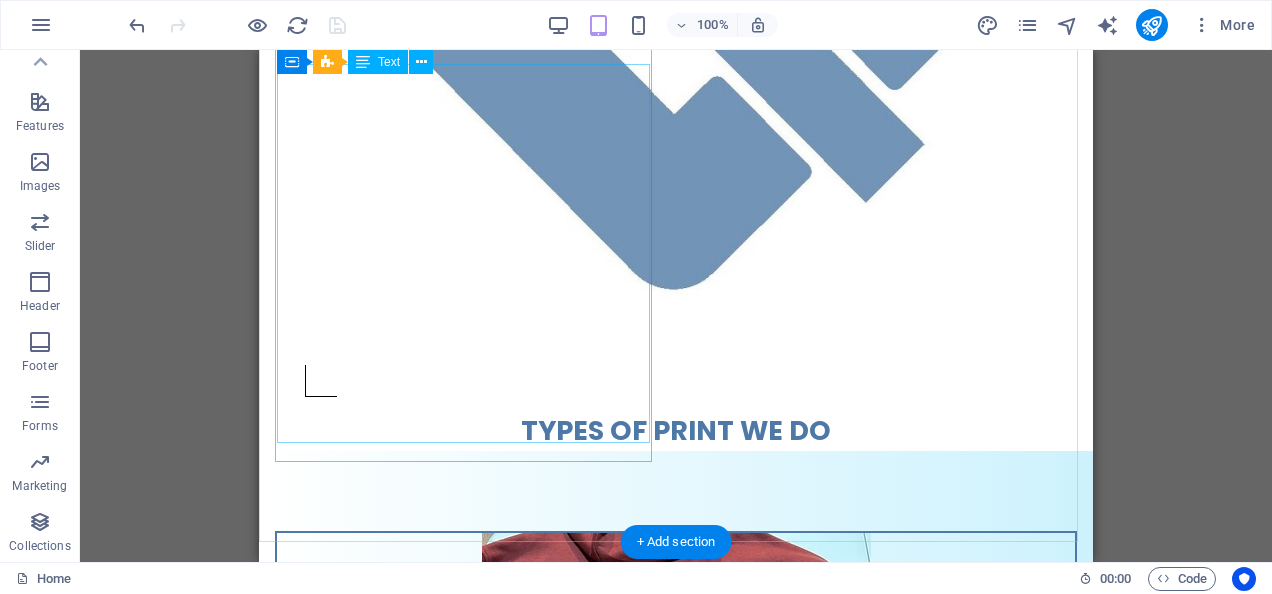 scroll, scrollTop: 714, scrollLeft: 0, axis: vertical 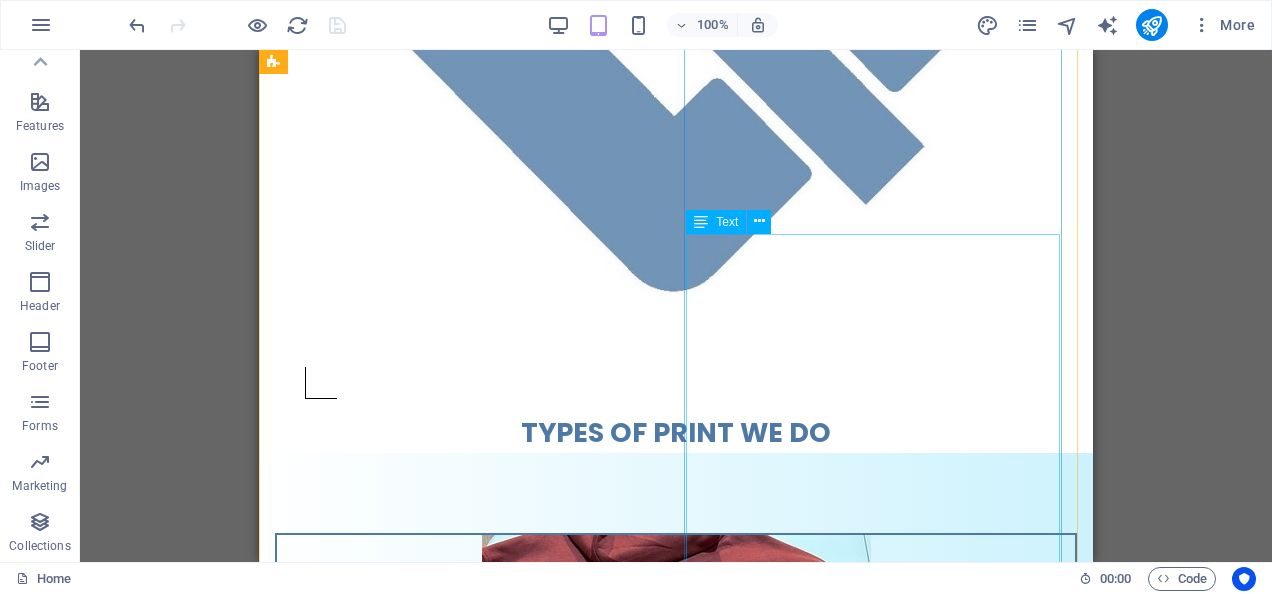 click on "Full-colour Printing That Pops and Elevates Your Brand  Turn your boldest ideas into brilliant, high-resolution designs. Our direct to film heat transfer printing delivers unbeatable vibrancy, flexibility, and durability—perfect for businesses, events, and passionate creators.      🌈 Ultra-sharp color & fine detail      💪 Stretchable, crack-resistant prints      🚀 No limits—print on cotton, polyester & blend Printing price on A4-ish size design starts from: $15 each for bulk orders    $20 each for 1 to 9 pieces" at bounding box center (676, 1833) 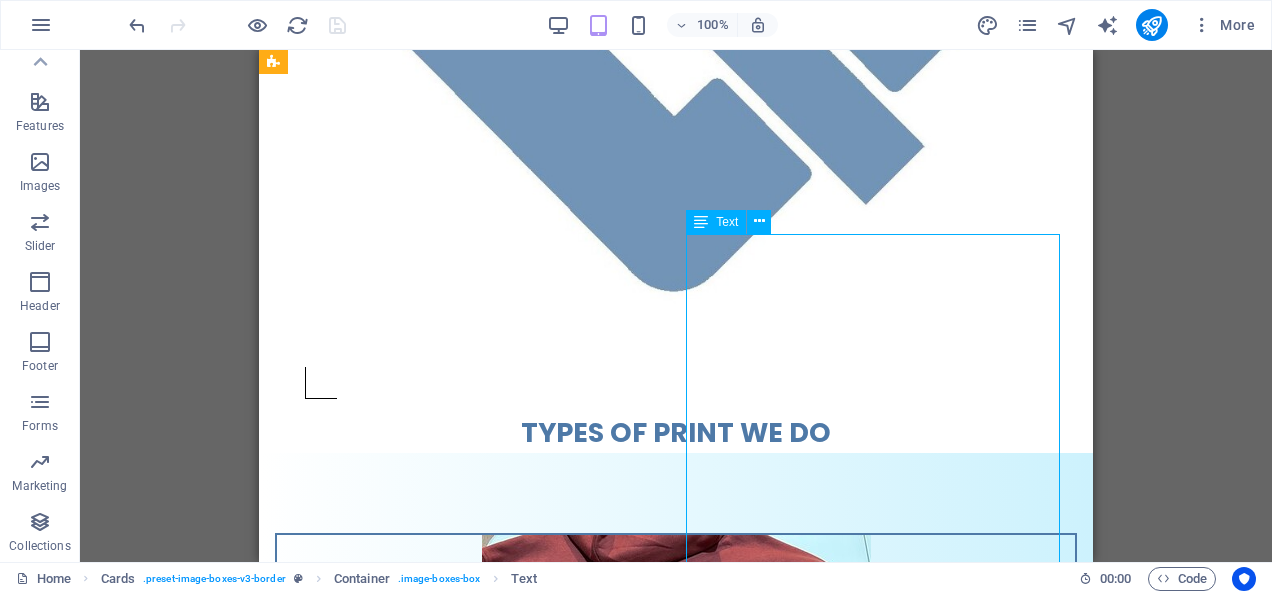click on "Full-colour Printing That Pops and Elevates Your Brand  Turn your boldest ideas into brilliant, high-resolution designs. Our direct to film heat transfer printing delivers unbeatable vibrancy, flexibility, and durability—perfect for businesses, events, and passionate creators.      🌈 Ultra-sharp color & fine detail      💪 Stretchable, crack-resistant prints      🚀 No limits—print on cotton, polyester & blend Printing price on A4-ish size design starts from: $15 each for bulk orders    $20 each for 1 to 9 pieces" at bounding box center [676, 1833] 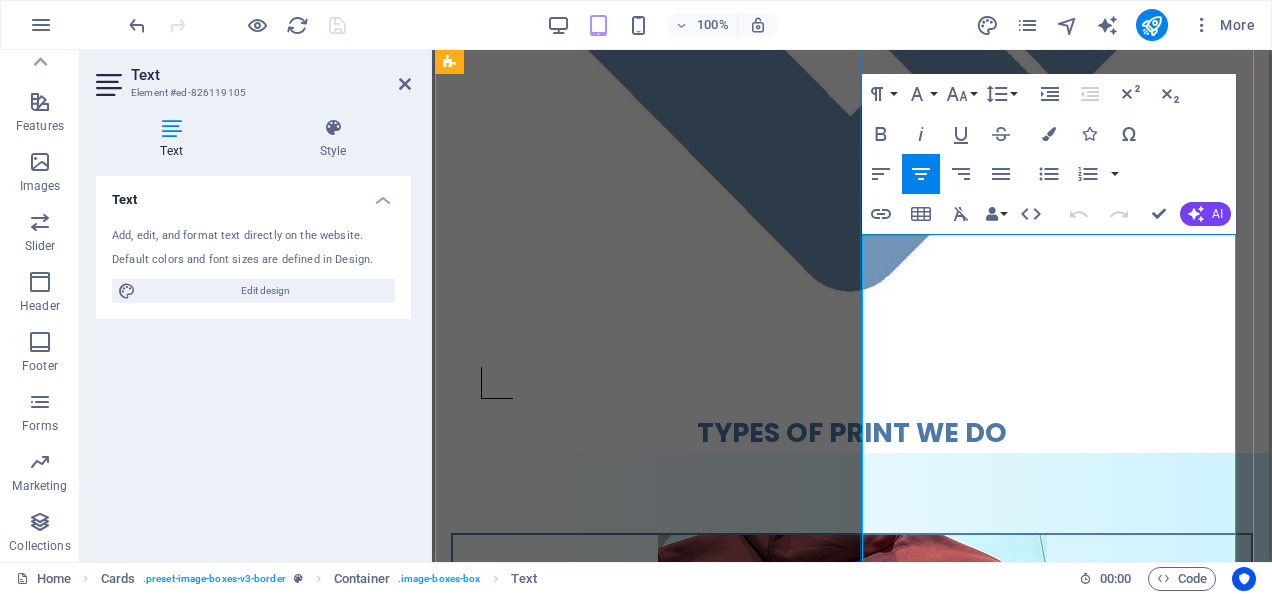 click on "🌈 Ultra-sharp color & fine detail" at bounding box center (852, 1803) 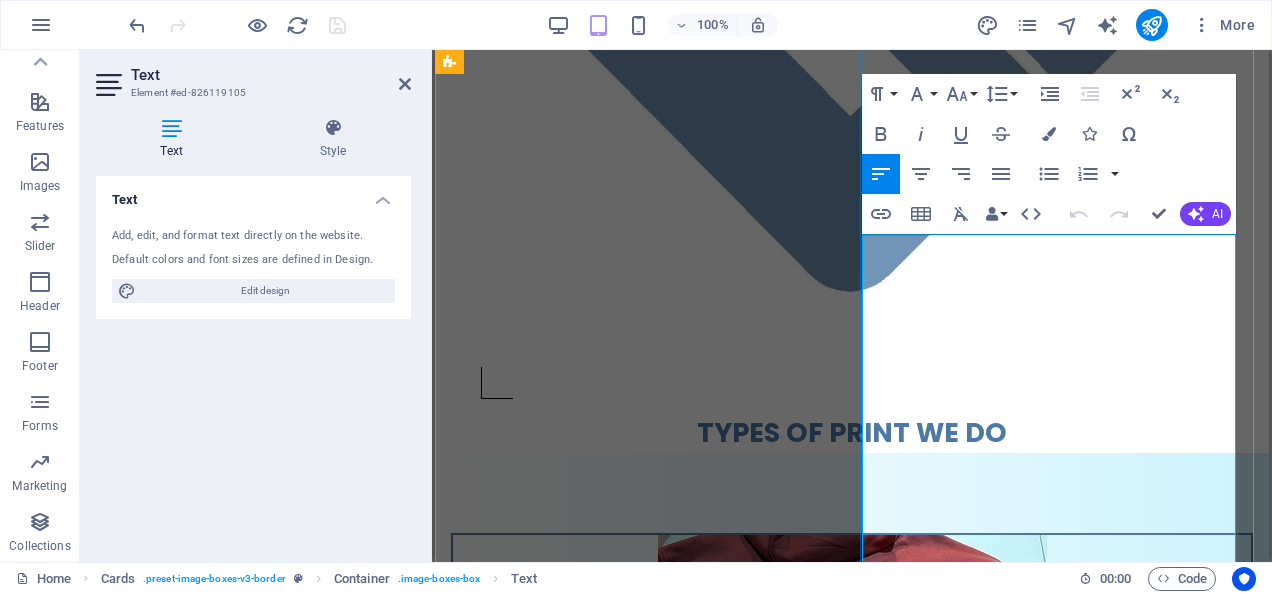 click on "💪 Stretchable, crack-resistant prints" at bounding box center (852, 1827) 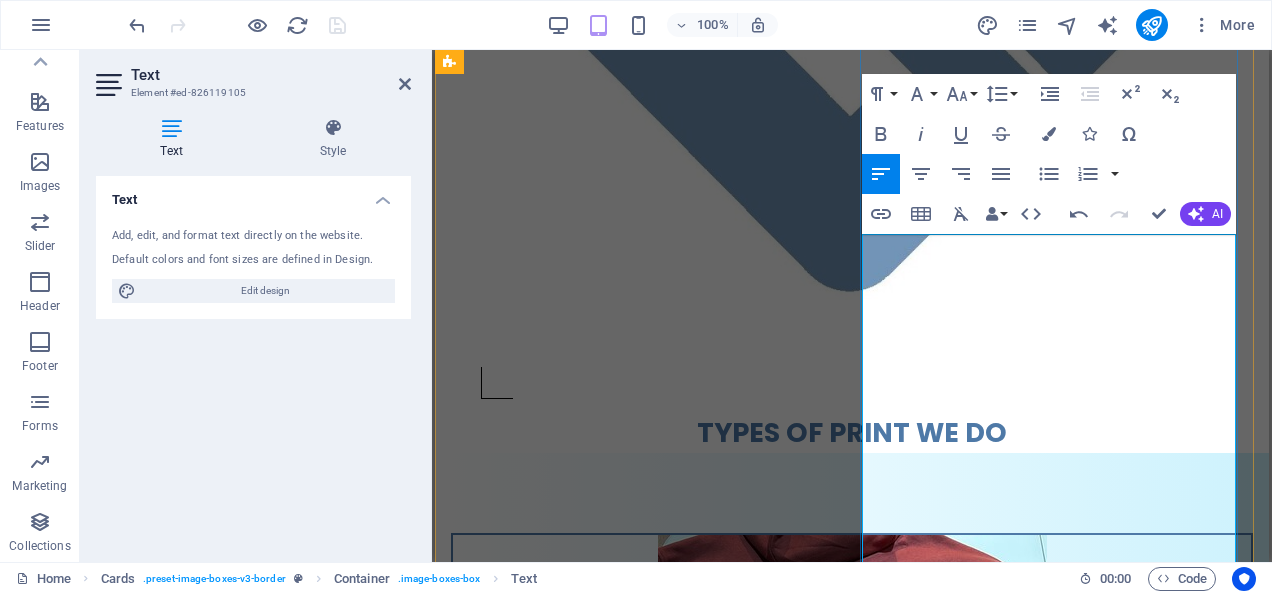 click on "🚀 No limits—print on cotton, polyester & blend" at bounding box center [852, 1851] 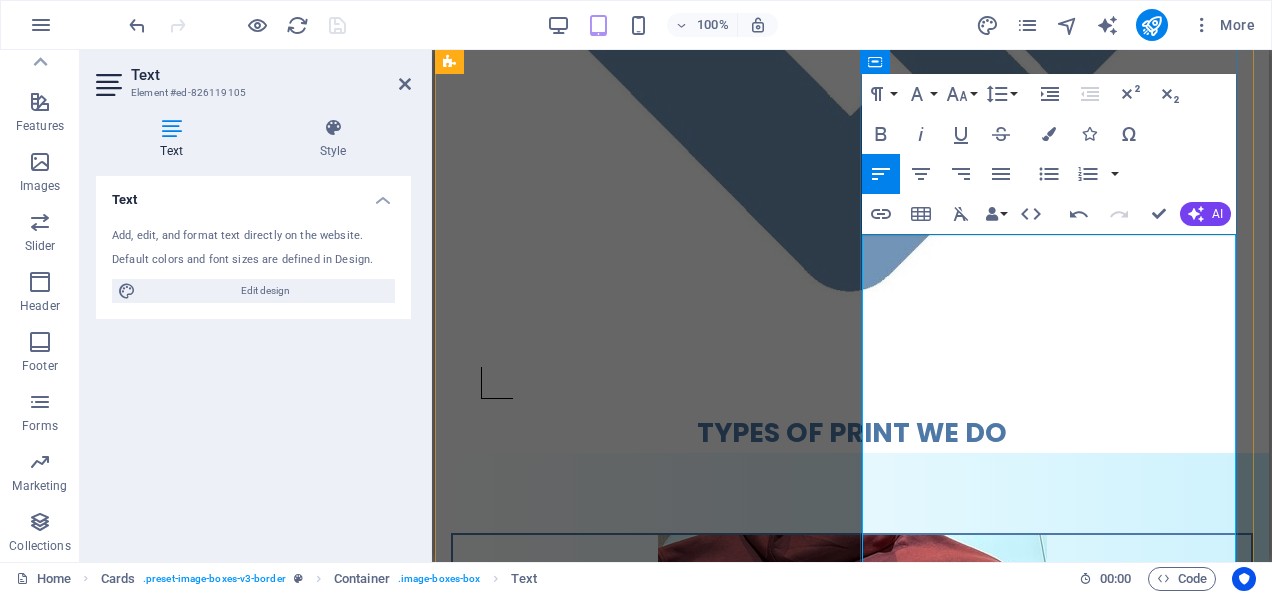 click on "🌈 Ultra-sharp color & fine detail" at bounding box center (852, 1803) 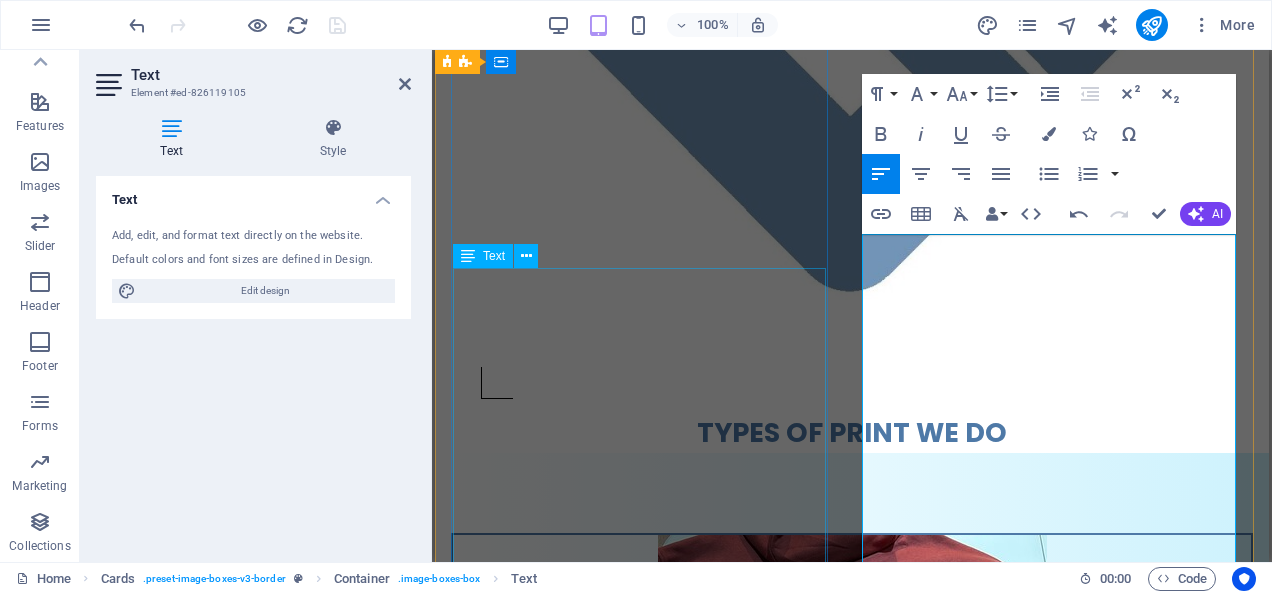 drag, startPoint x: 490, startPoint y: 452, endPoint x: 502, endPoint y: 453, distance: 12.0415945 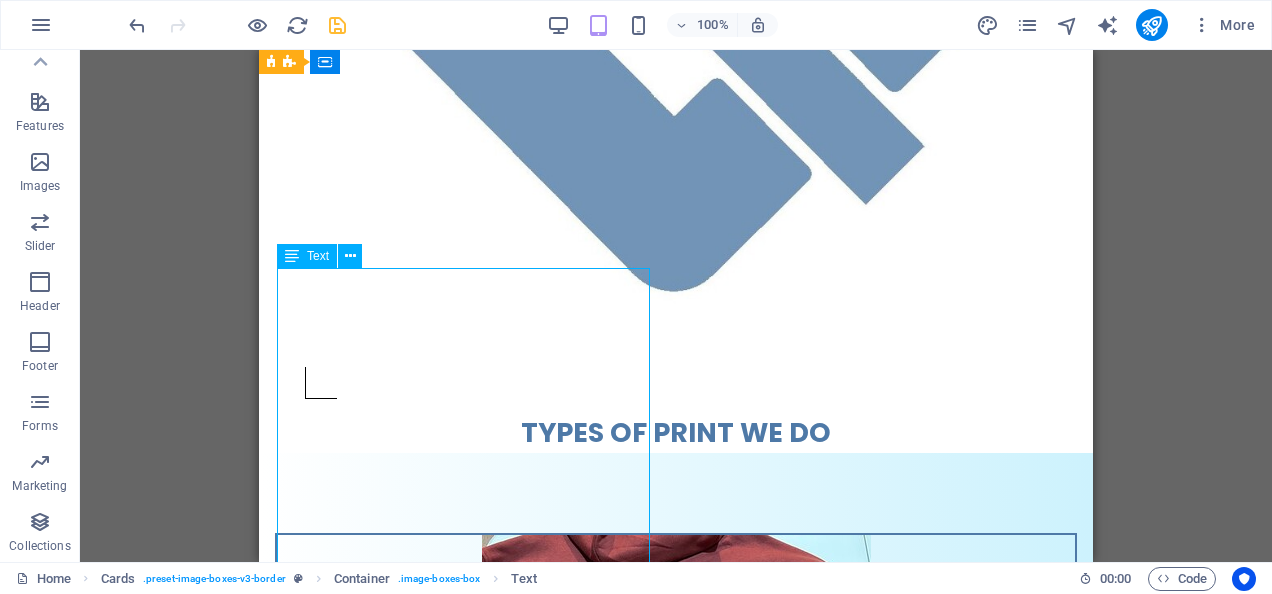 click on "Make Every Shirt Speak Louder Than Words Wearable statements with our precision heat transfer vinyl printing. Whether you're gearing up for game day, school spirit, or everyday style—your prints deserve bold color, sharp detail, and long-lasting impact.      ✅ Durable prints that don’t crack or fade      ✅ Custom designs for teams, events & gifts      ✅ Fast turnaround with professional results Printing price on A4-ish size design starts from: $10 each for bulk orders    $15 each for 1 to 9 pieces" at bounding box center (676, 998) 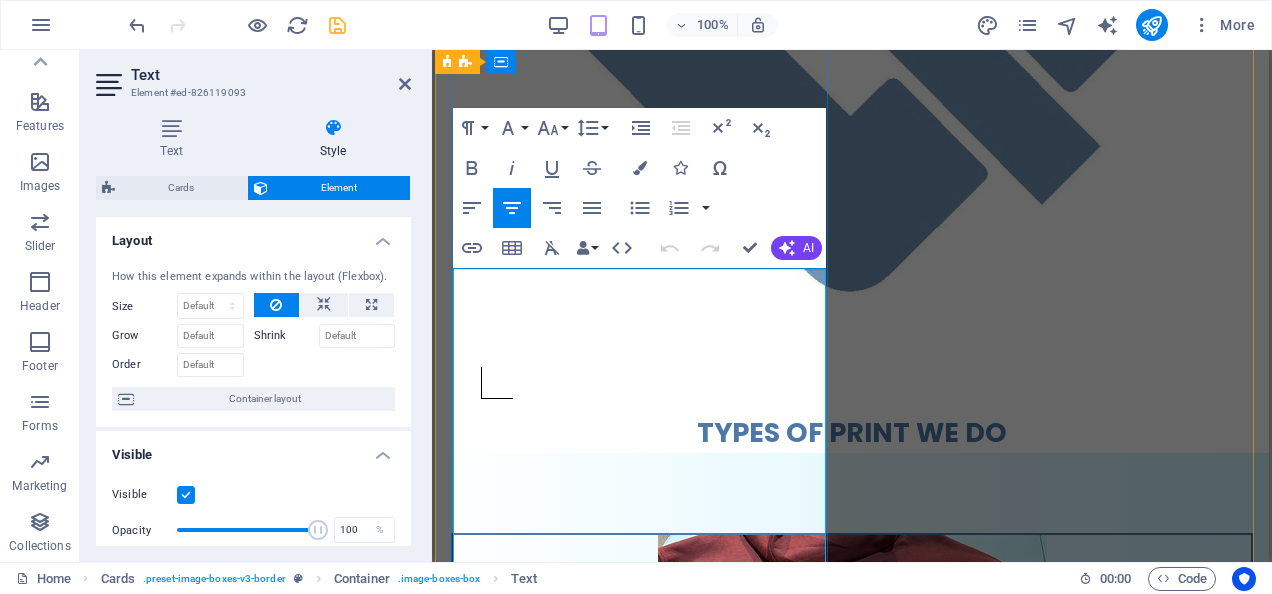 click on "✅ Durable prints that don’t crack or fade      ✅ Custom designs for teams, events & gifts      ✅ Fast turnaround with professional results" at bounding box center [852, 992] 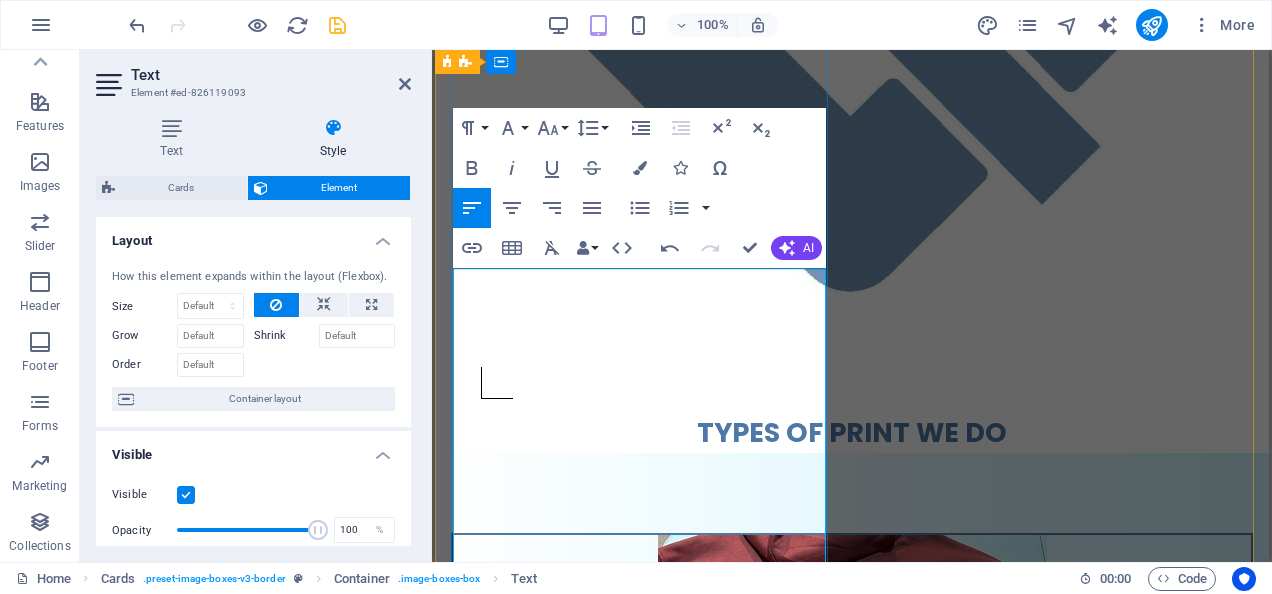 click on "✅ Durable prints that don’t crack or fade      ✅ Custom designs for teams, events & gifts      ✅ Fast turnaround with professional results" at bounding box center (852, 992) 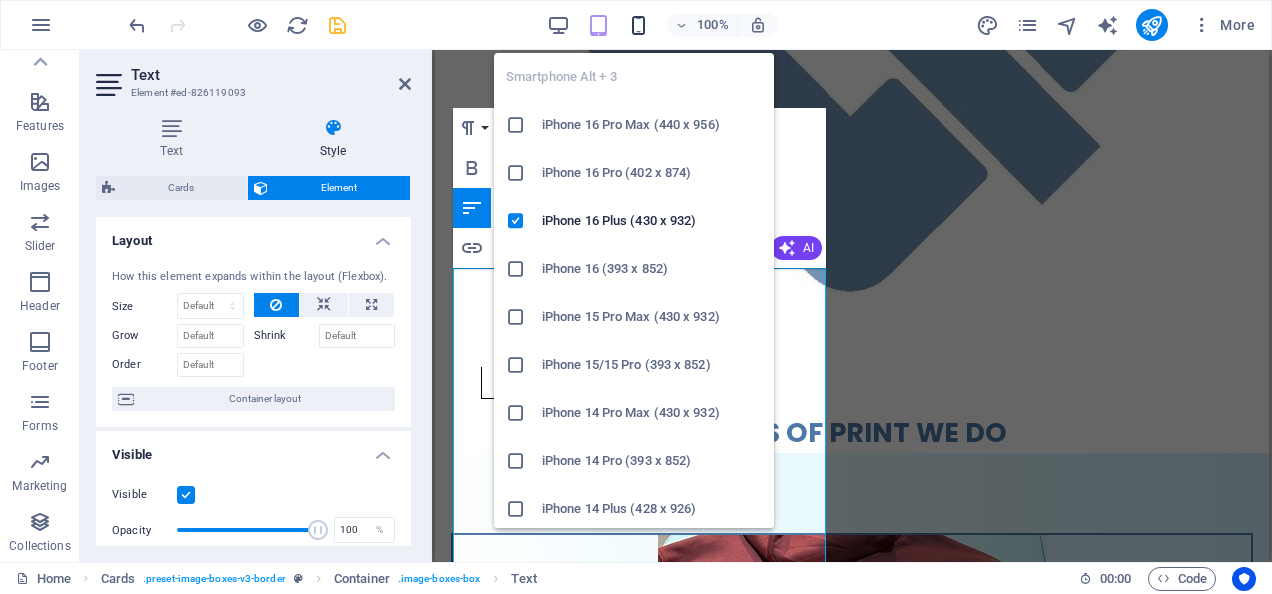 click at bounding box center [638, 25] 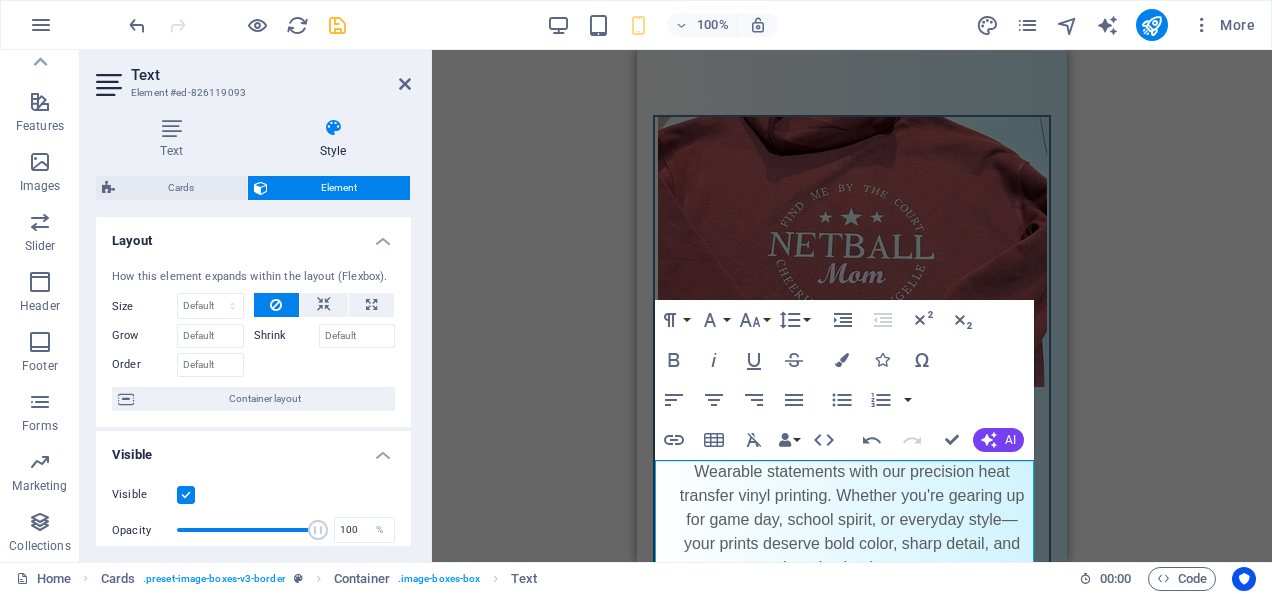 click on "Drag here to replace the existing content. Press “Ctrl” if you want to create a new element.
Container   H1   Text image overlap   Container   Text   Image   Scroll indicator   Cards   Image   Container   H3   Text   Image   Container   H3   Text   Container   Image   Container   H3   Text   Footer Hel   Container   Footer Hel   Form   H2   Form   Input   Email   Text   Textarea   Checkbox   Captcha   HTML   H2   H2   Text   H2   Container   H2   Container   Text   Text   Spacer   H2   Form button   Text   Input   Input   Text   Image   Container   Image   Container   Text   H3 Paragraph Format Normal Heading 1 Heading 2 Heading 3 Heading 4 Heading 5 Heading 6 Code Font Family Arial Georgia Impact Tahoma Times New Roman Verdana Poppins Raleway Ubuntu Font Size 8 9 10 11 12 14 18 24 30 36 48 60 72 96 Line Height Default Single 1.15 1.5 Double Increase Indent Decrease Indent Superscript Subscript Bold Italic Underline Strikethrough Colors Icons Special Characters Align Left Align Center" at bounding box center (852, 306) 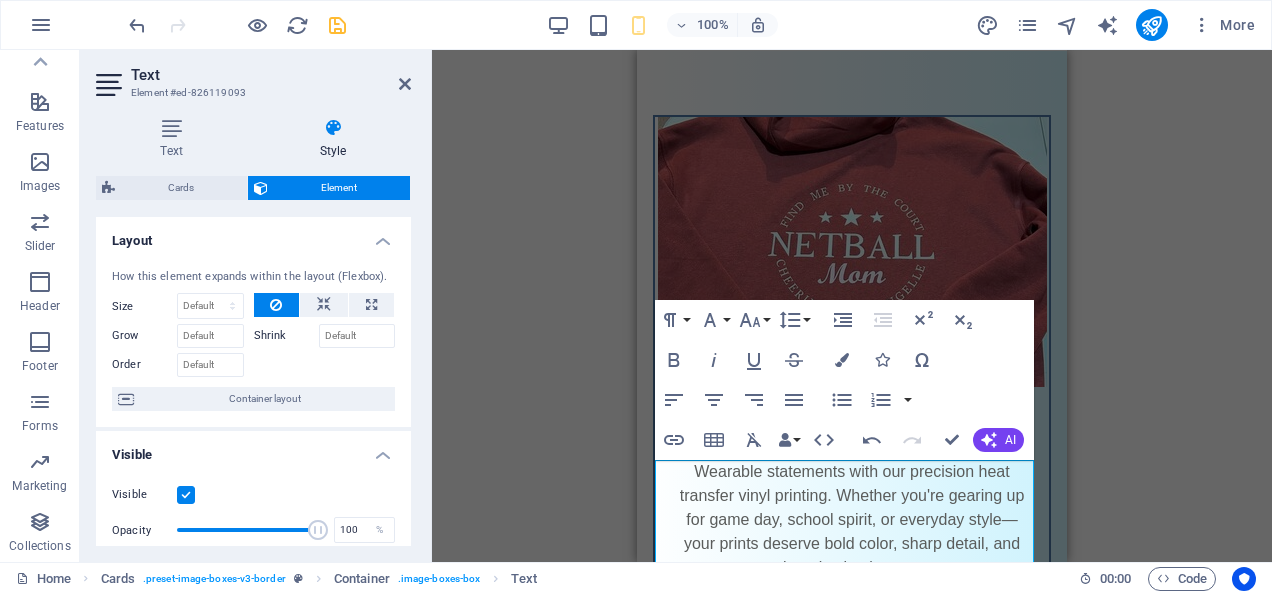 click at bounding box center [405, 84] 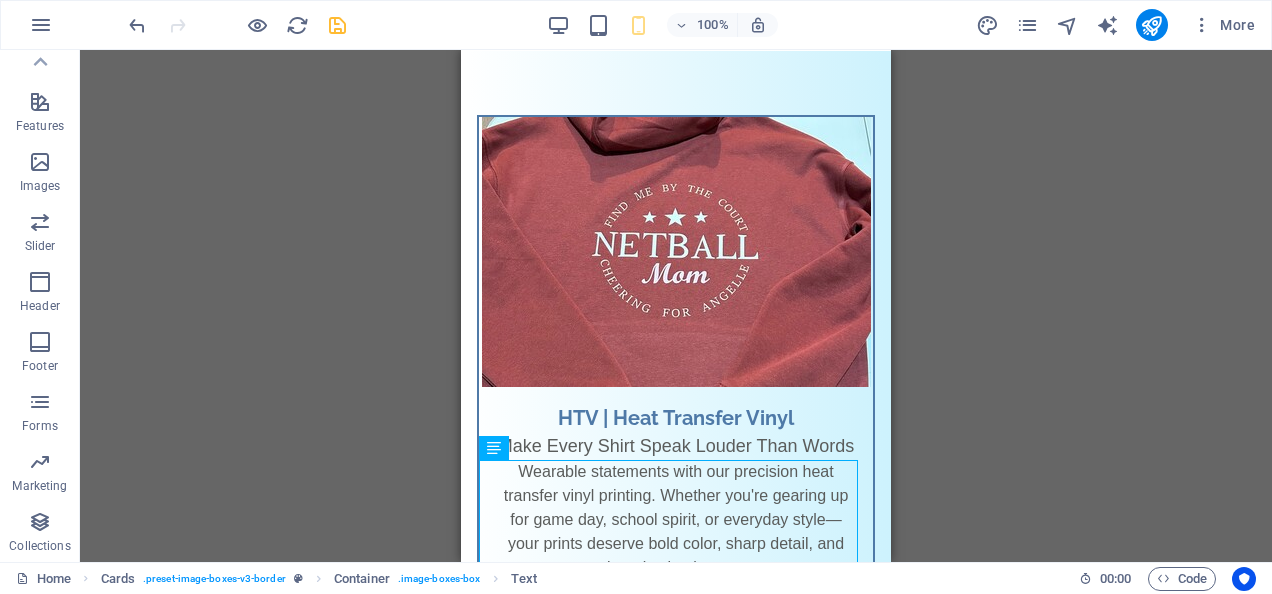 drag, startPoint x: 968, startPoint y: 313, endPoint x: 944, endPoint y: 294, distance: 30.610456 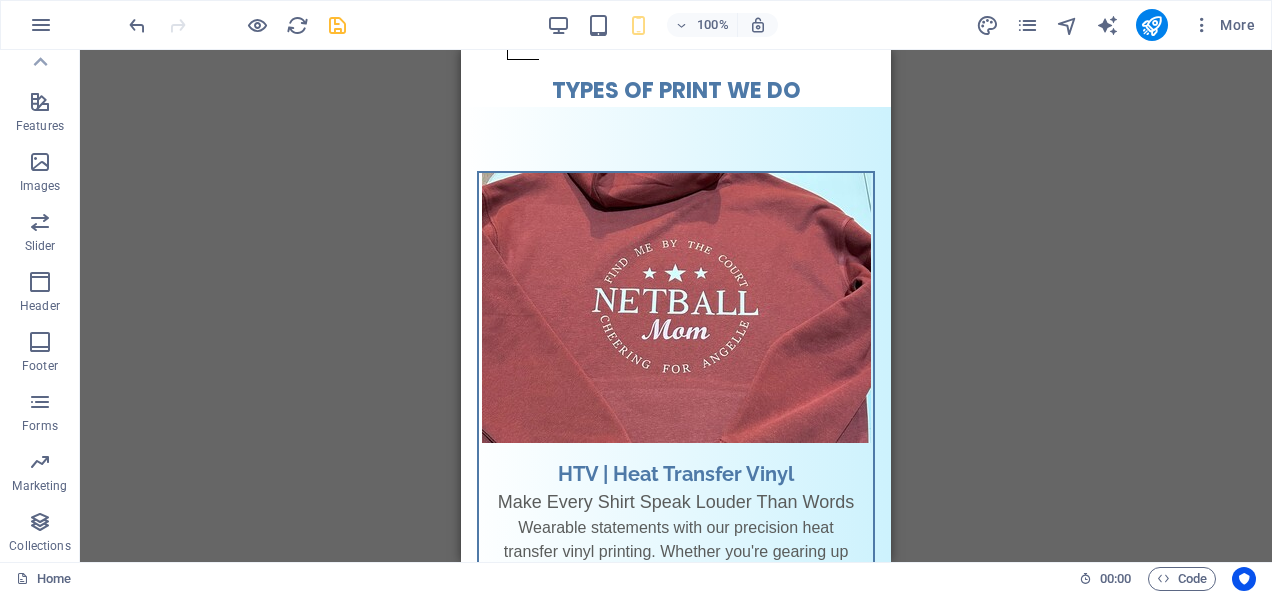 scroll, scrollTop: 663, scrollLeft: 0, axis: vertical 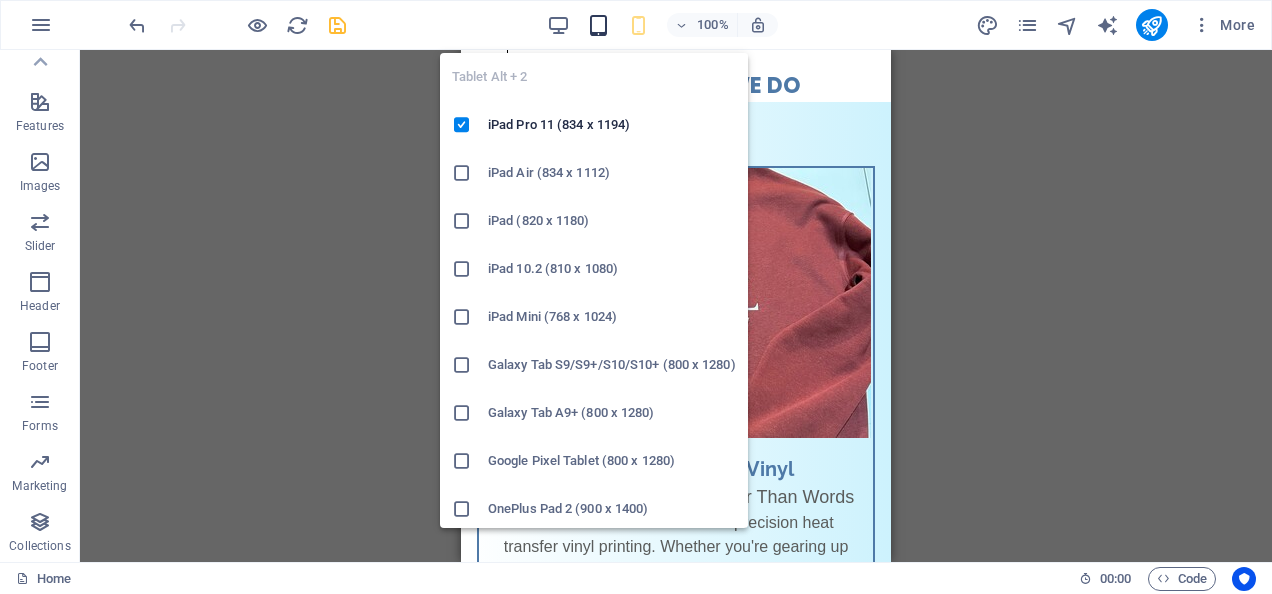 click at bounding box center [598, 25] 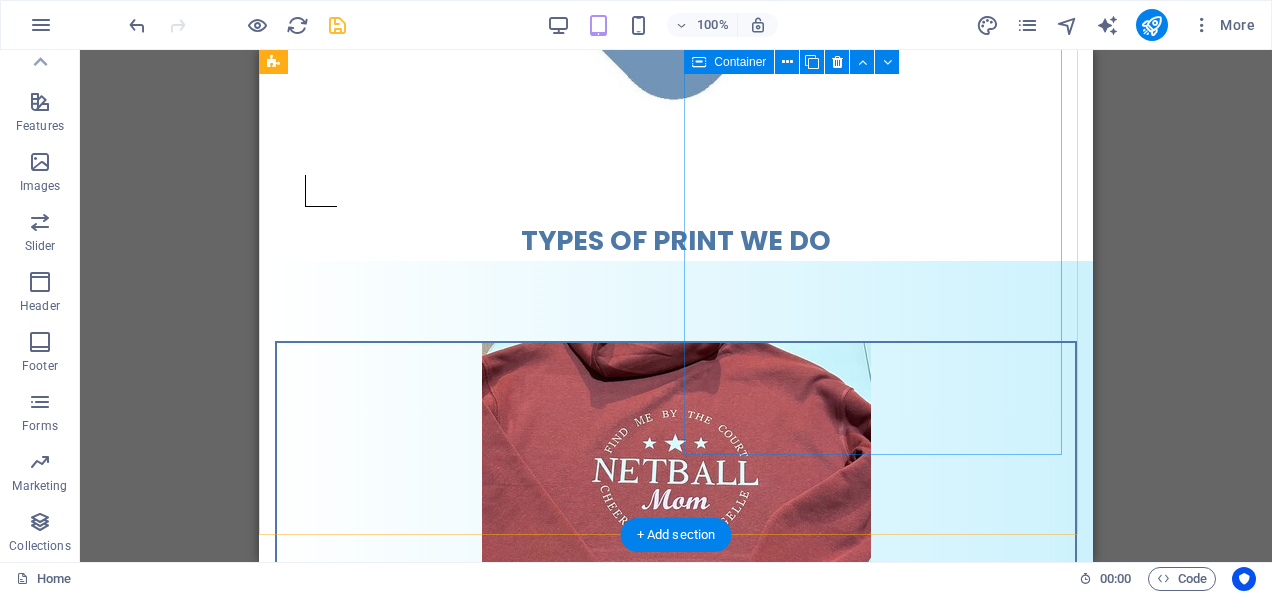 scroll, scrollTop: 908, scrollLeft: 0, axis: vertical 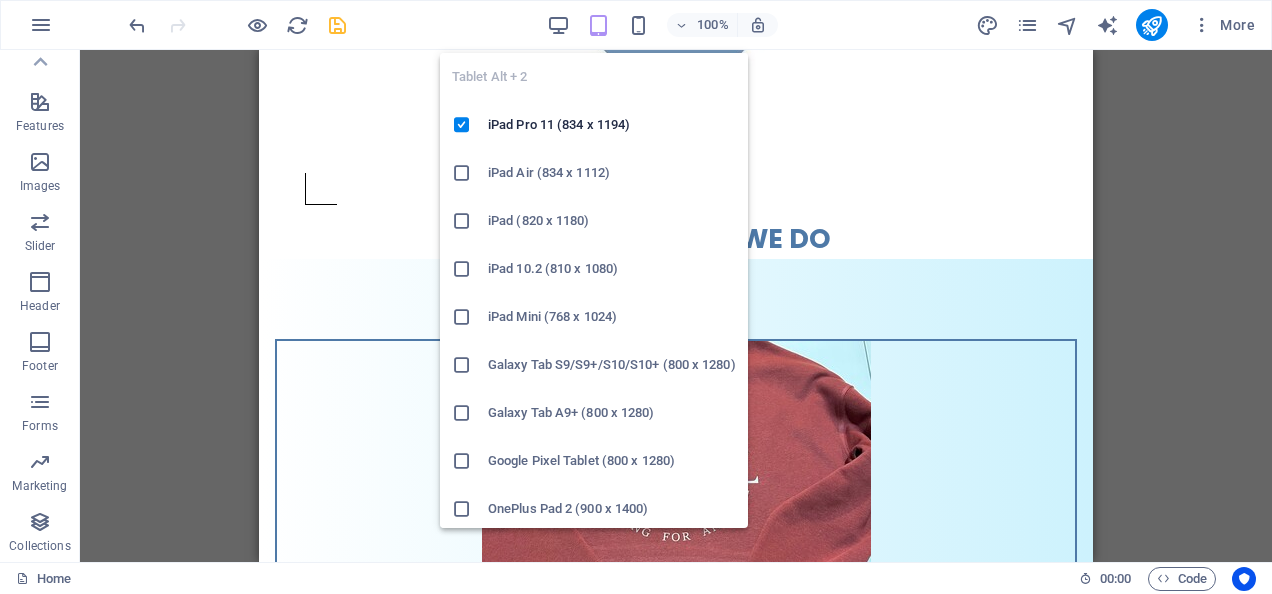 click at bounding box center [598, 25] 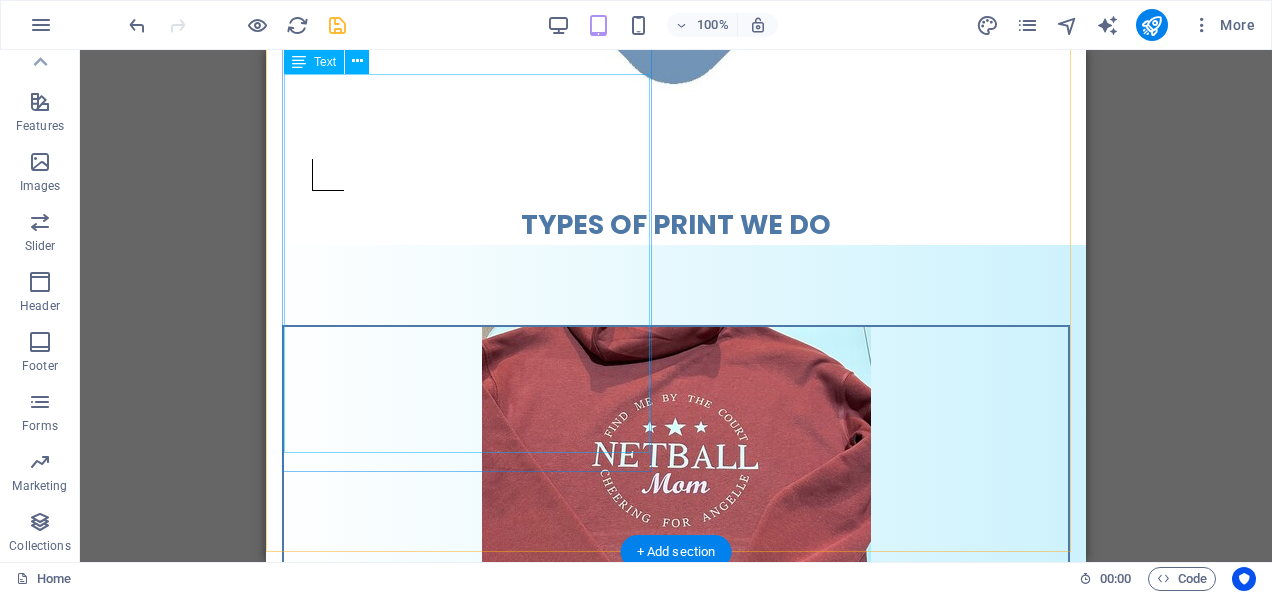 scroll, scrollTop: 897, scrollLeft: 0, axis: vertical 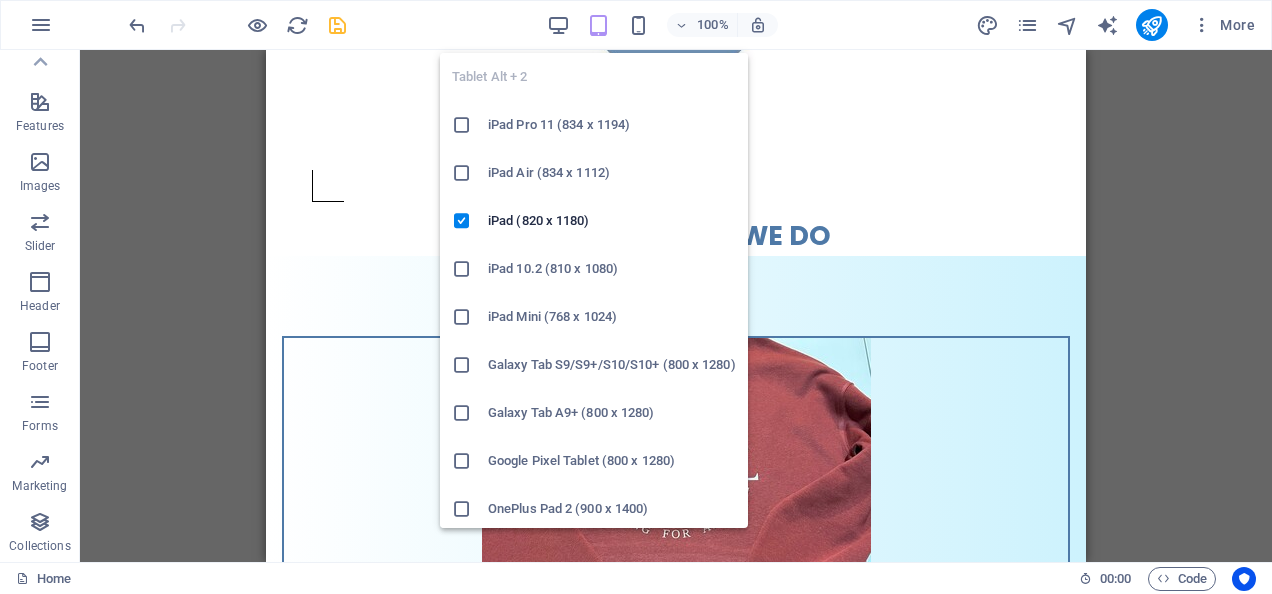 drag, startPoint x: 480, startPoint y: 169, endPoint x: 221, endPoint y: 120, distance: 263.5944 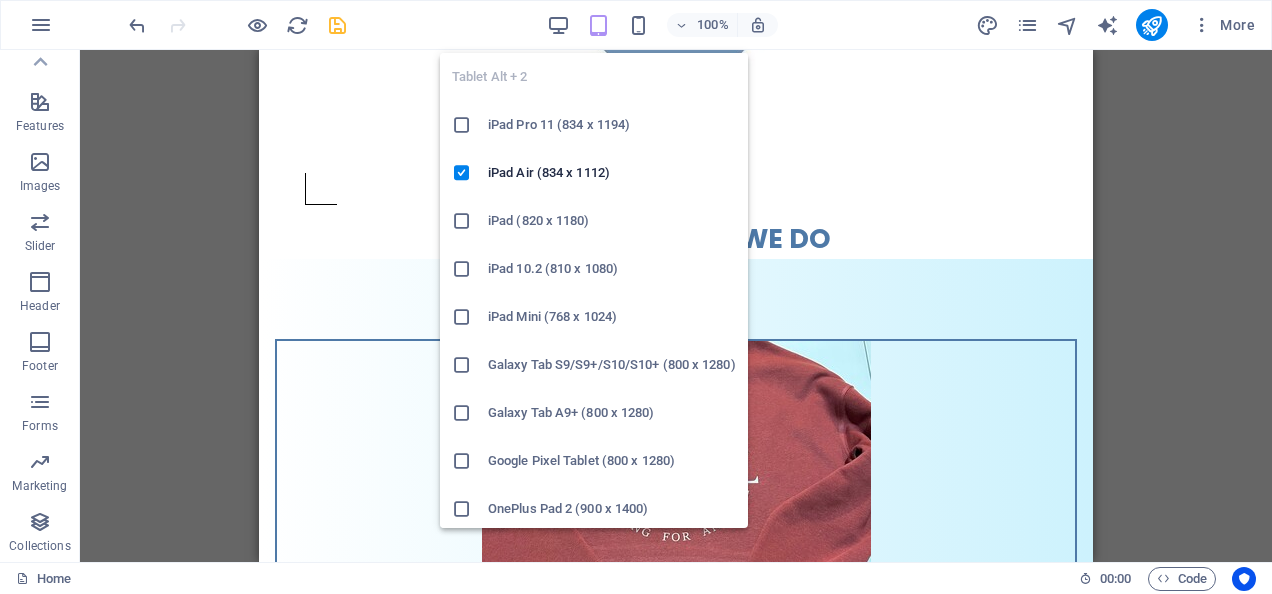 click at bounding box center [598, 25] 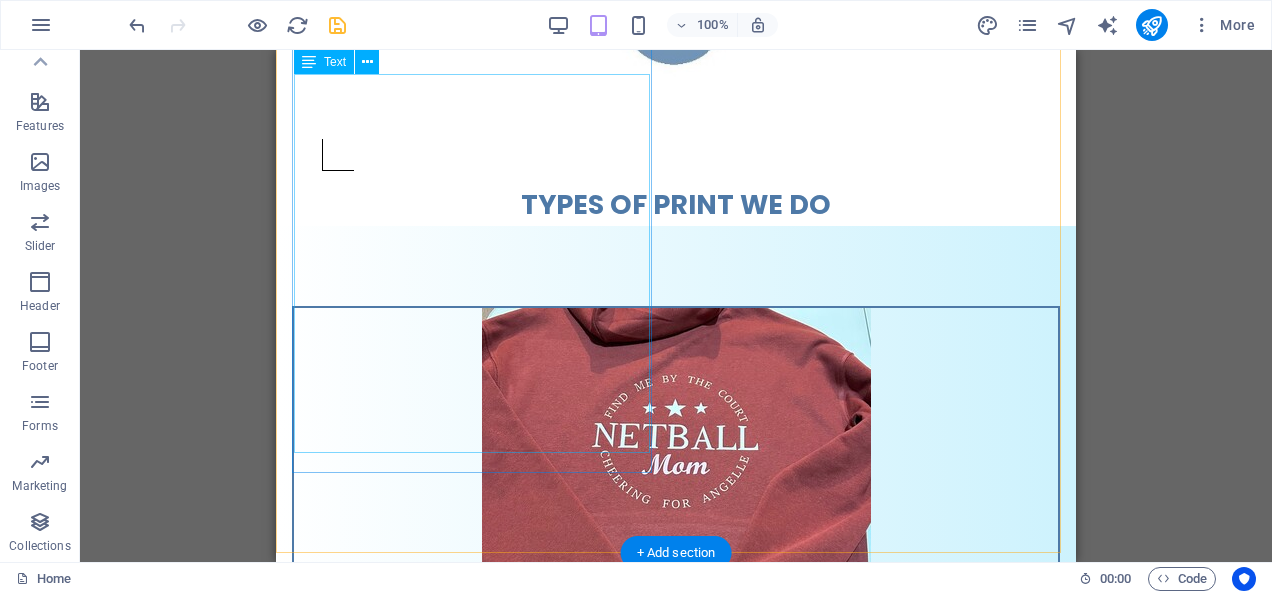 scroll, scrollTop: 880, scrollLeft: 0, axis: vertical 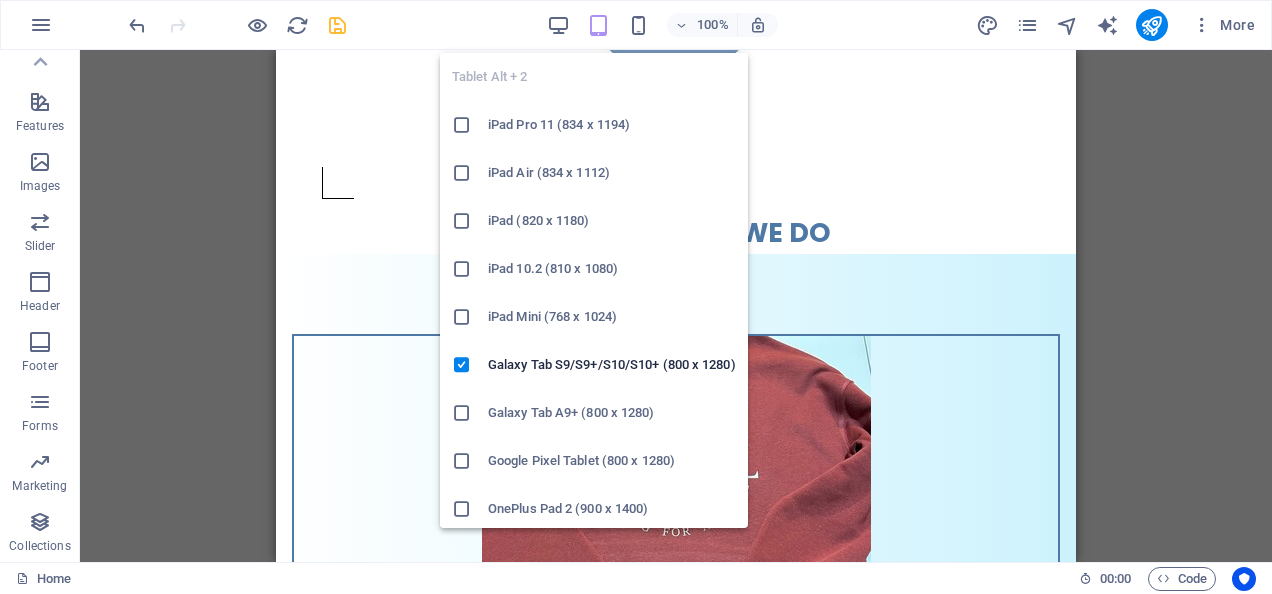 click on "Galaxy Tab A9+ (800 x 1280)" at bounding box center [612, 413] 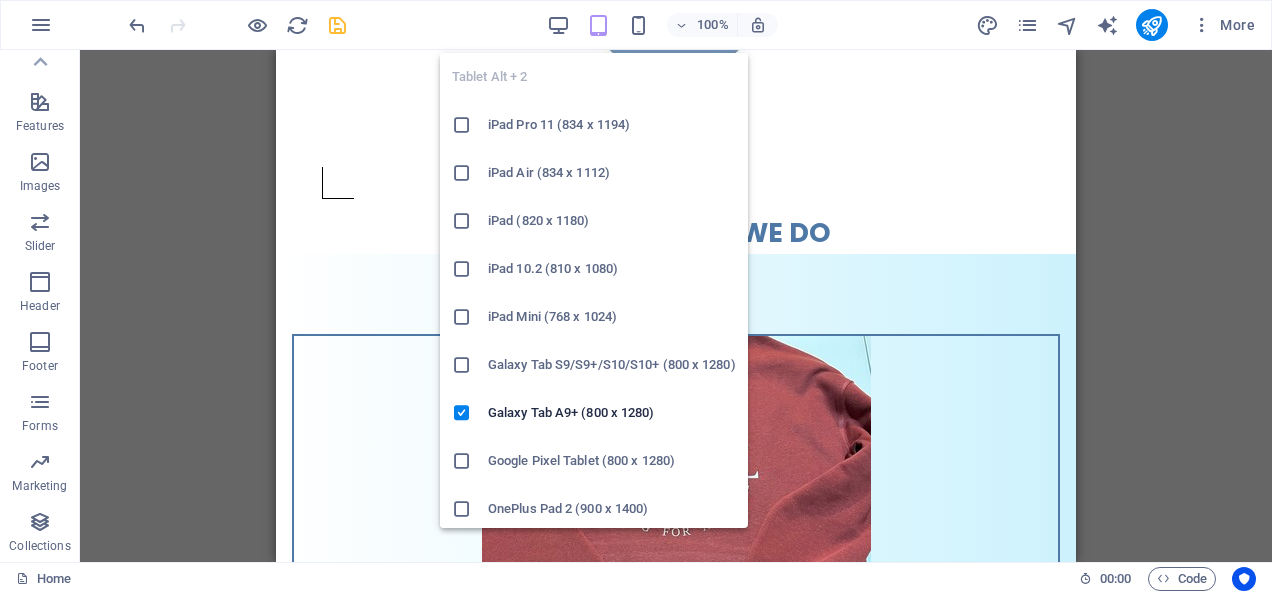 click at bounding box center (598, 25) 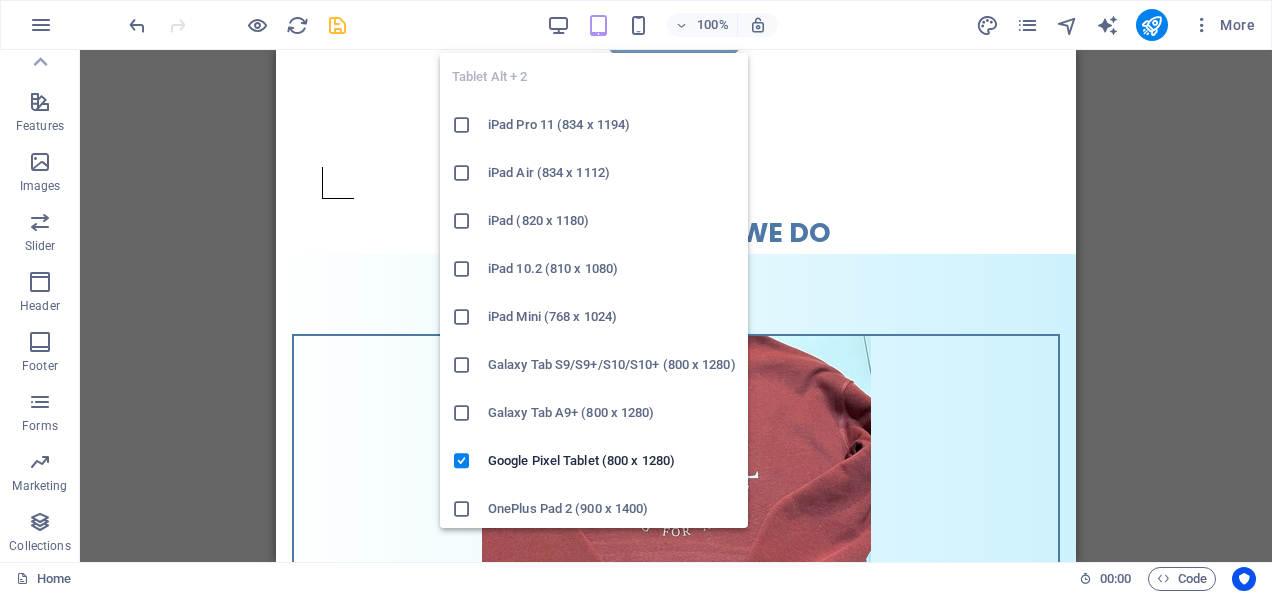 click at bounding box center [598, 25] 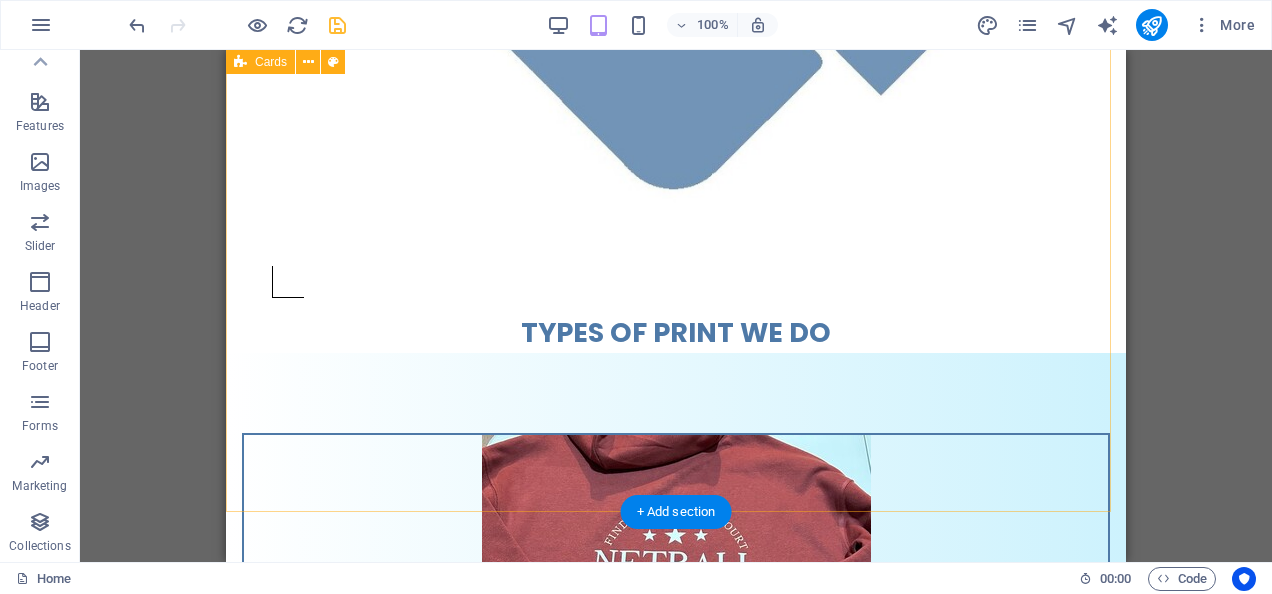 scroll, scrollTop: 952, scrollLeft: 0, axis: vertical 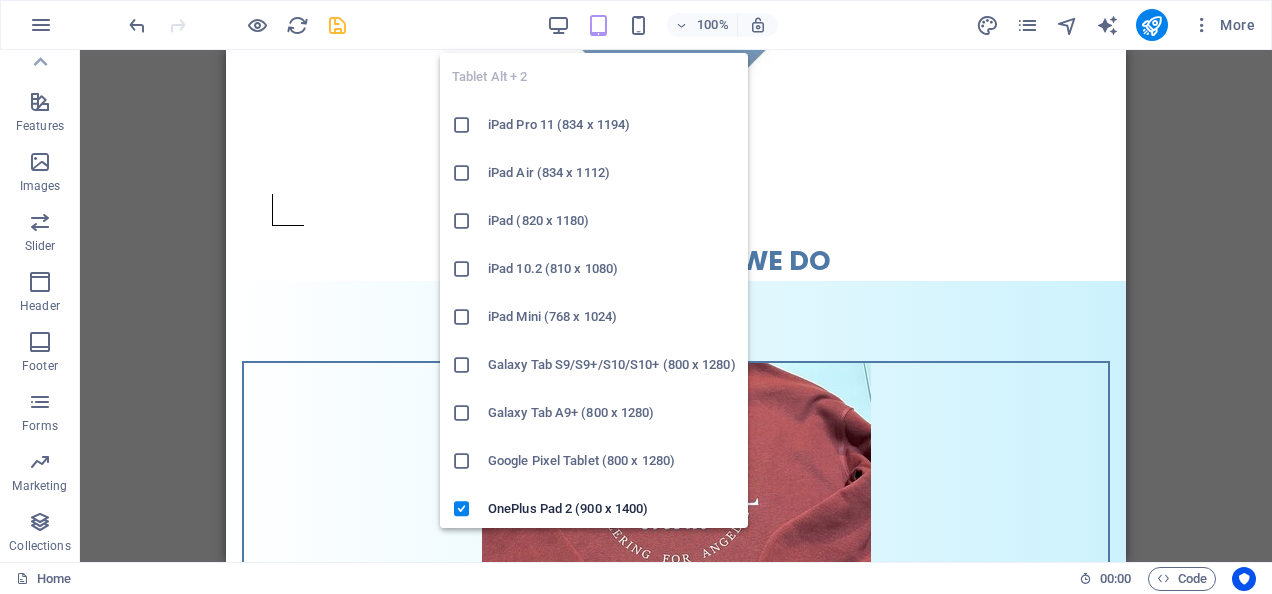 click on "iPad Pro 11 (834 x 1194)" at bounding box center [612, 125] 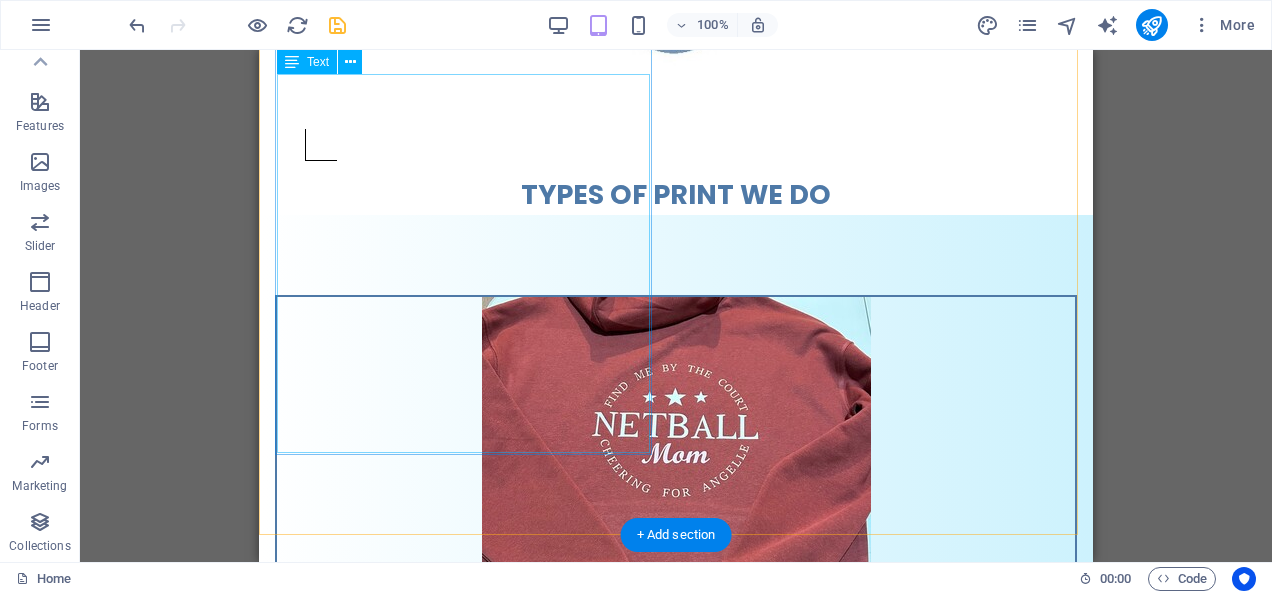 scroll, scrollTop: 908, scrollLeft: 0, axis: vertical 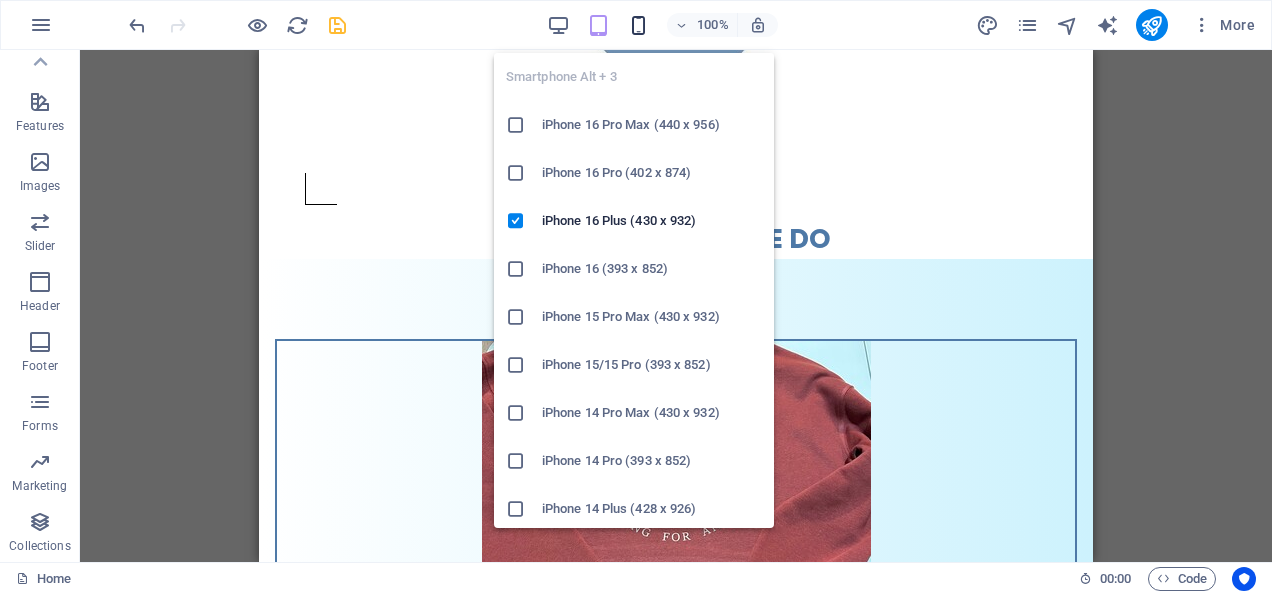 click at bounding box center (638, 25) 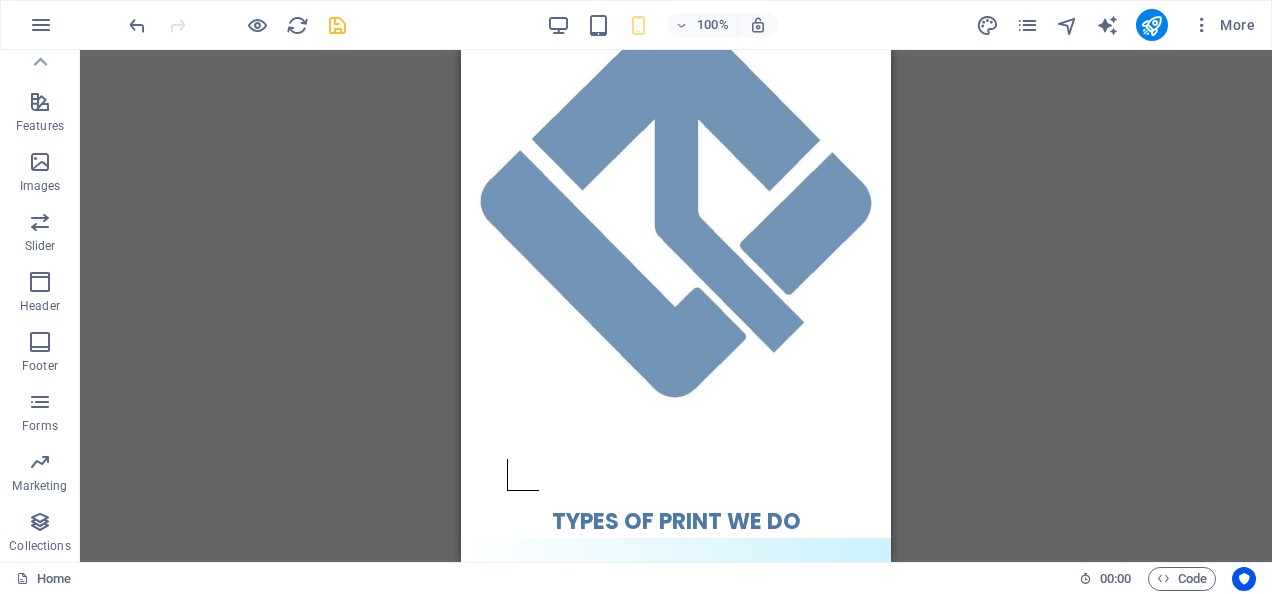 scroll, scrollTop: 0, scrollLeft: 0, axis: both 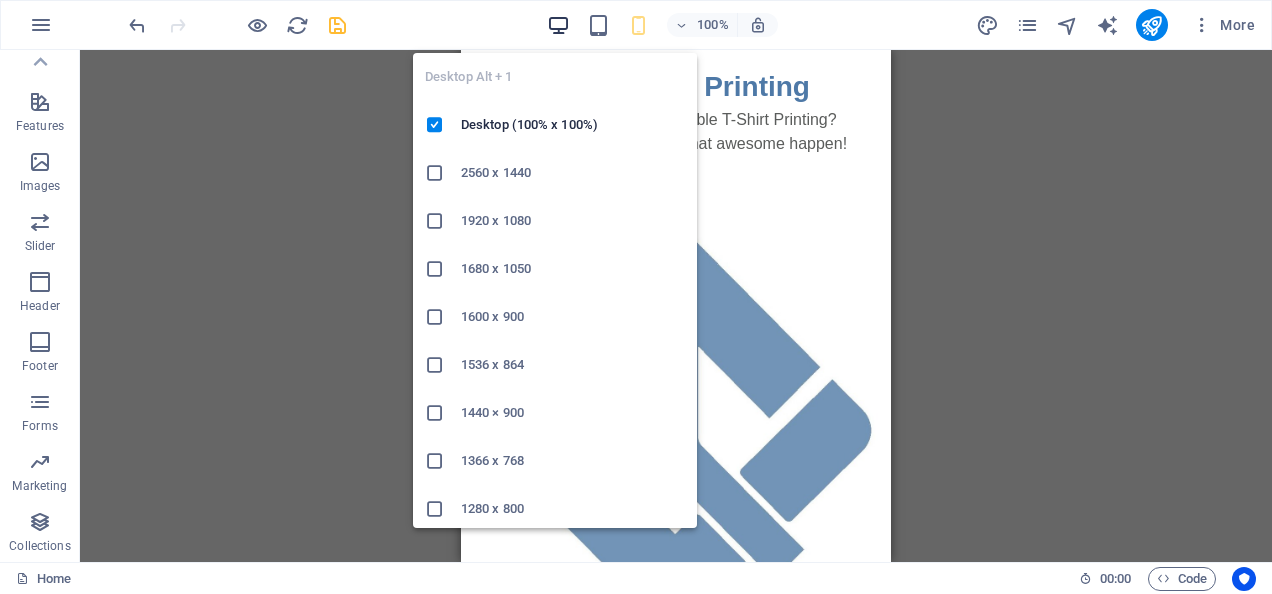 click at bounding box center [558, 25] 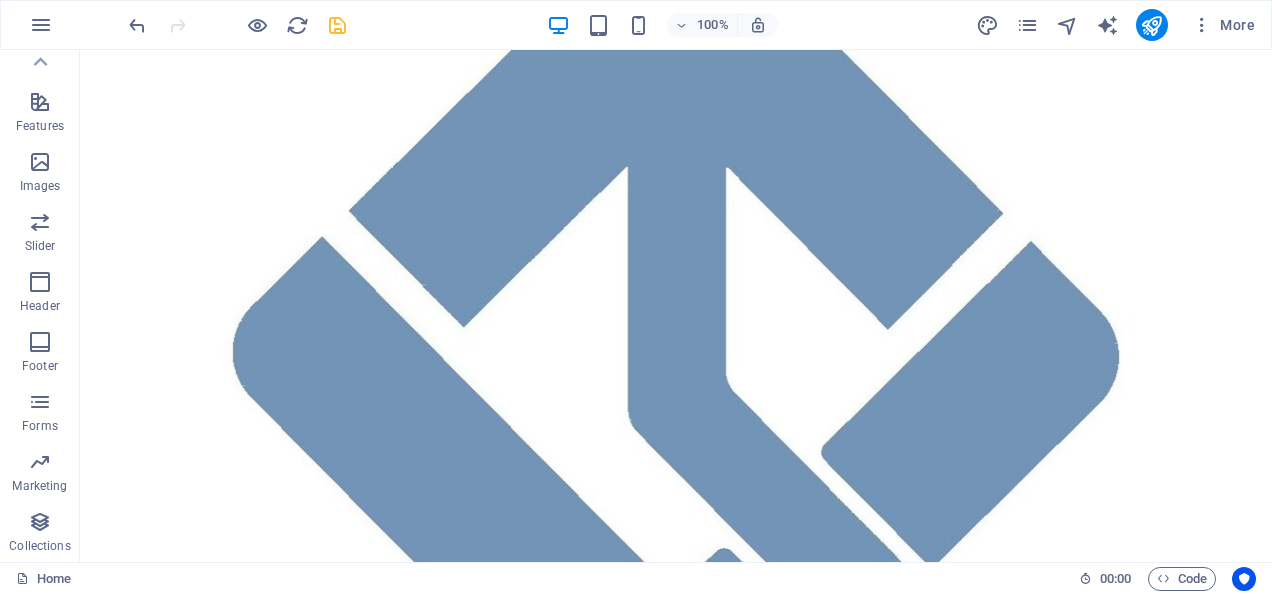 scroll, scrollTop: 350, scrollLeft: 0, axis: vertical 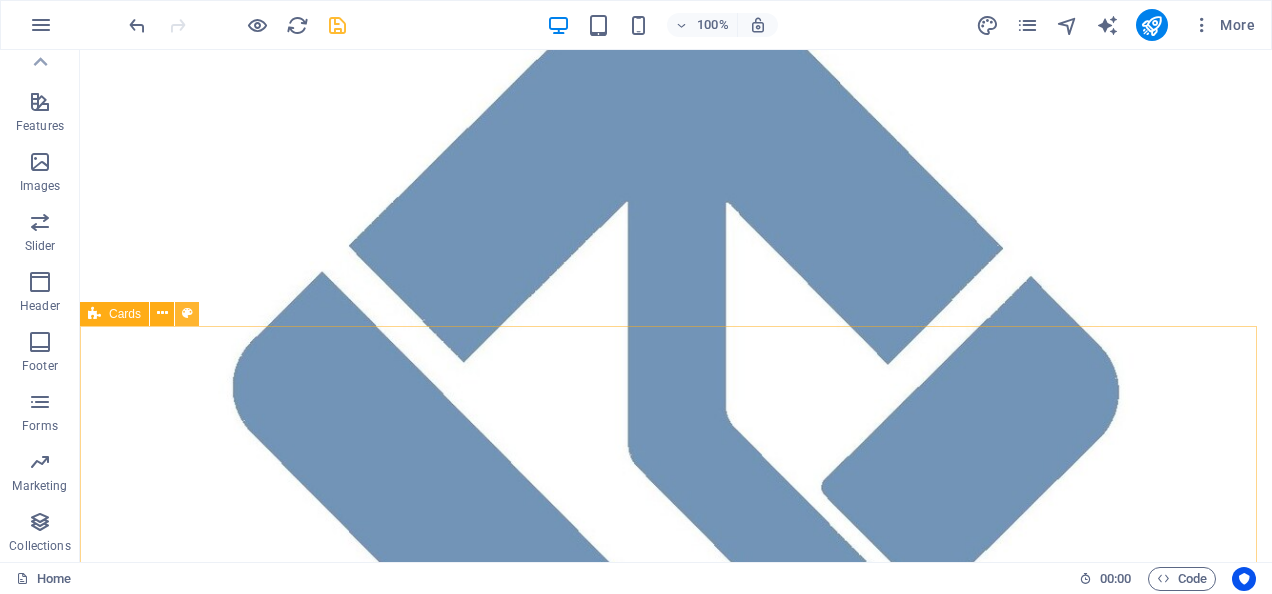 click at bounding box center (187, 313) 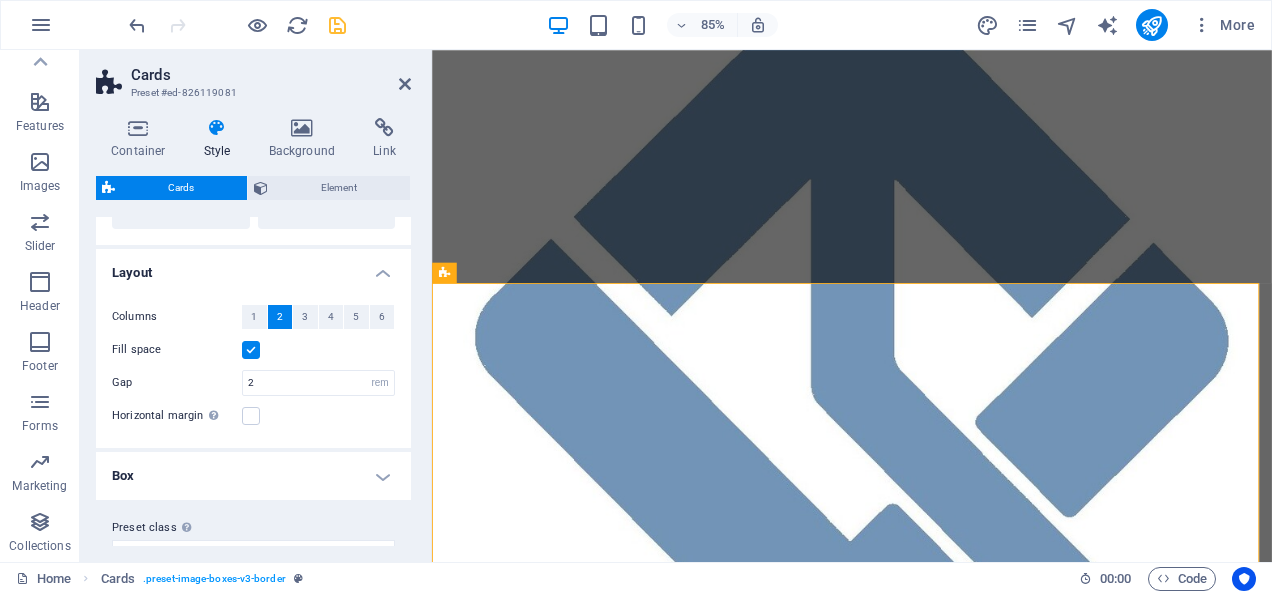 scroll, scrollTop: 200, scrollLeft: 0, axis: vertical 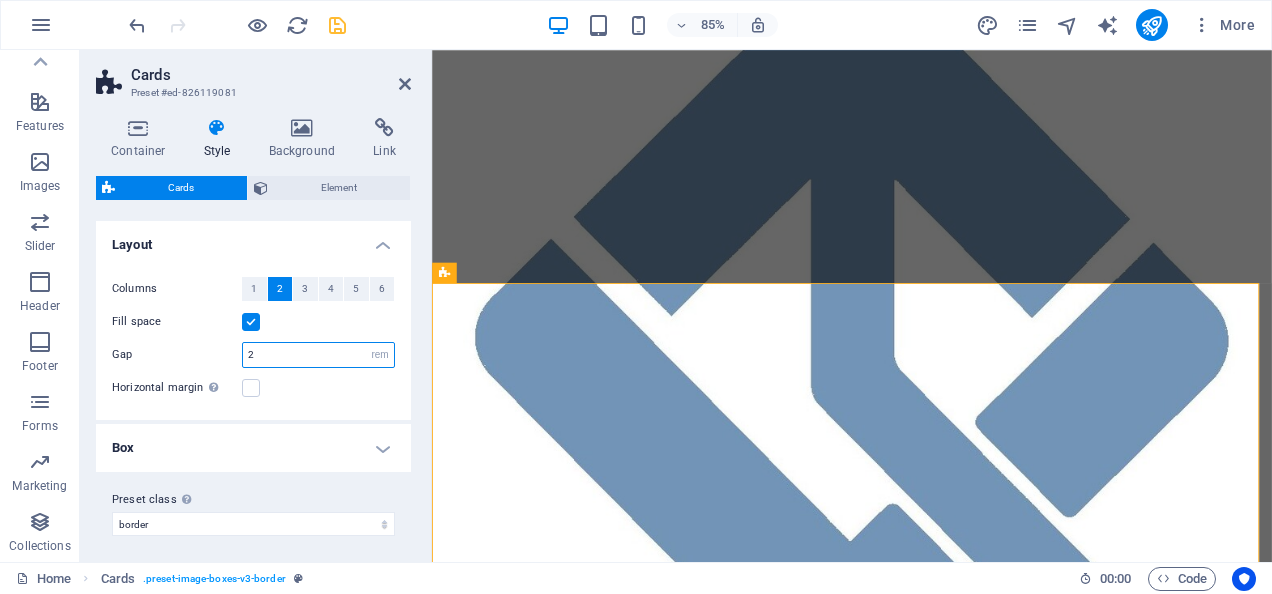 drag, startPoint x: 280, startPoint y: 354, endPoint x: 218, endPoint y: 356, distance: 62.03225 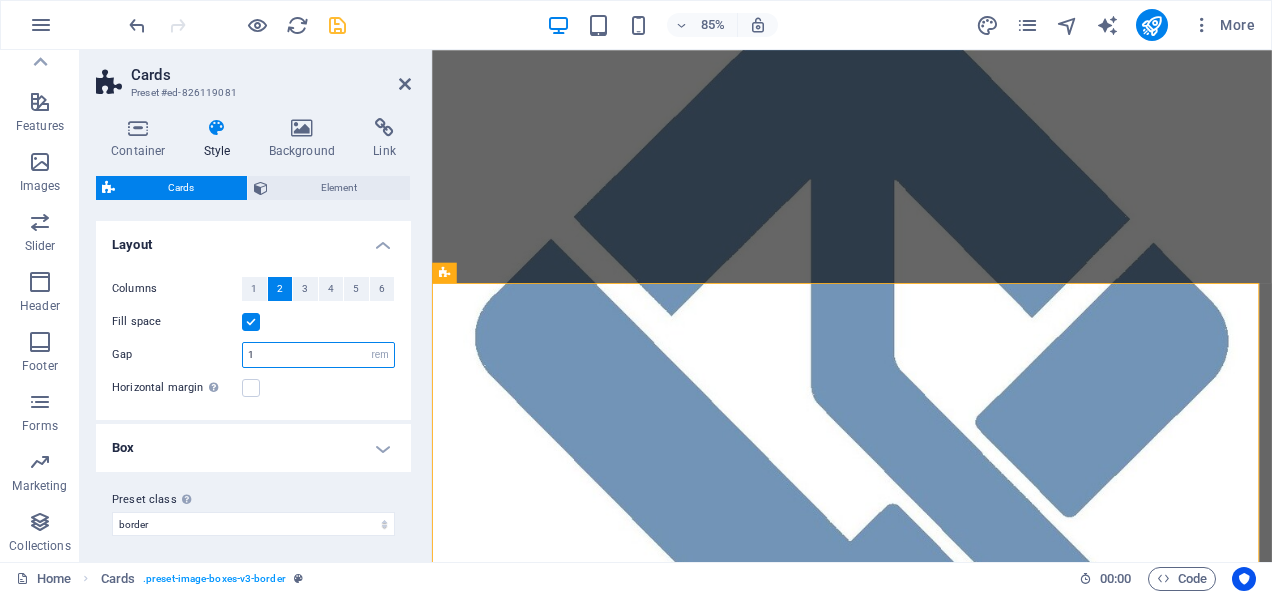 drag, startPoint x: 288, startPoint y: 355, endPoint x: 221, endPoint y: 351, distance: 67.11929 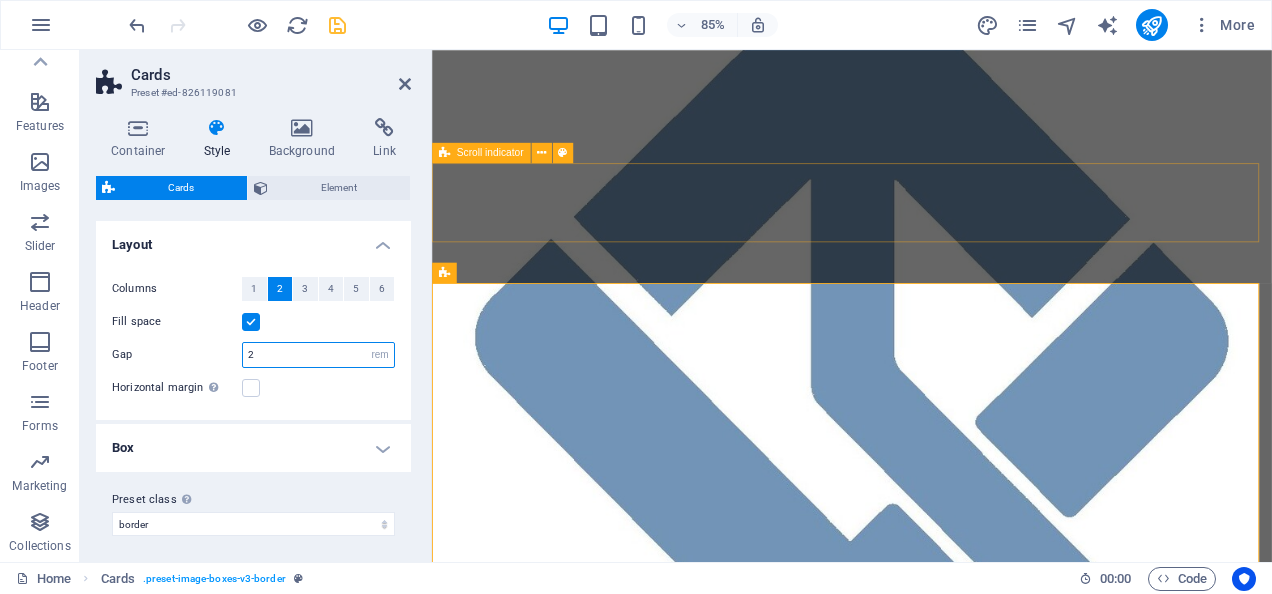 type on "2" 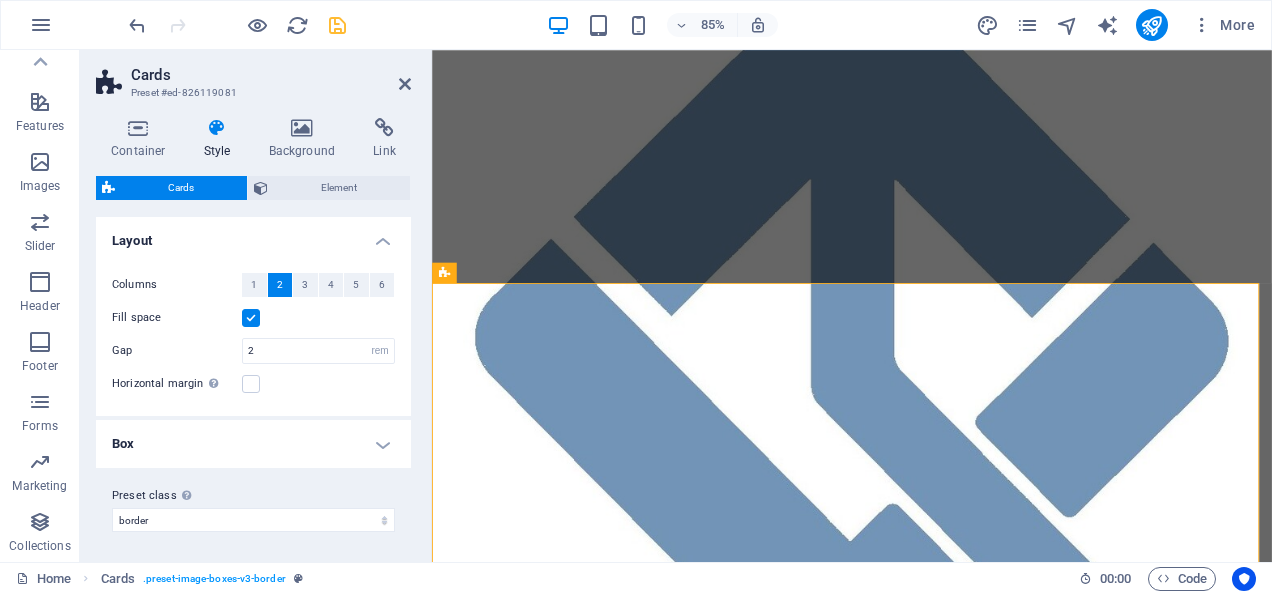 scroll, scrollTop: 204, scrollLeft: 0, axis: vertical 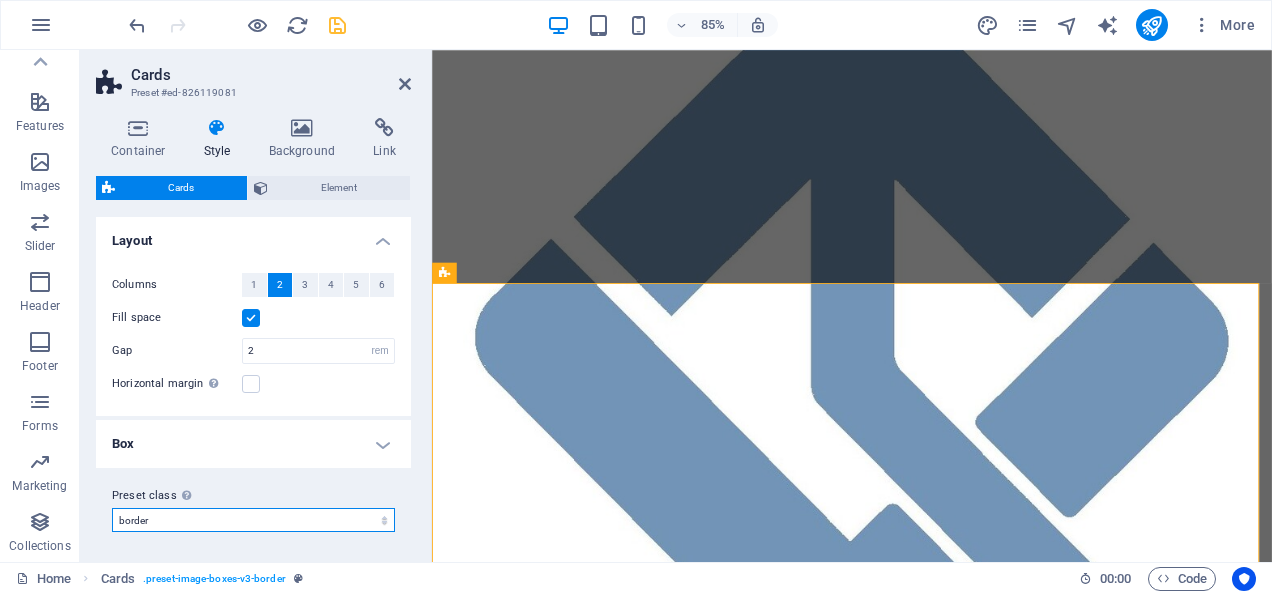 click on "border Add preset class" at bounding box center [253, 520] 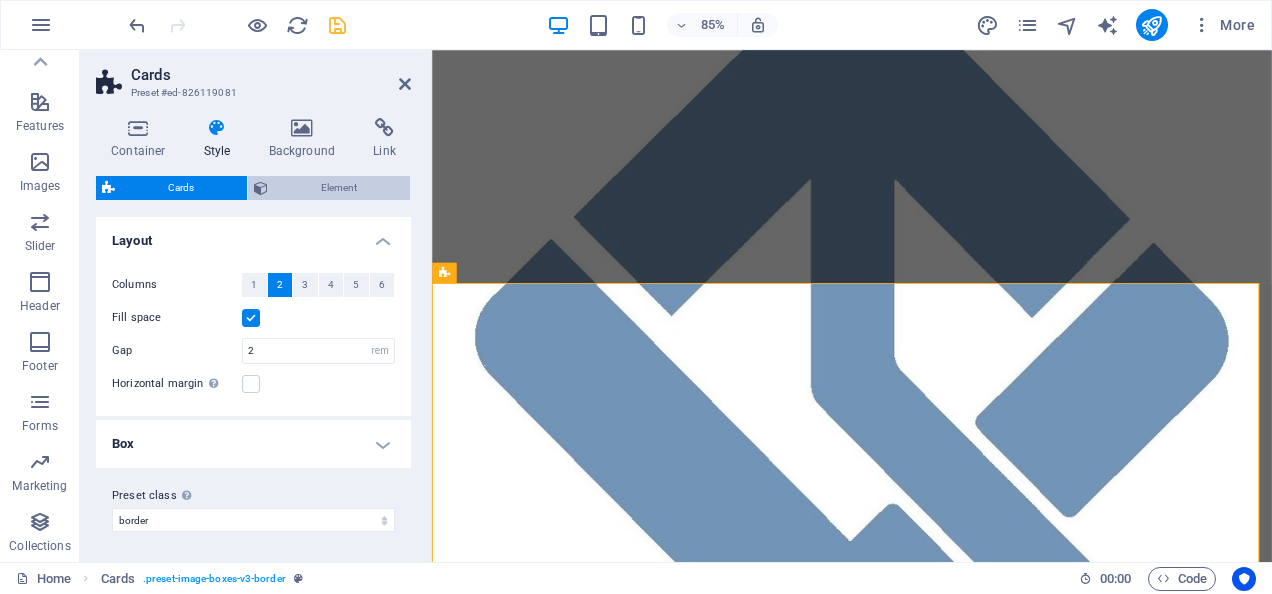 click on "Element" at bounding box center [339, 188] 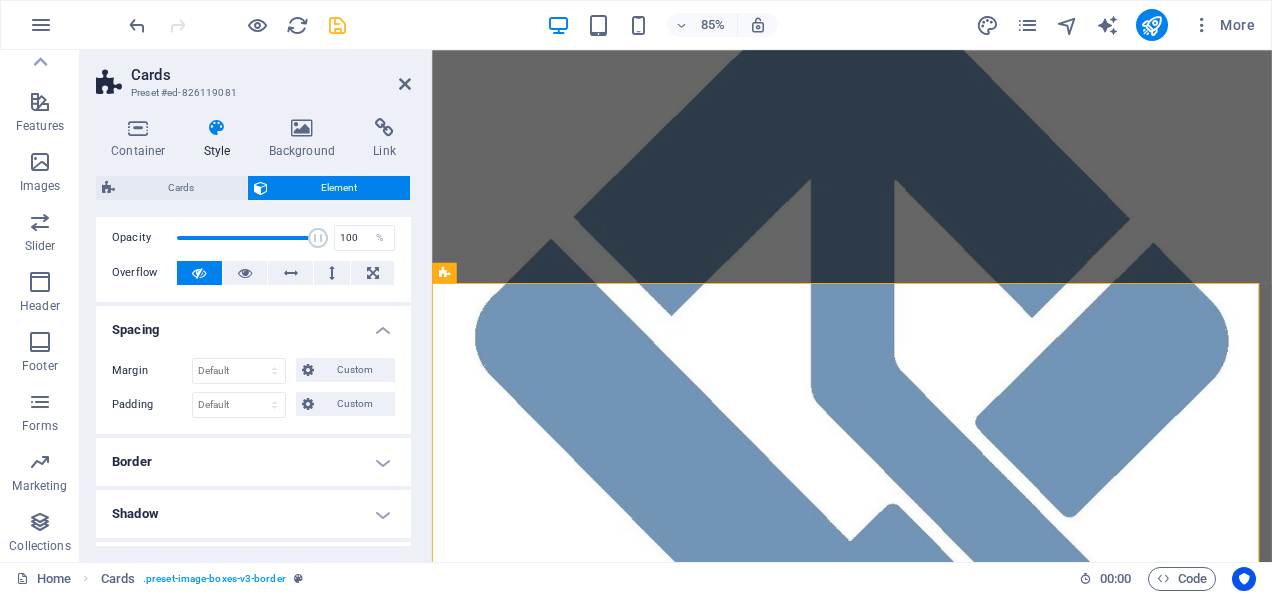 scroll, scrollTop: 100, scrollLeft: 0, axis: vertical 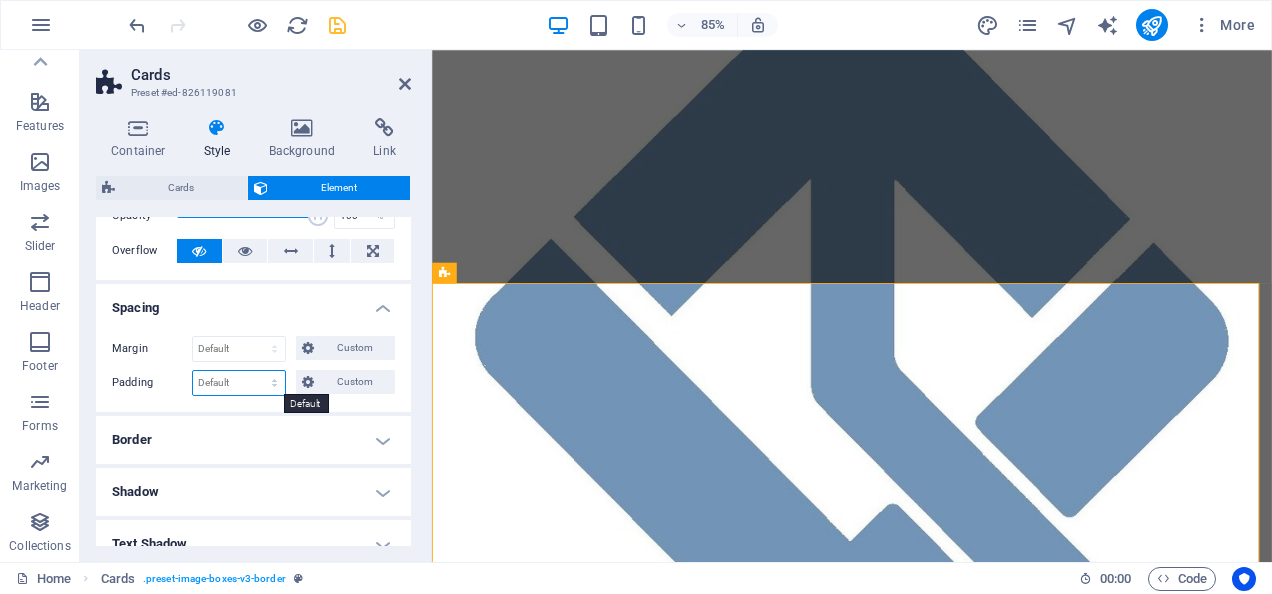 click on "Default px rem % vh vw Custom" at bounding box center (239, 383) 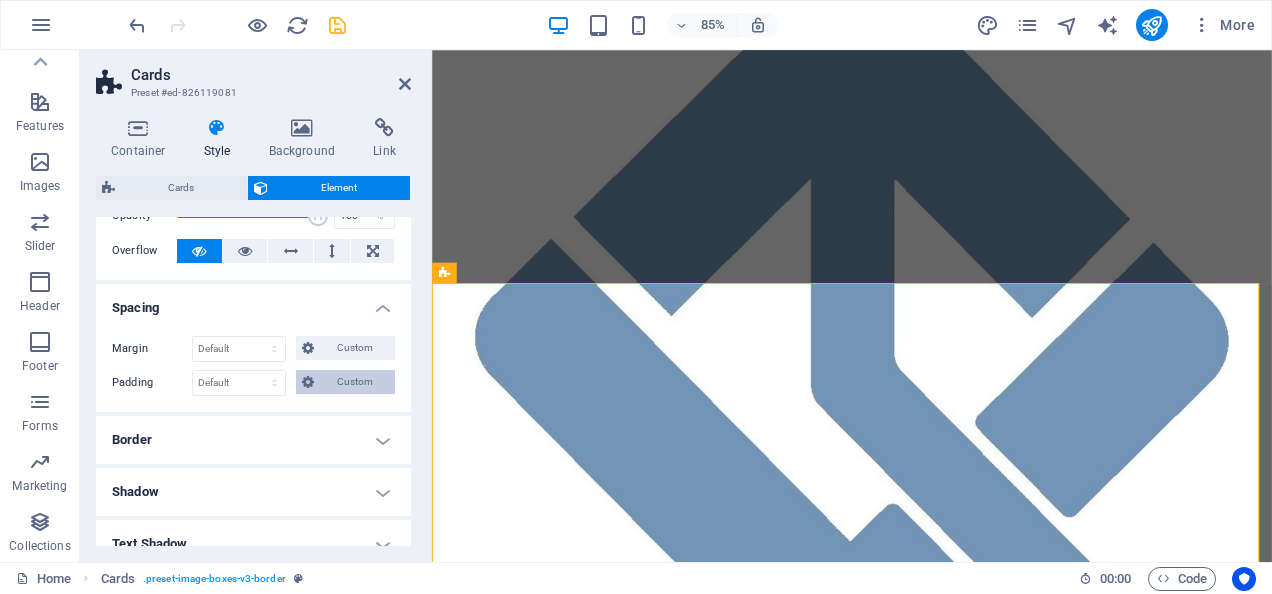 click on "Custom" at bounding box center [354, 382] 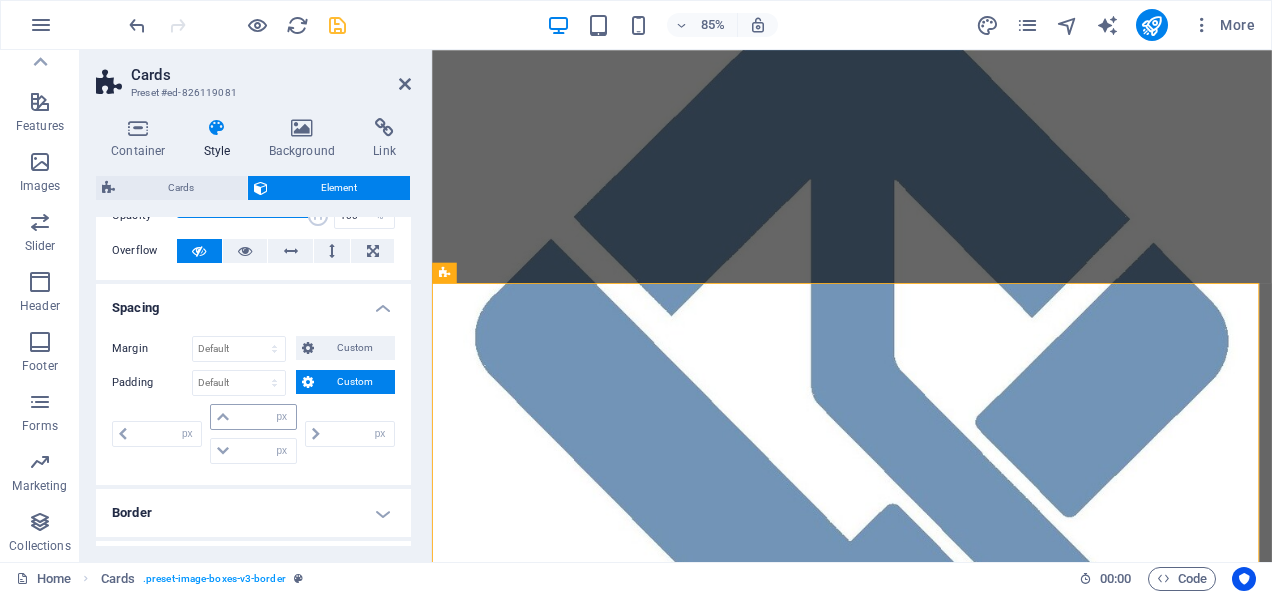 click at bounding box center [223, 417] 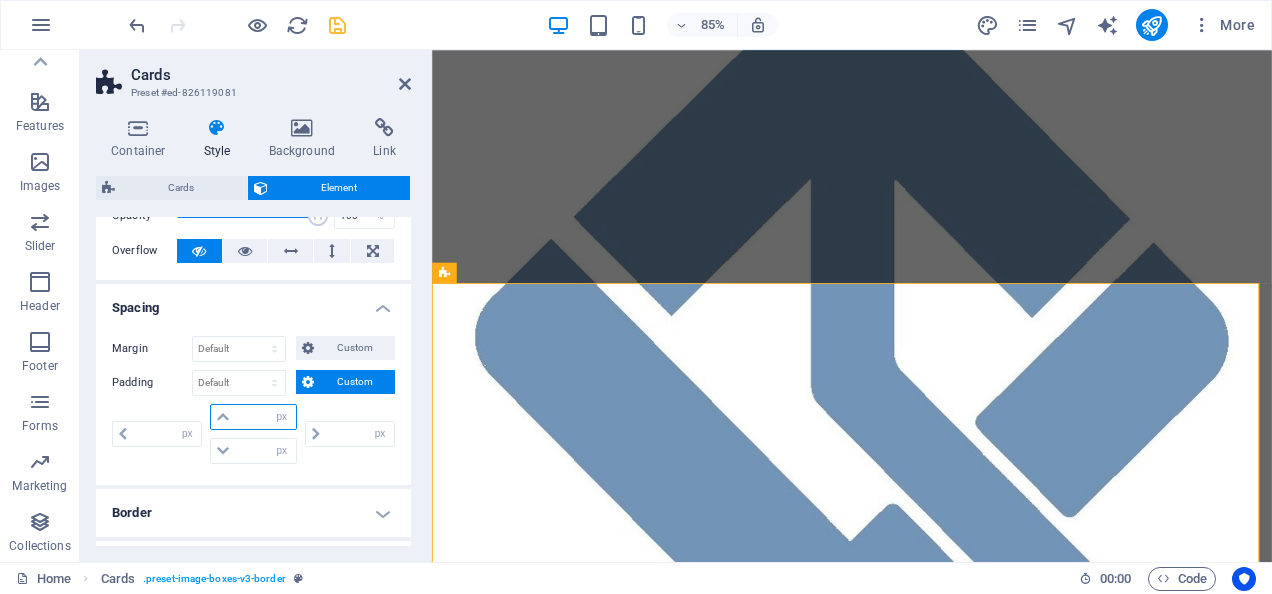 click at bounding box center [265, 417] 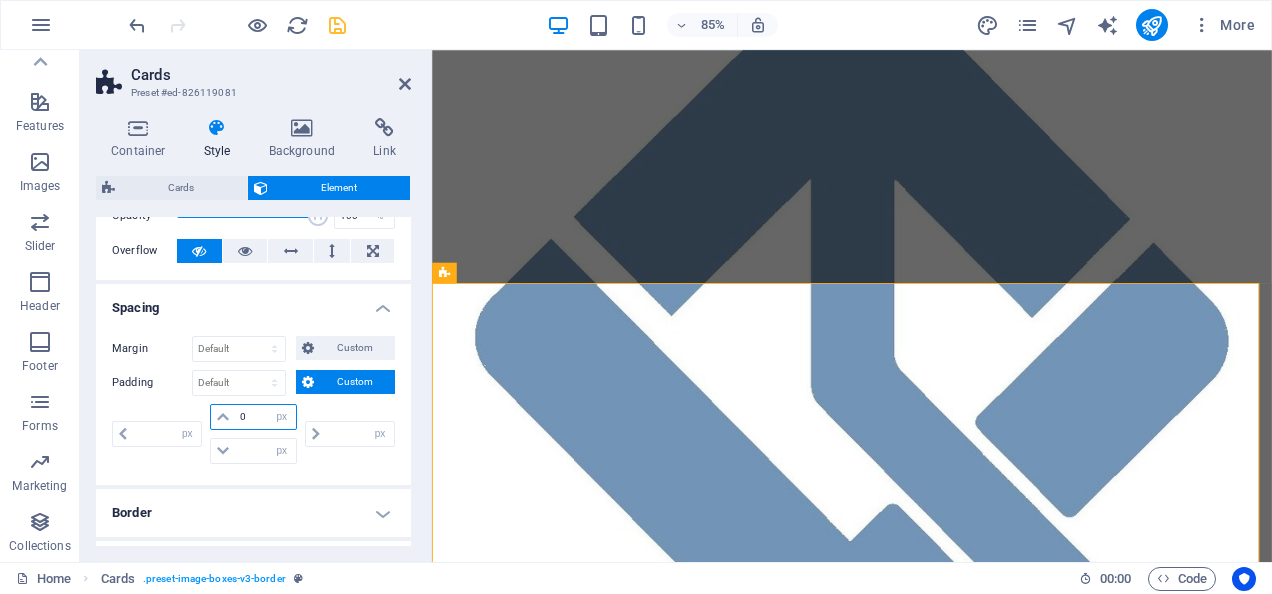 type on "0" 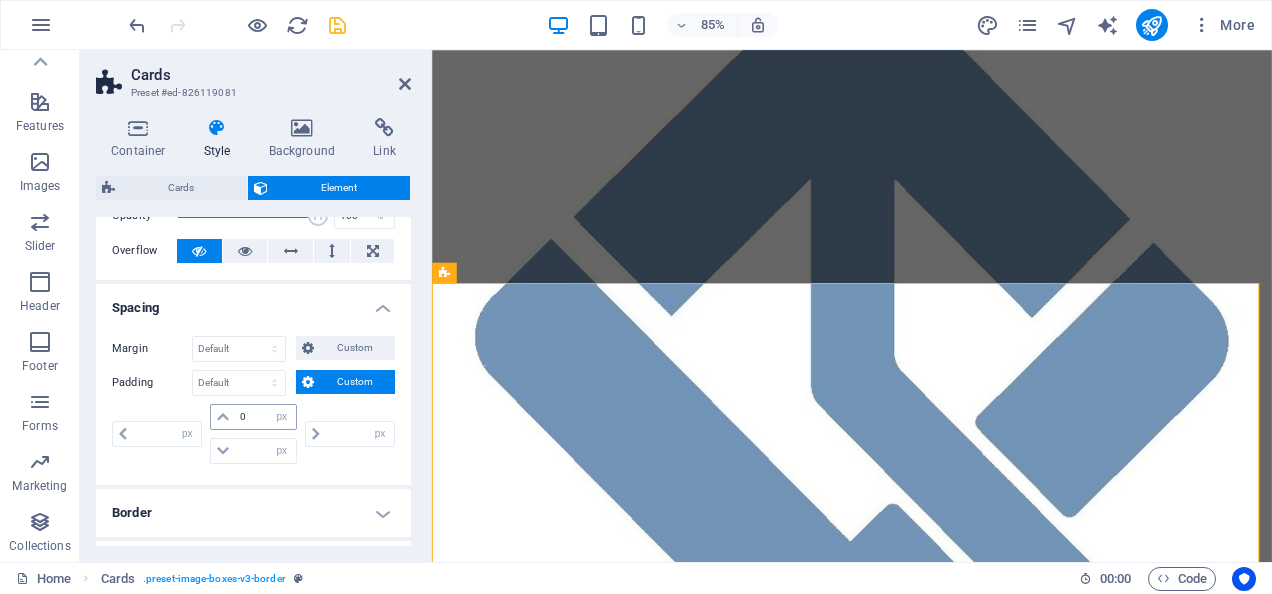 select on "px" 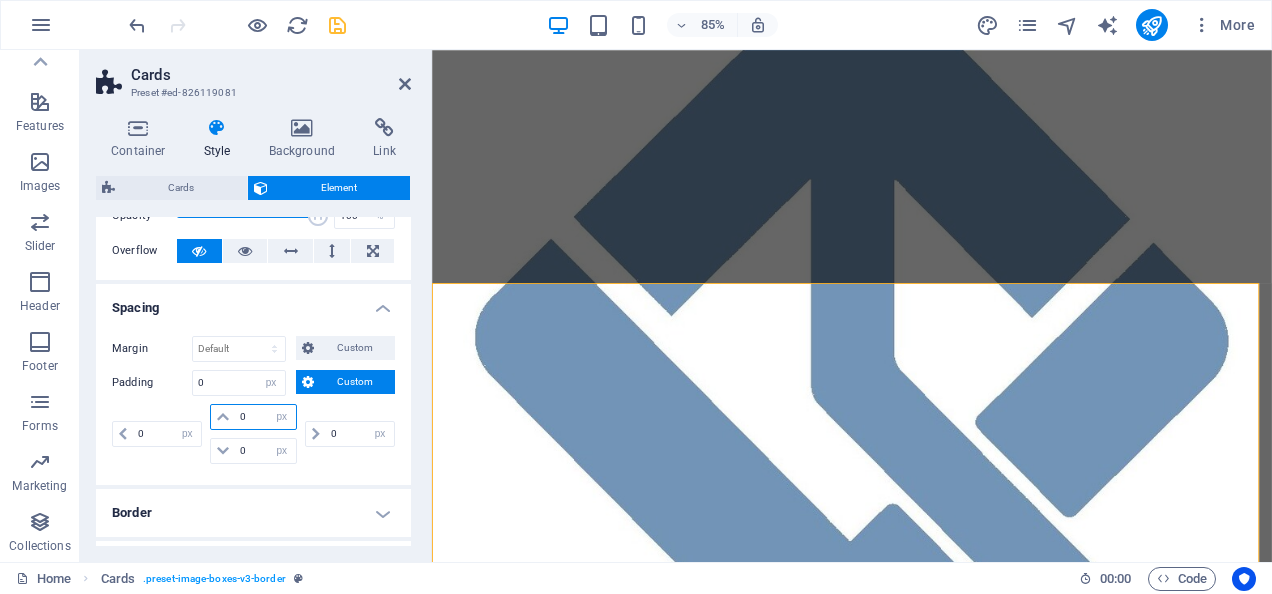 click on "0" at bounding box center (265, 417) 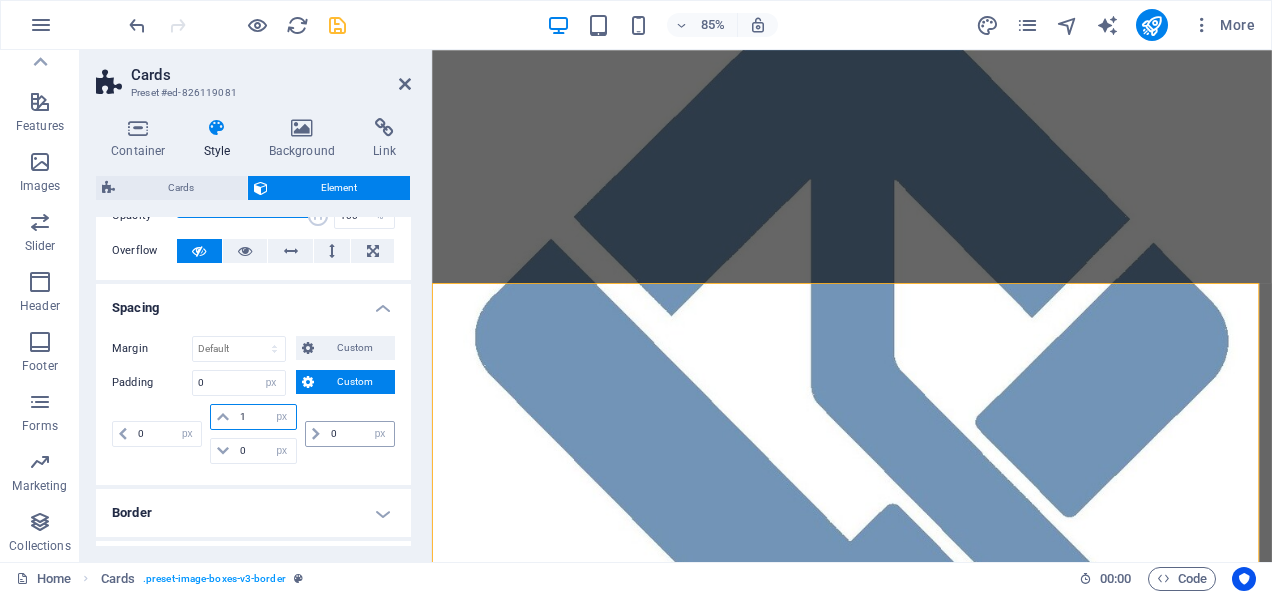 type on "1" 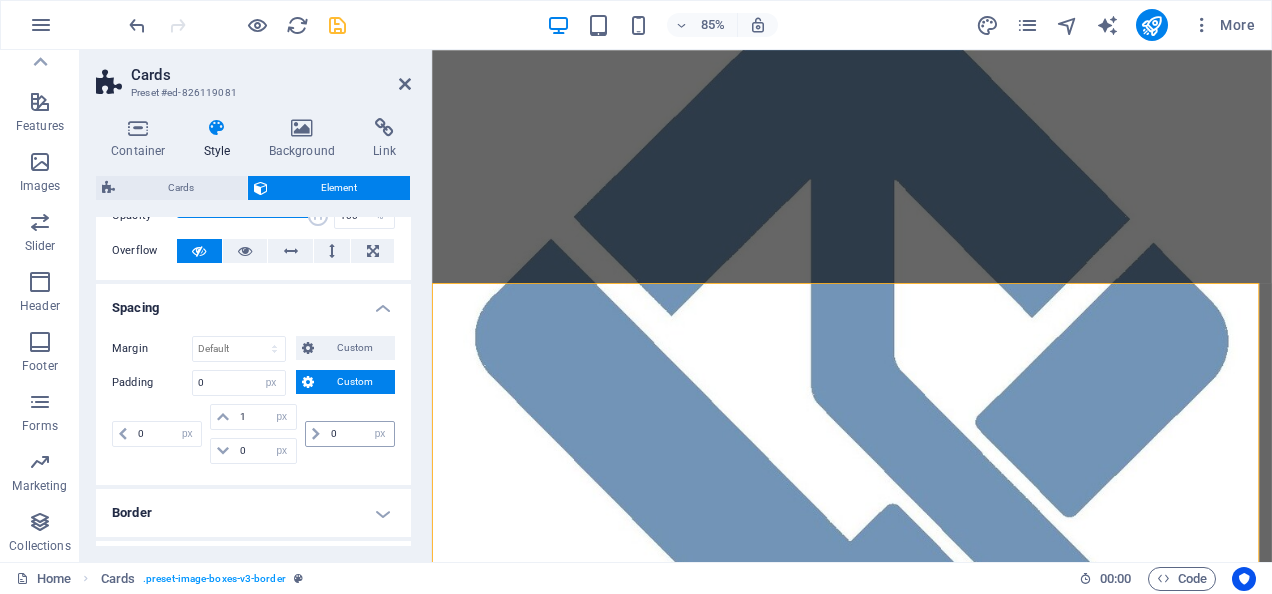 select on "DISABLED_OPTION_VALUE" 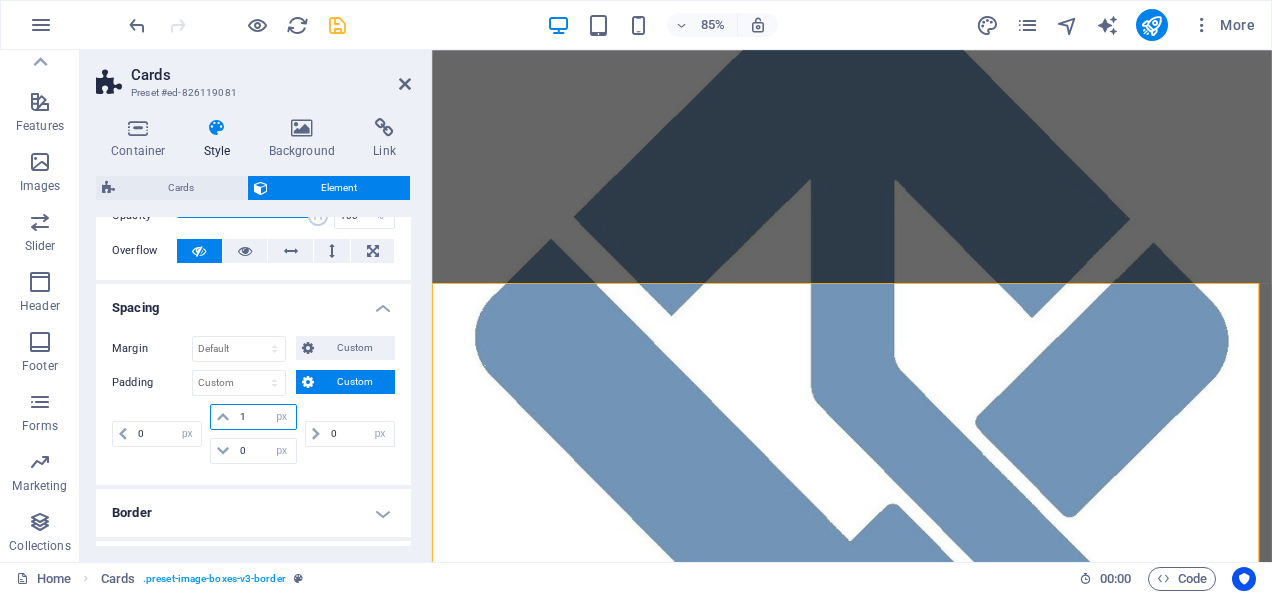 drag, startPoint x: 257, startPoint y: 416, endPoint x: 227, endPoint y: 419, distance: 30.149628 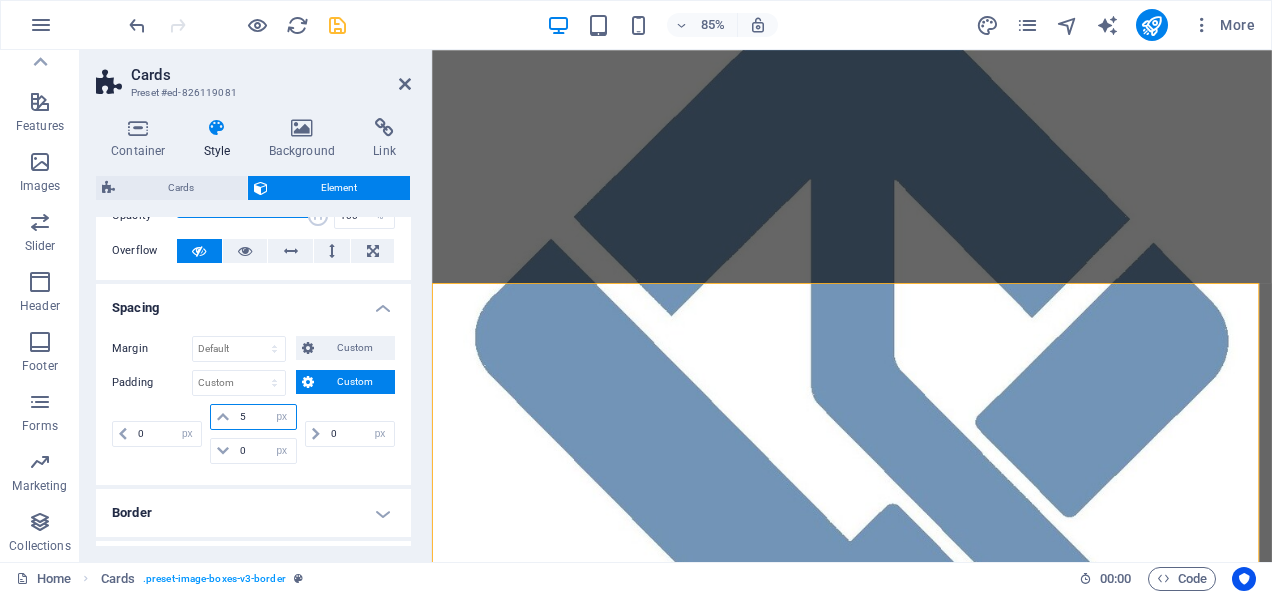 drag, startPoint x: 260, startPoint y: 410, endPoint x: 224, endPoint y: 421, distance: 37.64306 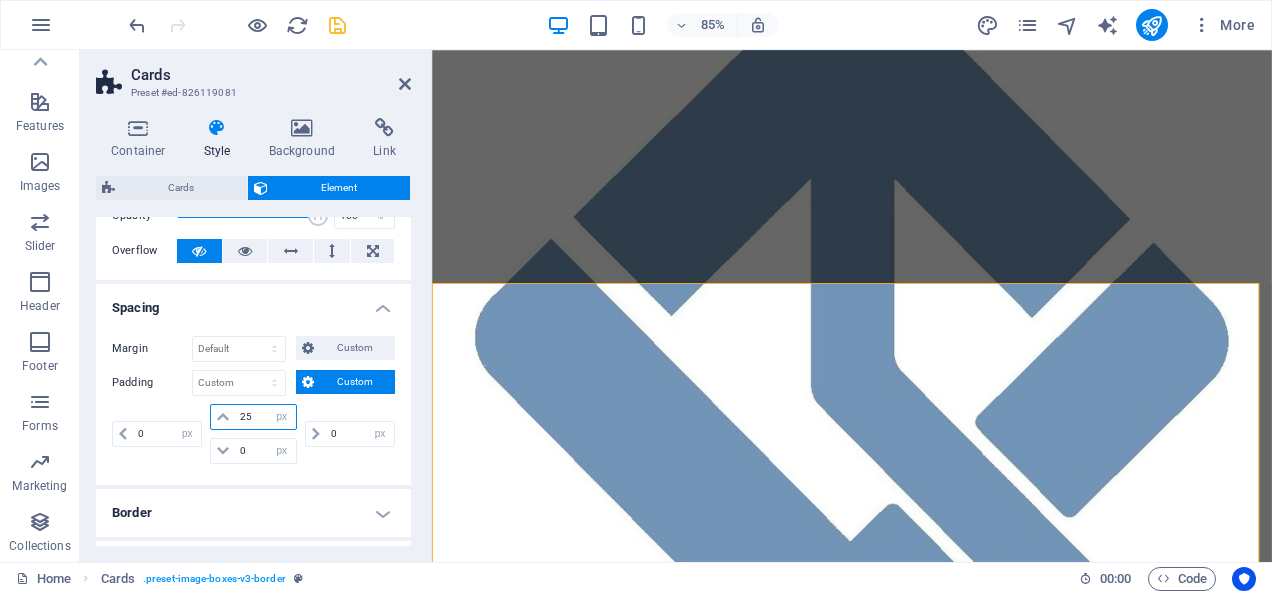 click on "25" at bounding box center (265, 417) 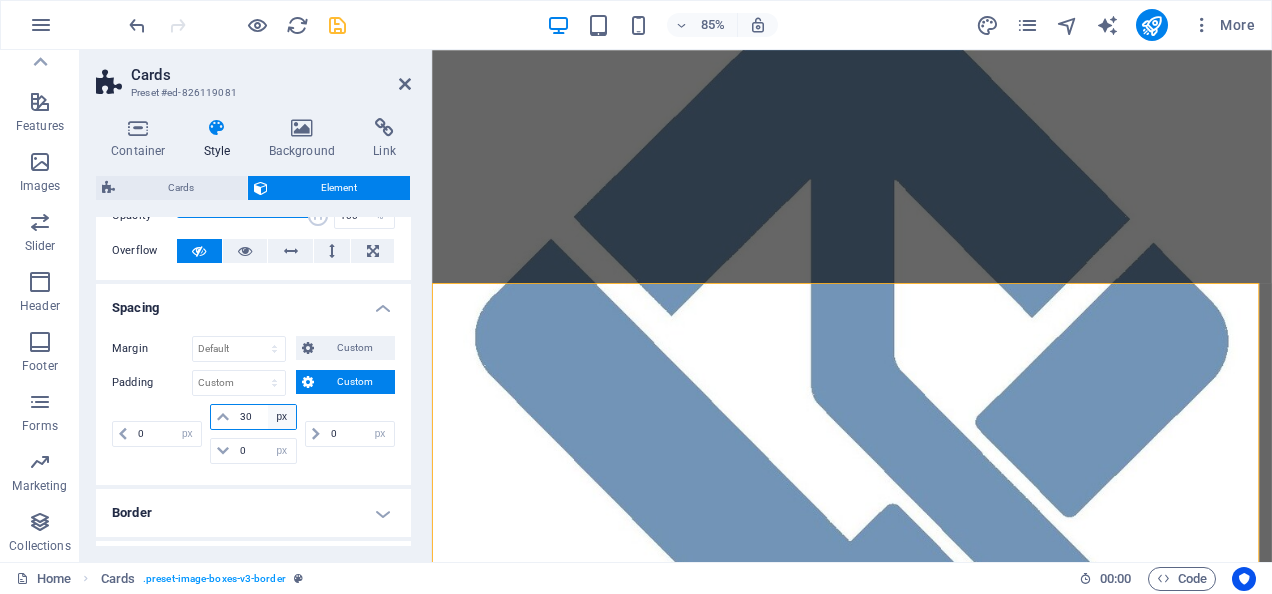 type on "30" 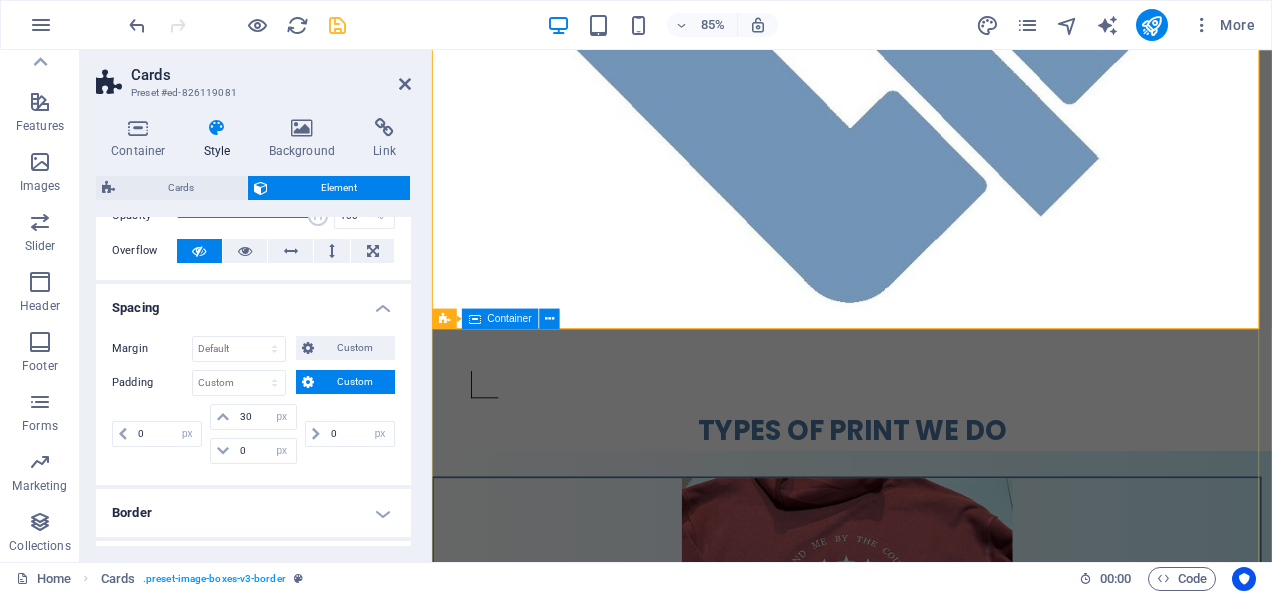scroll, scrollTop: 1050, scrollLeft: 0, axis: vertical 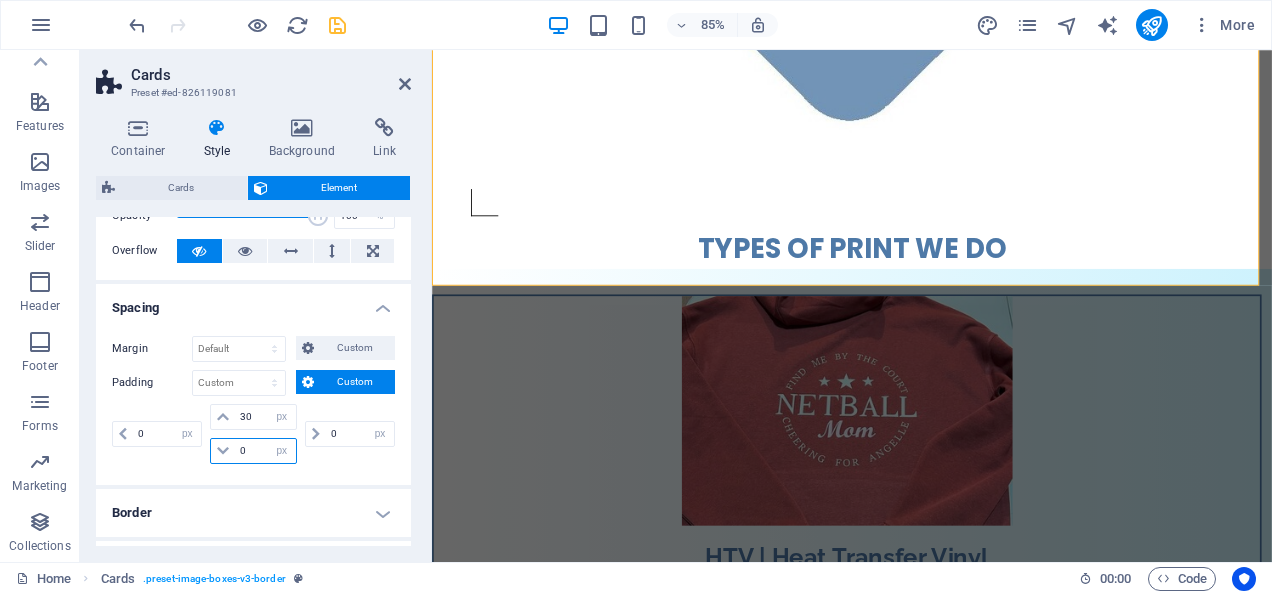 click at bounding box center [265, 451] 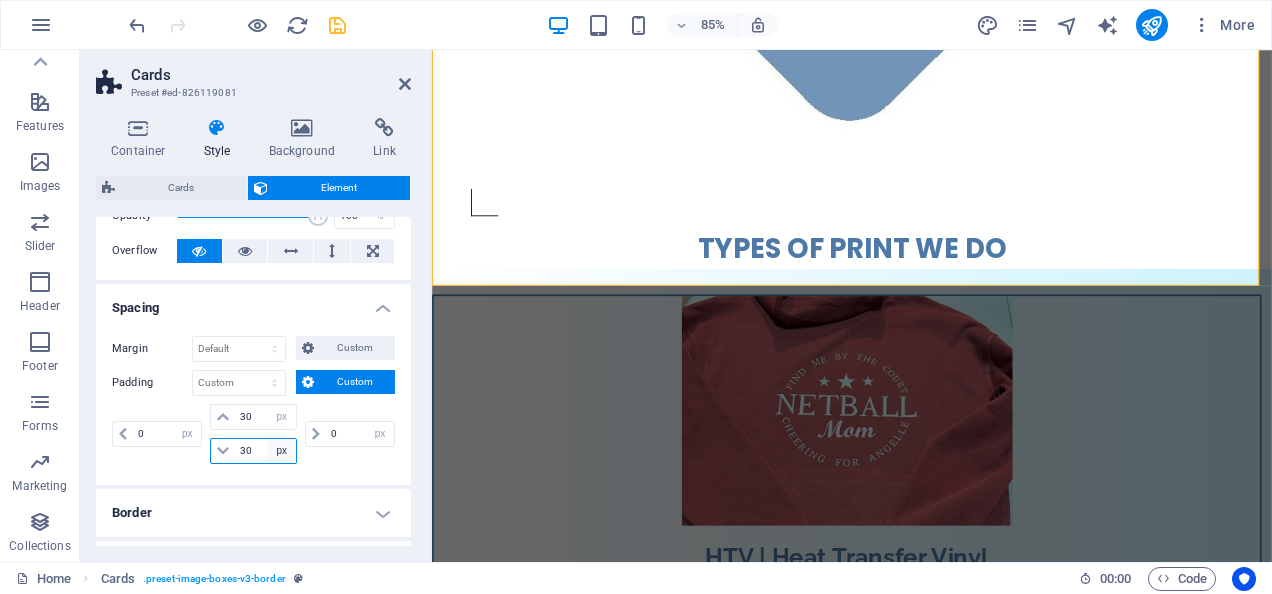 type on "30" 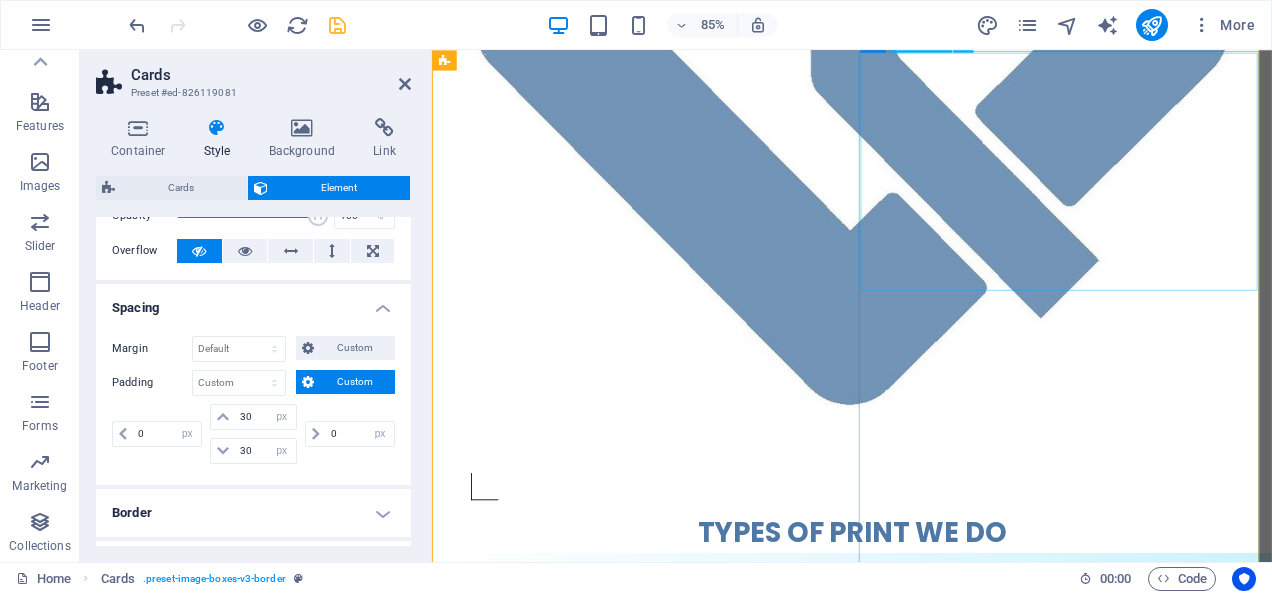 scroll, scrollTop: 550, scrollLeft: 0, axis: vertical 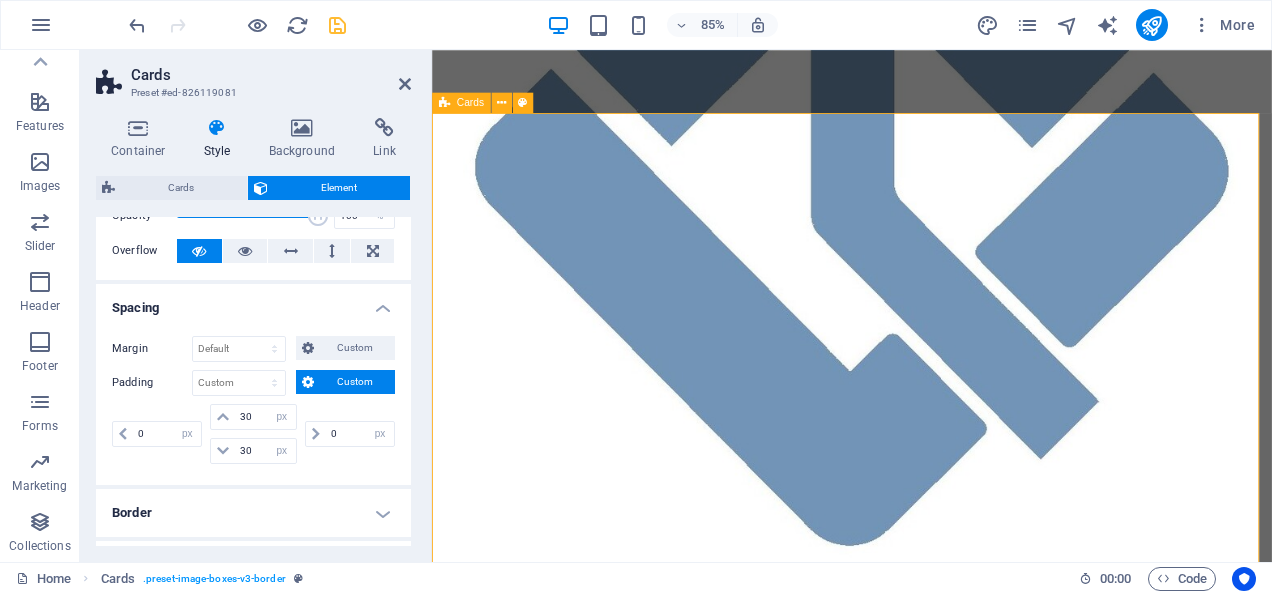 click on "HTV | Heat Transfer Vinyl Make Every Shirt Speak Louder Than Words Wearable statements with our precision heat transfer vinyl printing. Whether you're gearing up for game day, school spirit, or everyday style—your prints deserve bold color, sharp detail, and long-lasting impact. ✅ Durable prints that don’t crack or fade ✅ Custom designs for teams, events & gifts ✅ Fast turnaround with professional results Printing price on A4-ish size design starts from: $10 each for bulk orders    $15 each for 1 to 9 pieces DTF | Direct To Film Full-colour Printing That Pops and Elevates Your Brand  Turn your boldest ideas into brilliant, high-resolution designs. Our direct to film heat transfer printing delivers unbeatable vibrancy, flexibility, and durability—perfect for businesses, events, and passionate creators. 🌈 Ultra-sharp color & fine detail 💪 Stretchable, crack-resistant prints 🚀 No limits—print on cotton, polyester & blend Printing price on A4-ish size design starts from:" at bounding box center [926, 1617] 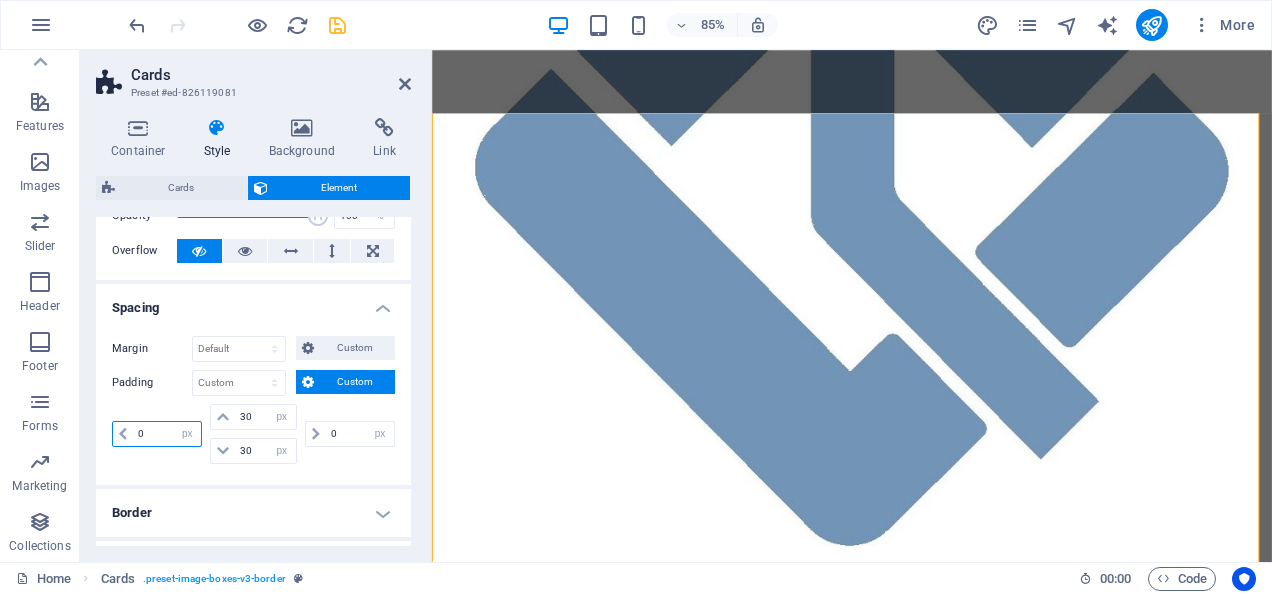 drag, startPoint x: 153, startPoint y: 432, endPoint x: 105, endPoint y: 432, distance: 48 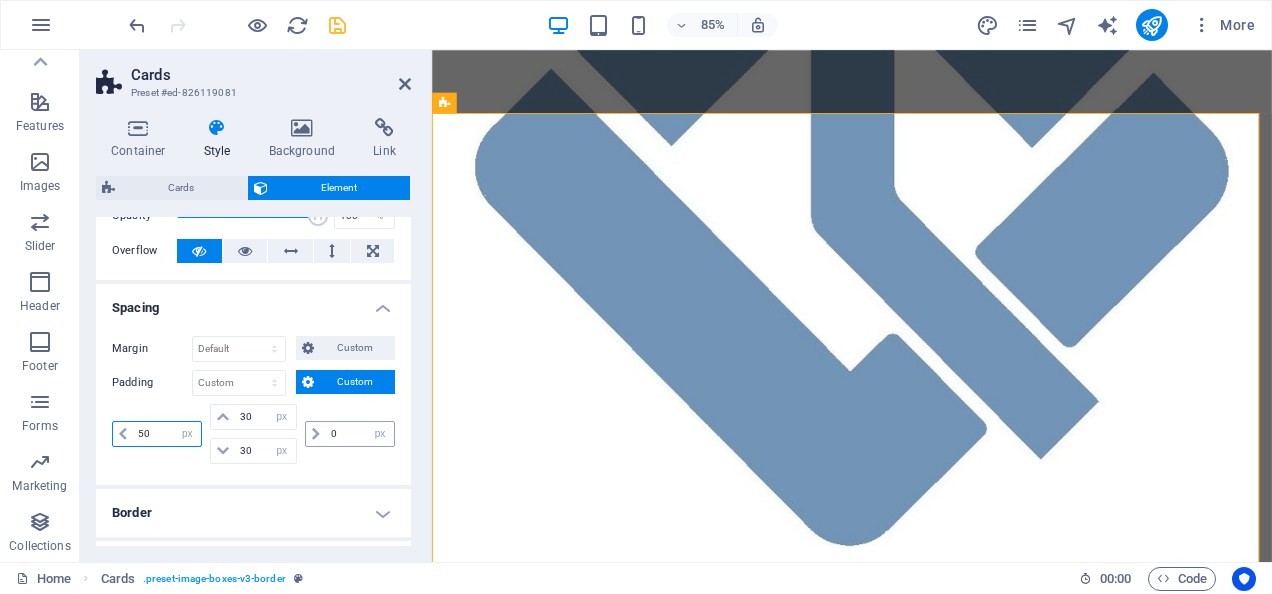 type on "50" 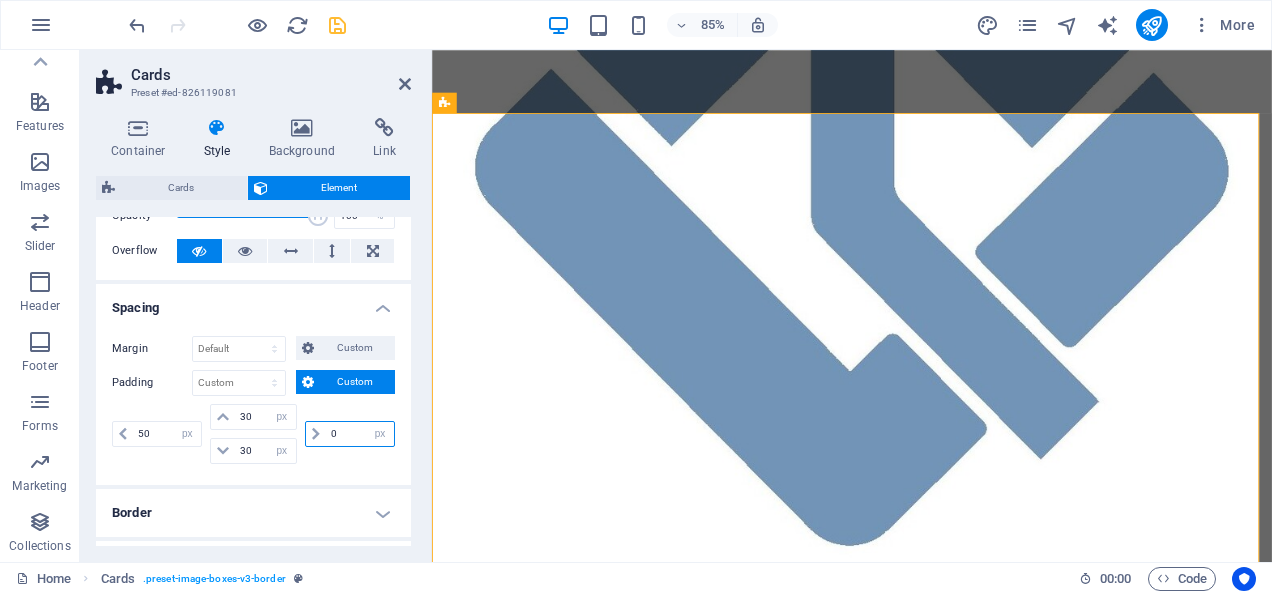 click at bounding box center (360, 434) 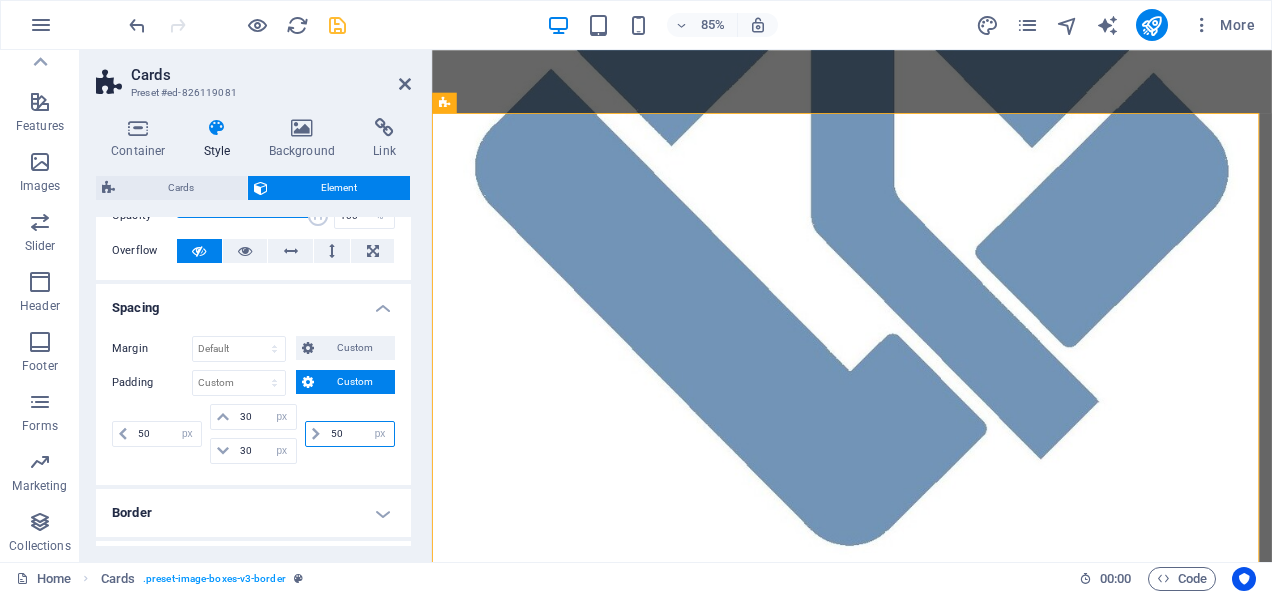 type on "50" 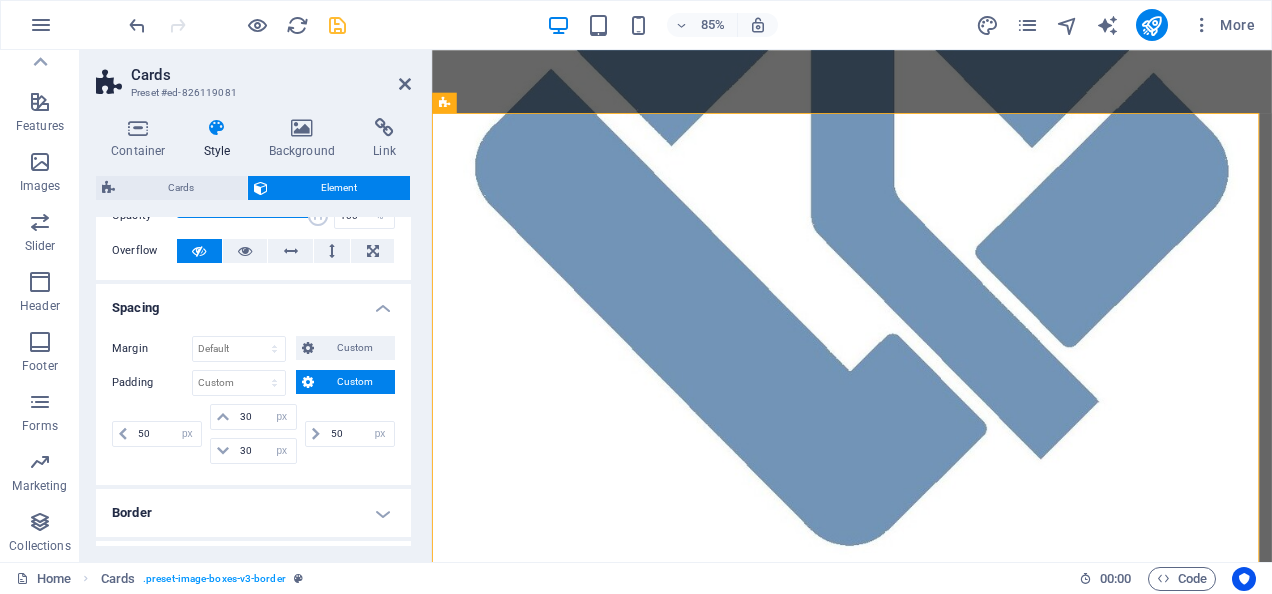click on "50 px rem % vh vw" at bounding box center [348, 434] 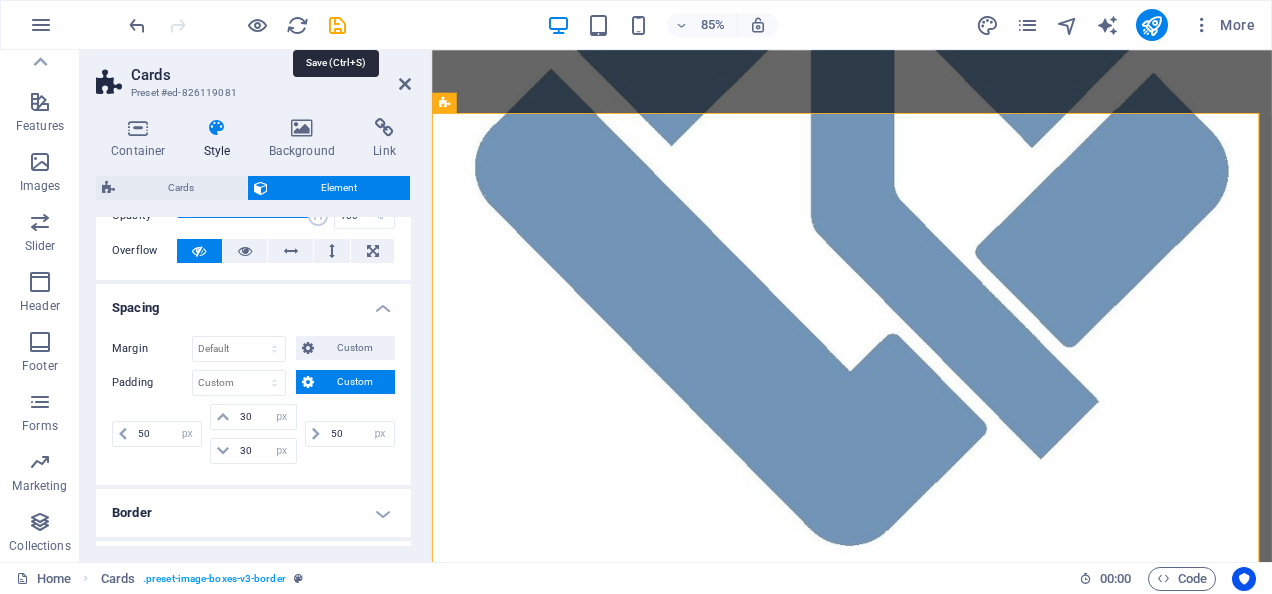 click at bounding box center (337, 25) 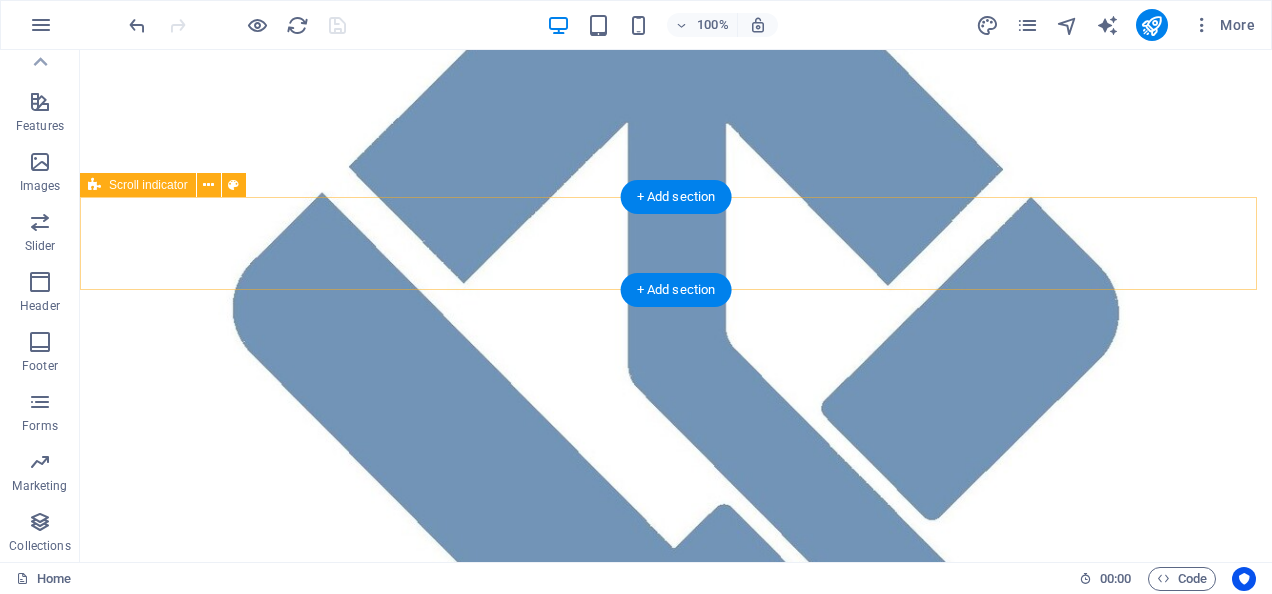 scroll, scrollTop: 550, scrollLeft: 0, axis: vertical 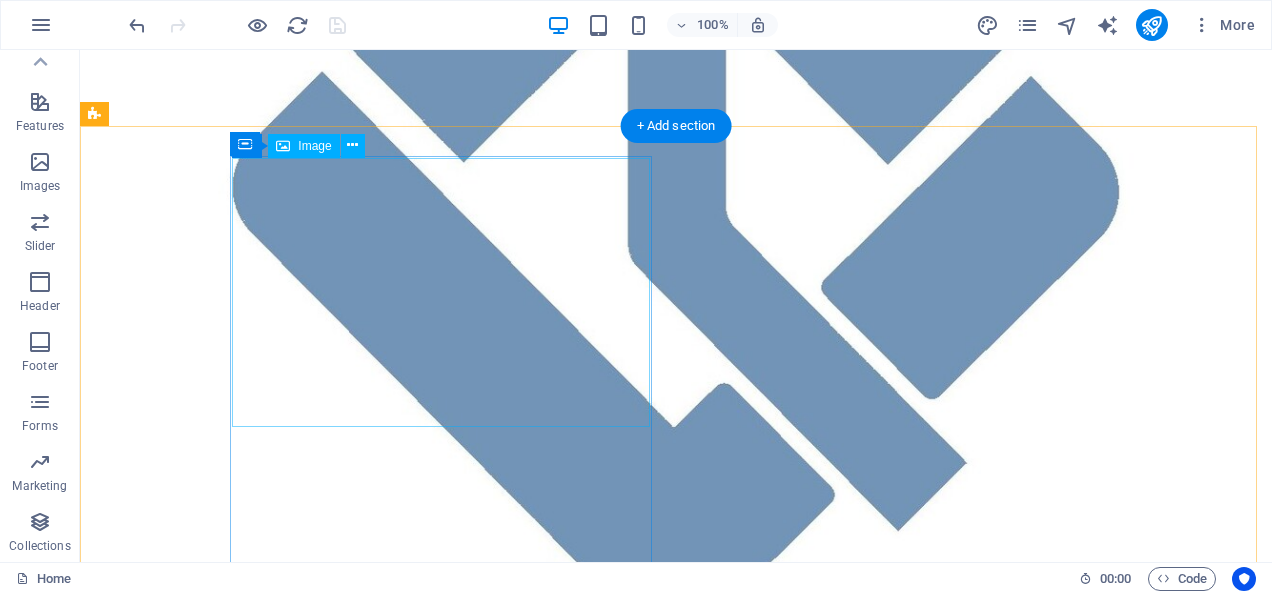 click at bounding box center [568, 974] 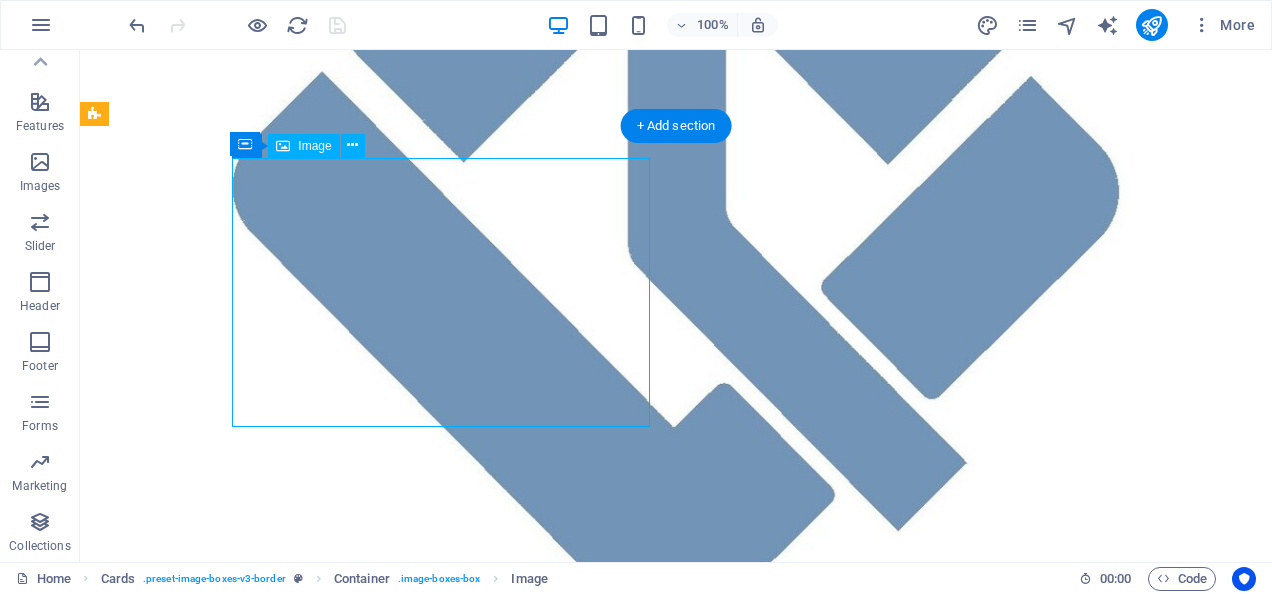 click at bounding box center [568, 974] 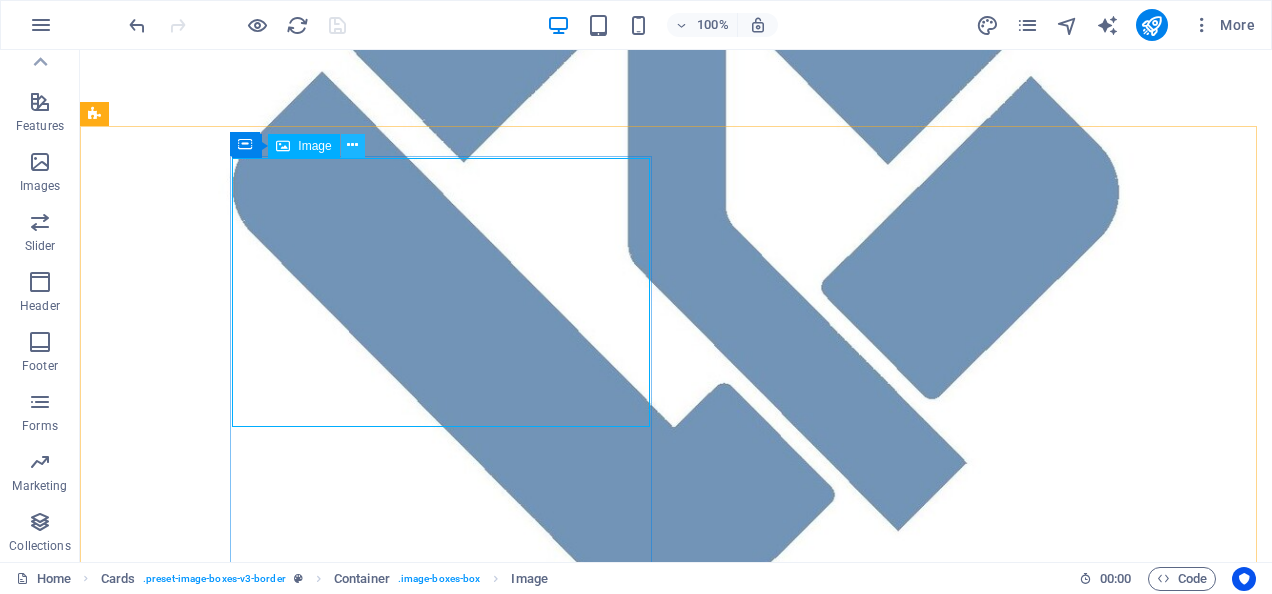 click at bounding box center (352, 145) 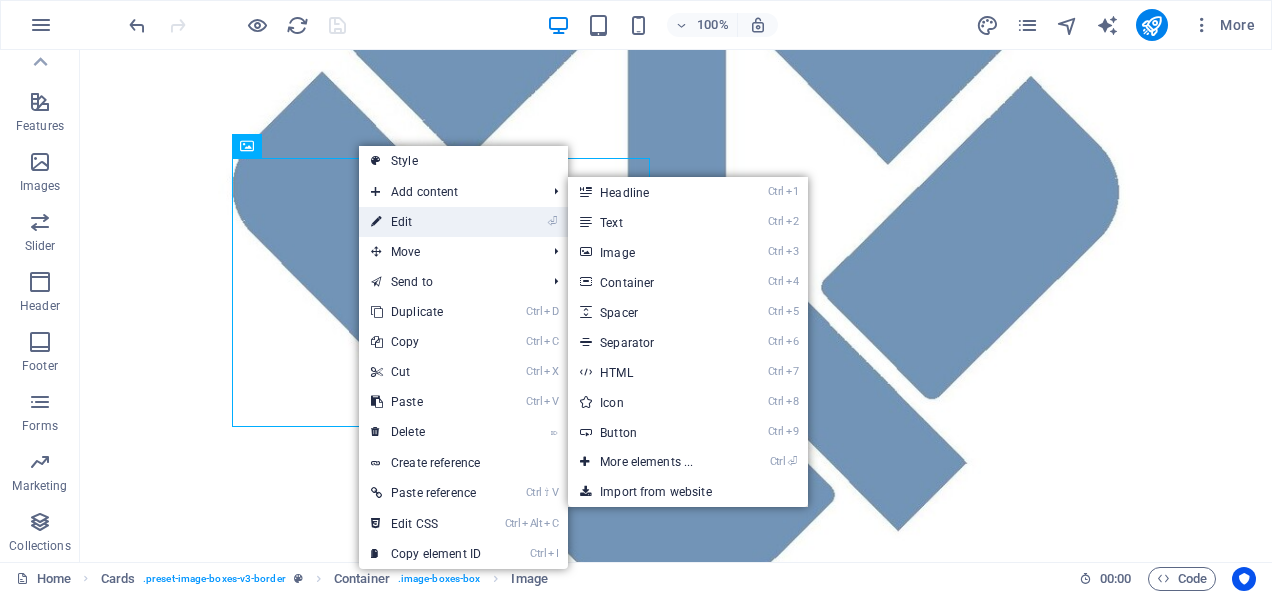 click on "⏎  Edit" at bounding box center [426, 222] 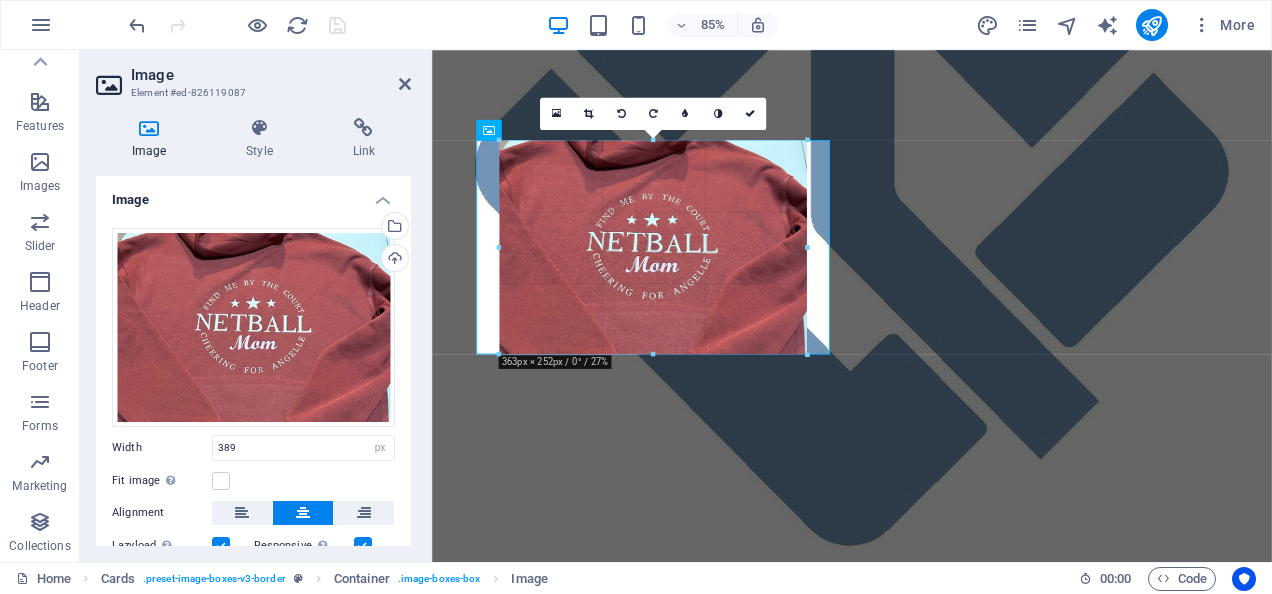 drag, startPoint x: 650, startPoint y: 369, endPoint x: 653, endPoint y: 345, distance: 24.186773 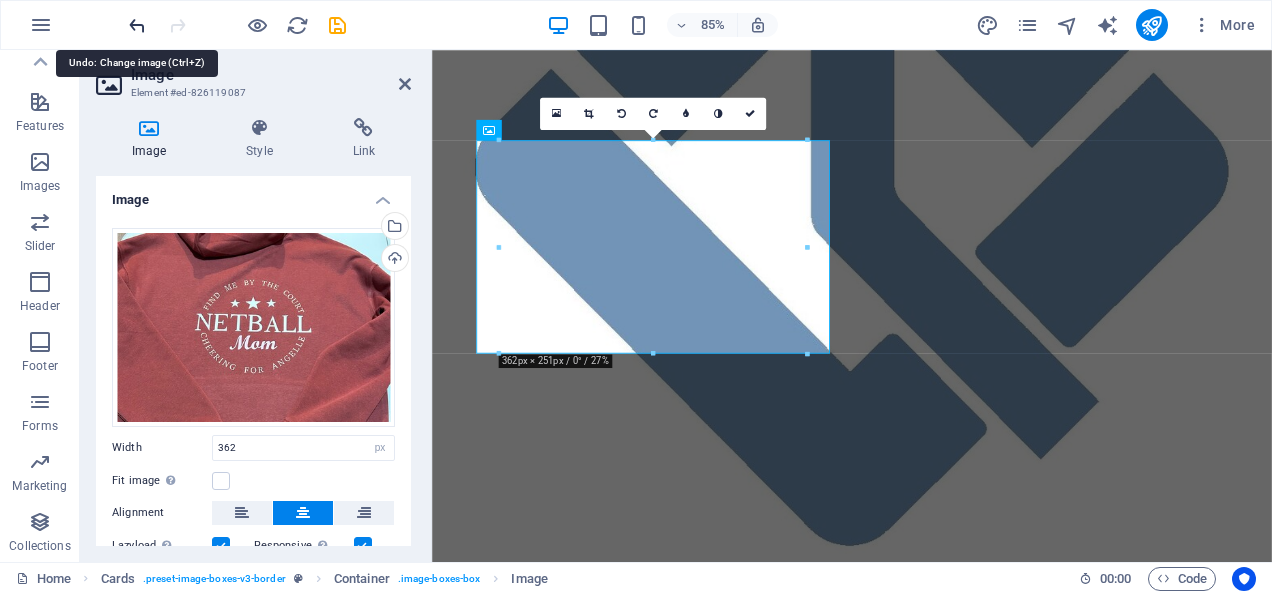 click at bounding box center (137, 25) 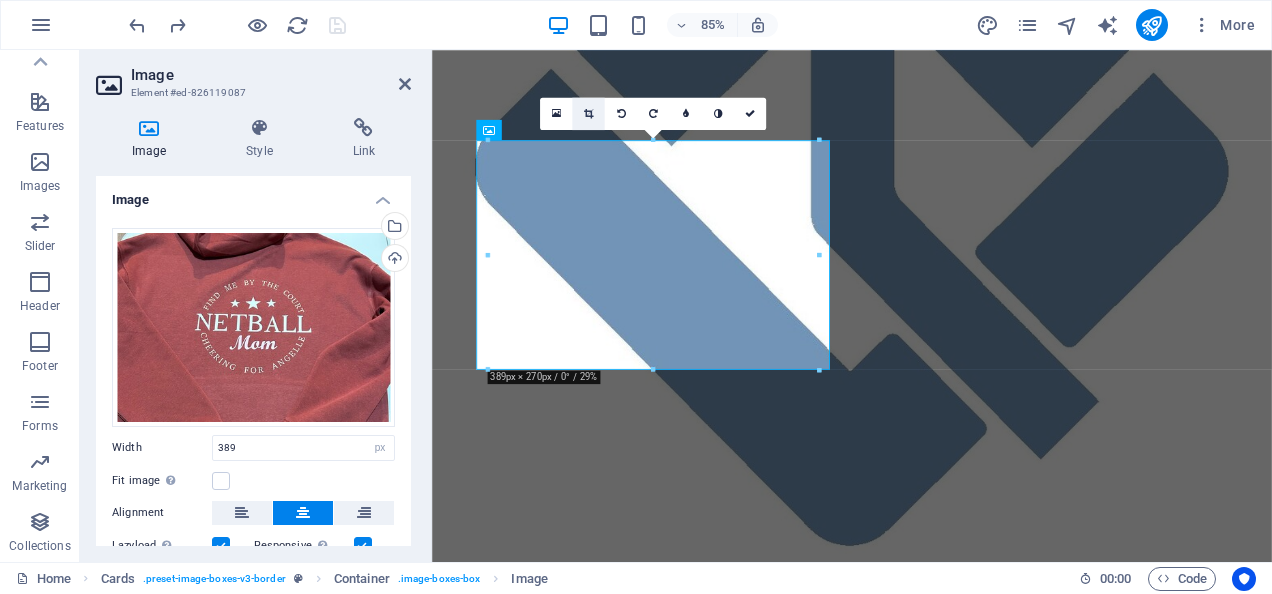 click at bounding box center [588, 114] 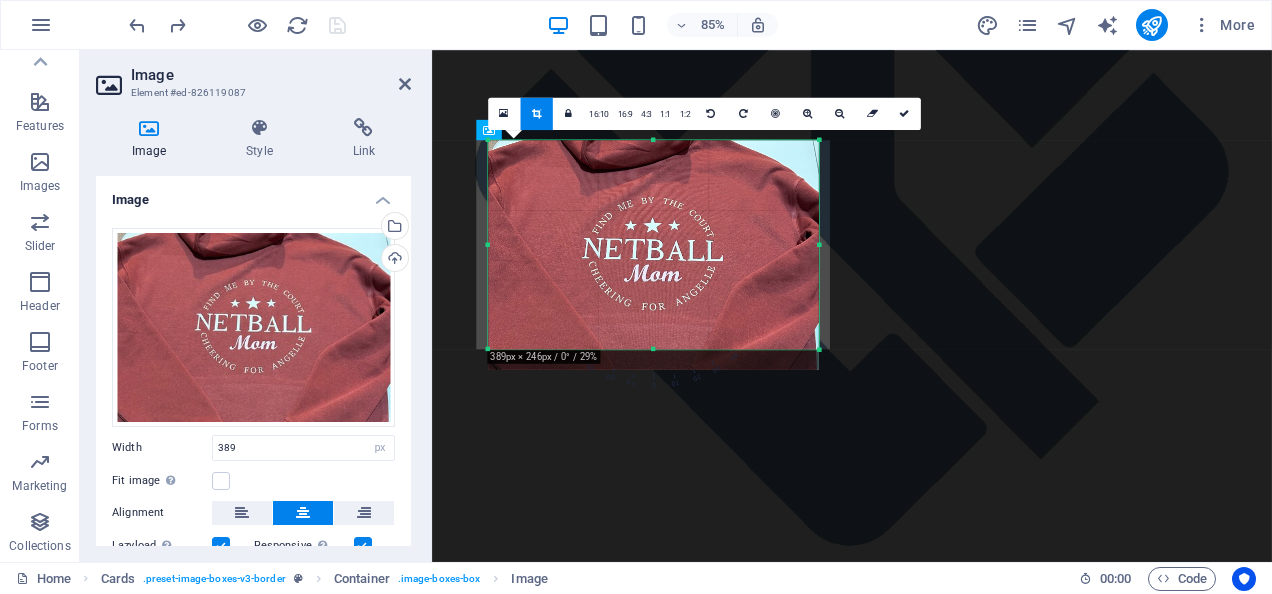 drag, startPoint x: 654, startPoint y: 370, endPoint x: 666, endPoint y: 346, distance: 26.832815 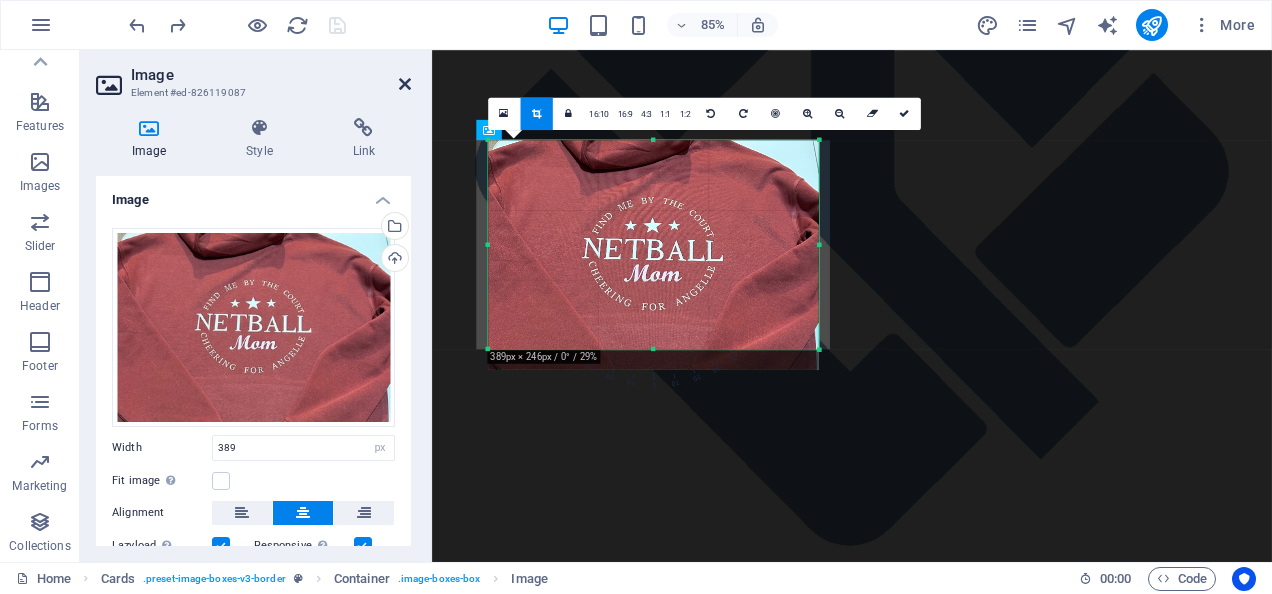 drag, startPoint x: 406, startPoint y: 84, endPoint x: 328, endPoint y: 41, distance: 89.06739 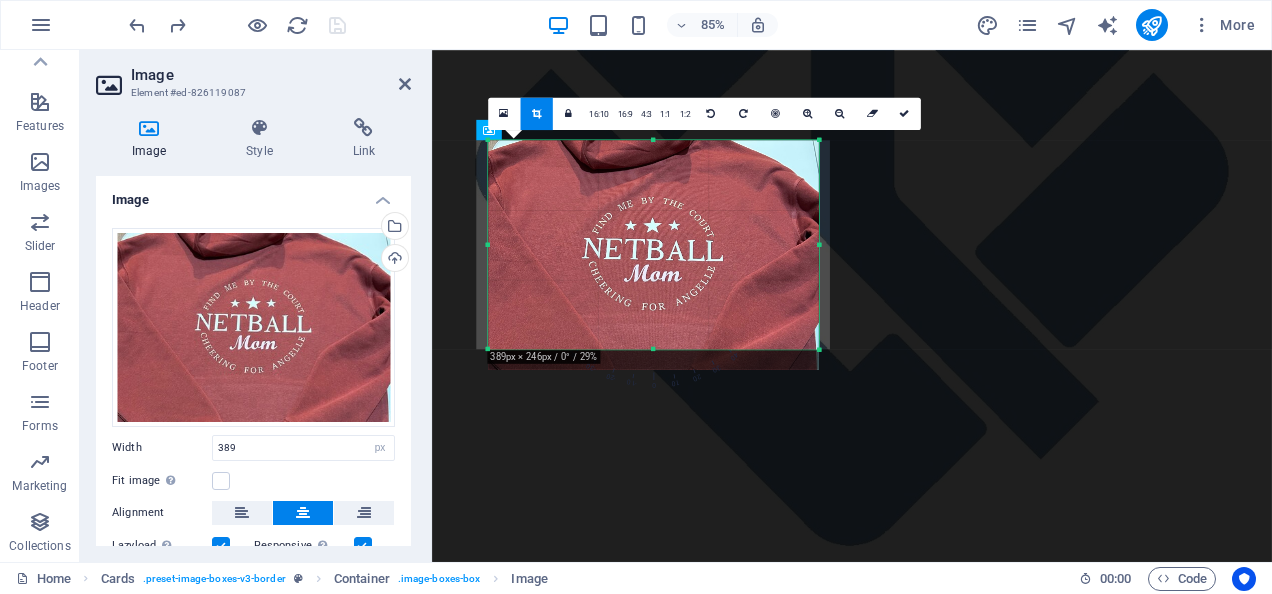 scroll, scrollTop: 552, scrollLeft: 0, axis: vertical 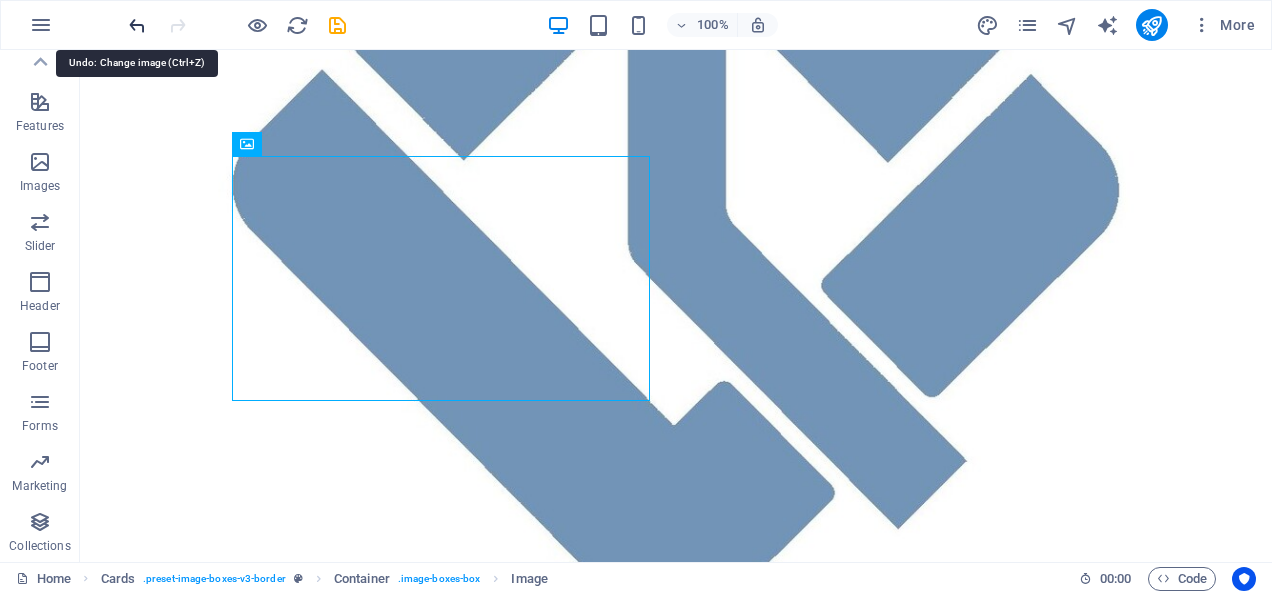 click at bounding box center [137, 25] 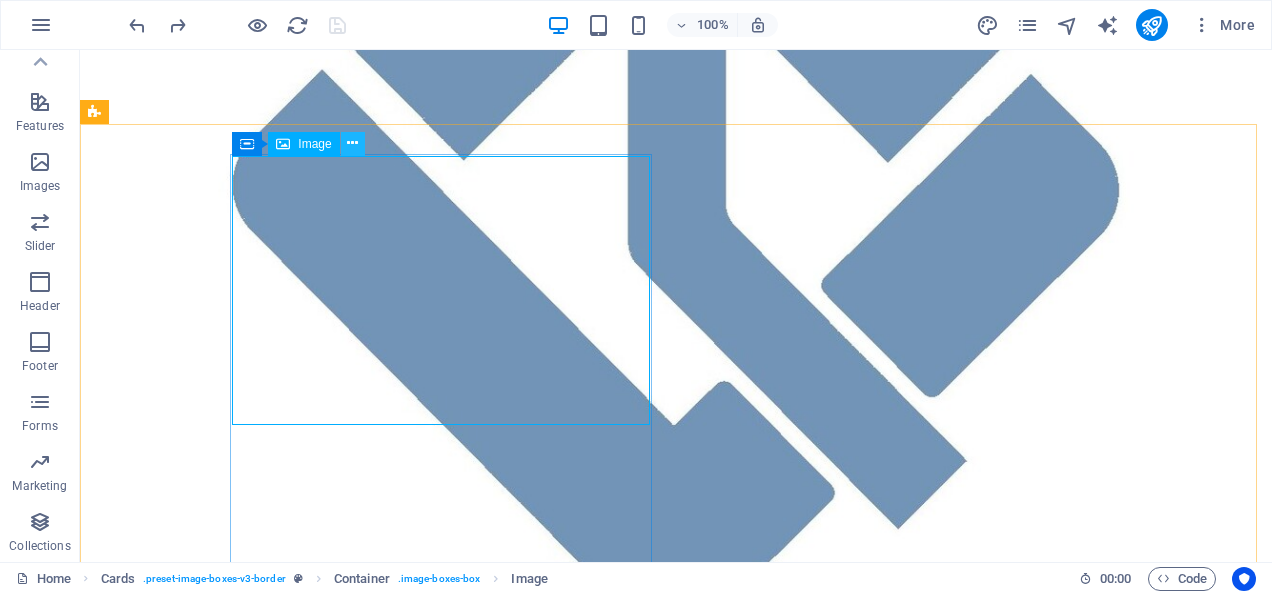 click at bounding box center [352, 143] 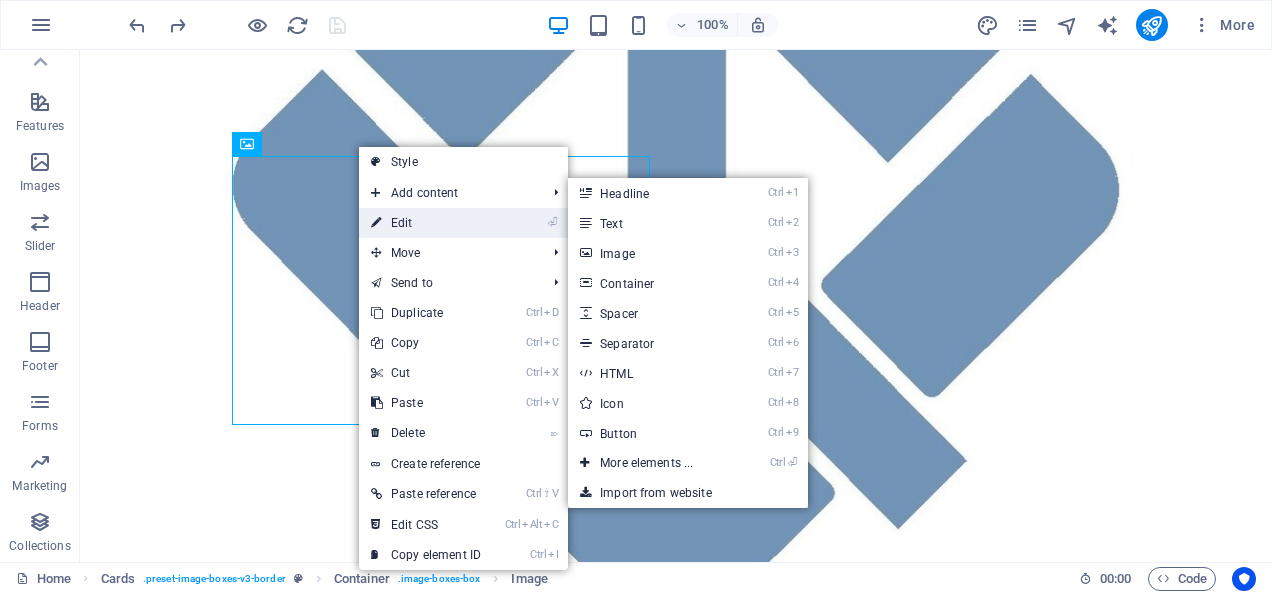 click on "⏎  Edit" at bounding box center [426, 223] 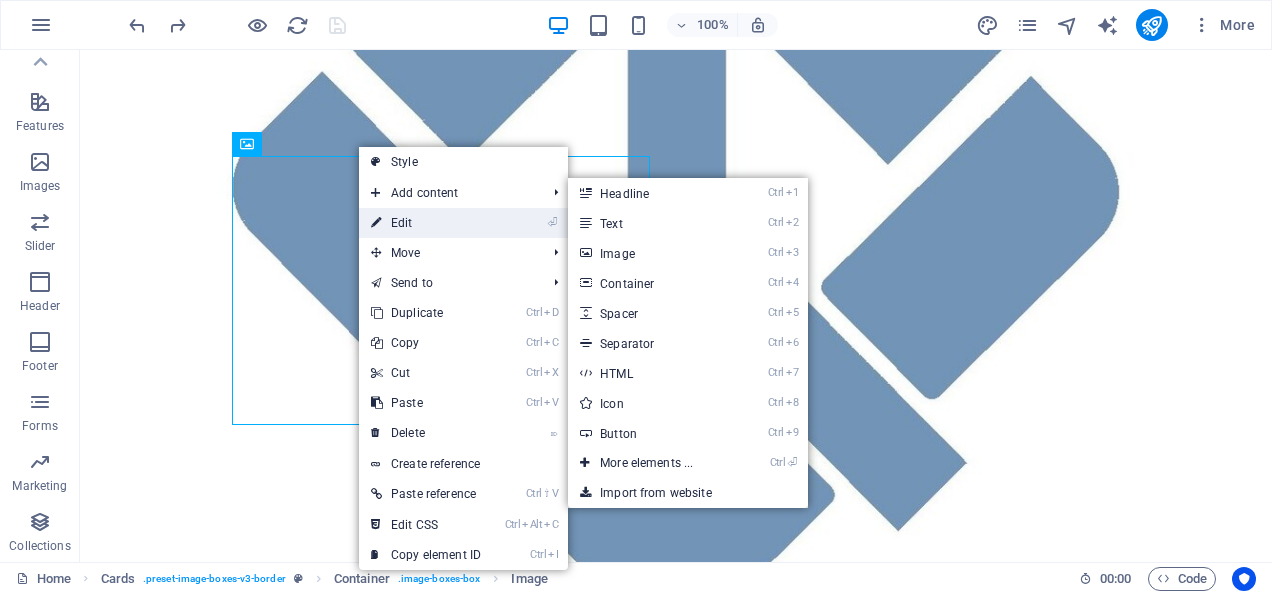 select on "px" 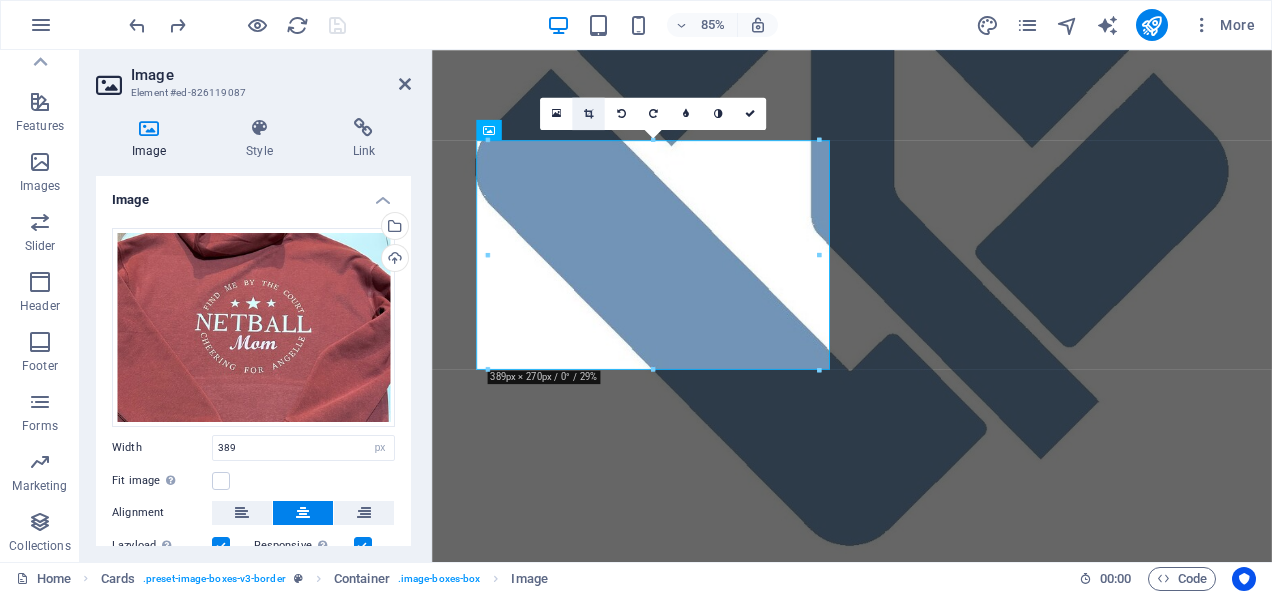 click at bounding box center (588, 114) 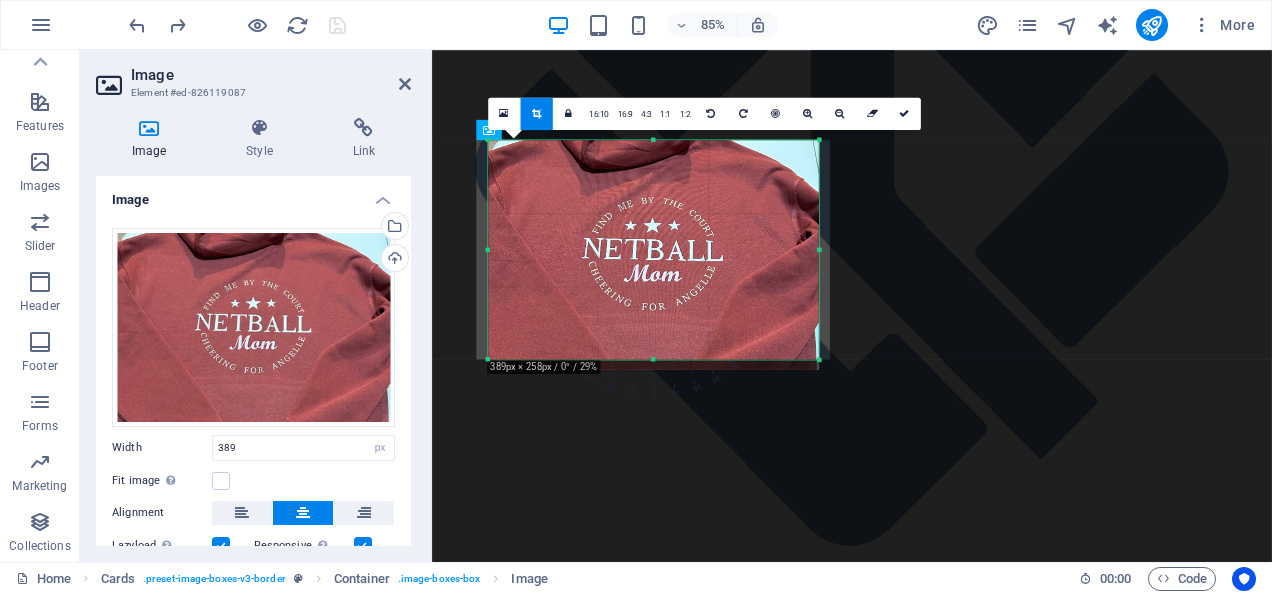 drag, startPoint x: 655, startPoint y: 370, endPoint x: 655, endPoint y: 358, distance: 12 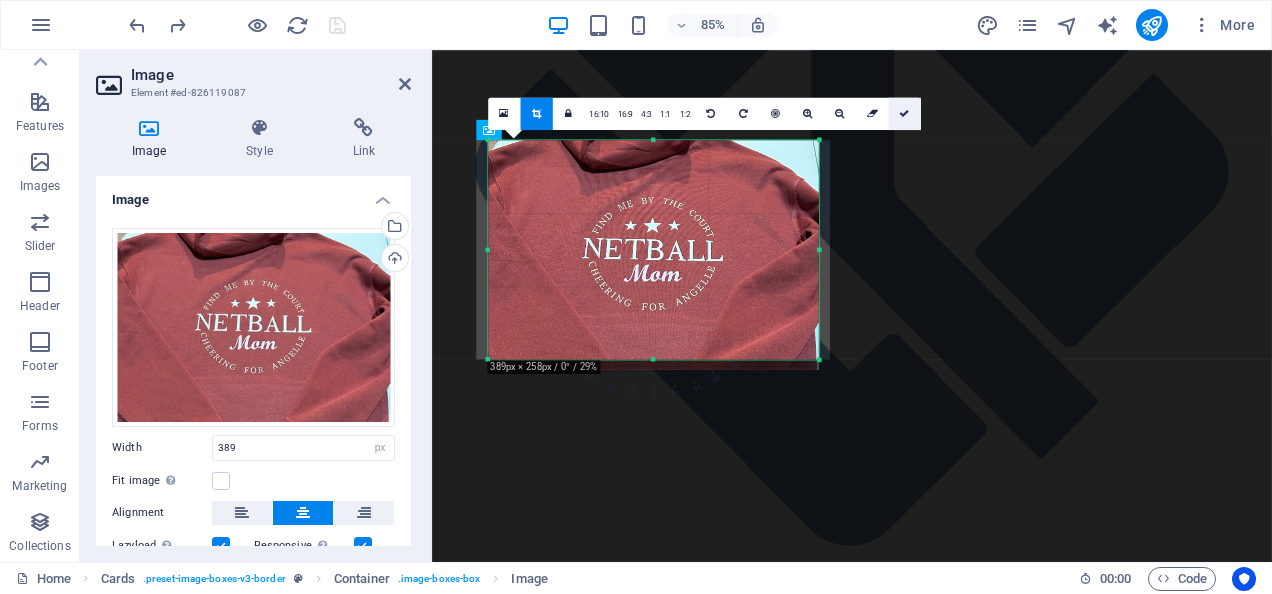 click at bounding box center [904, 114] 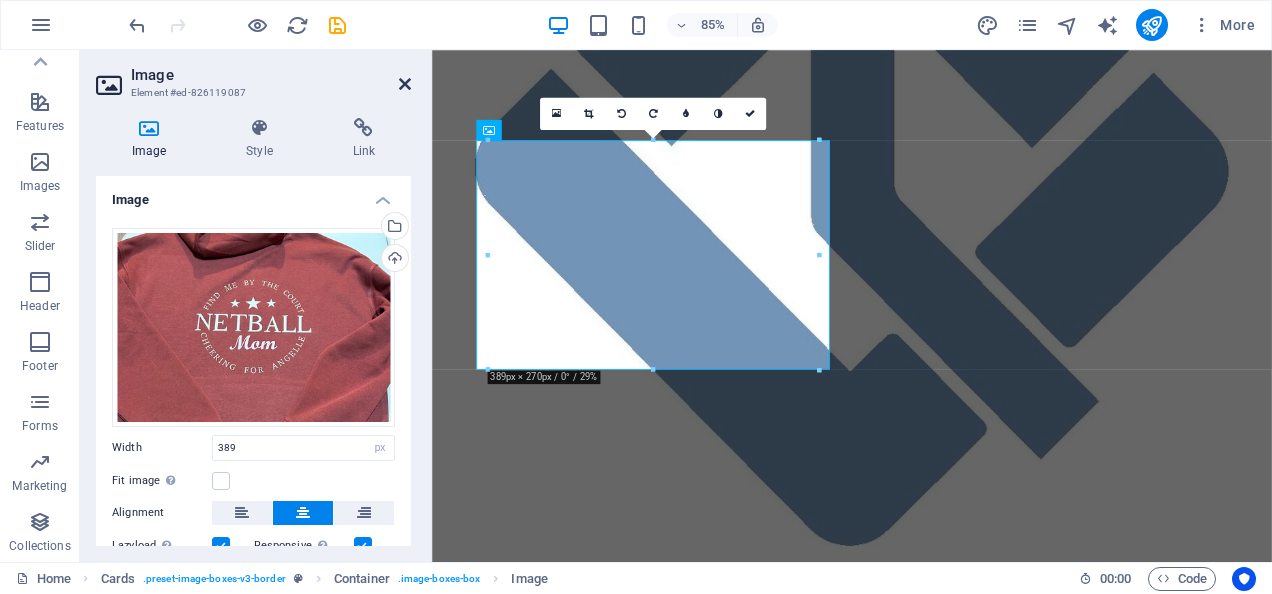 click at bounding box center (405, 84) 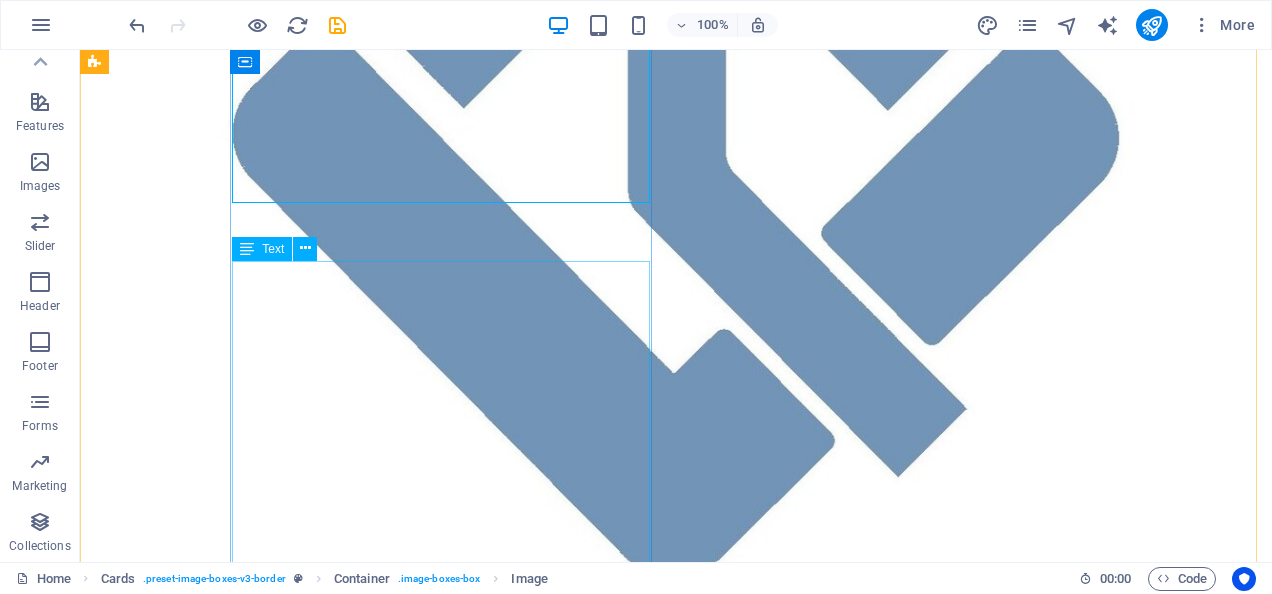 scroll, scrollTop: 552, scrollLeft: 0, axis: vertical 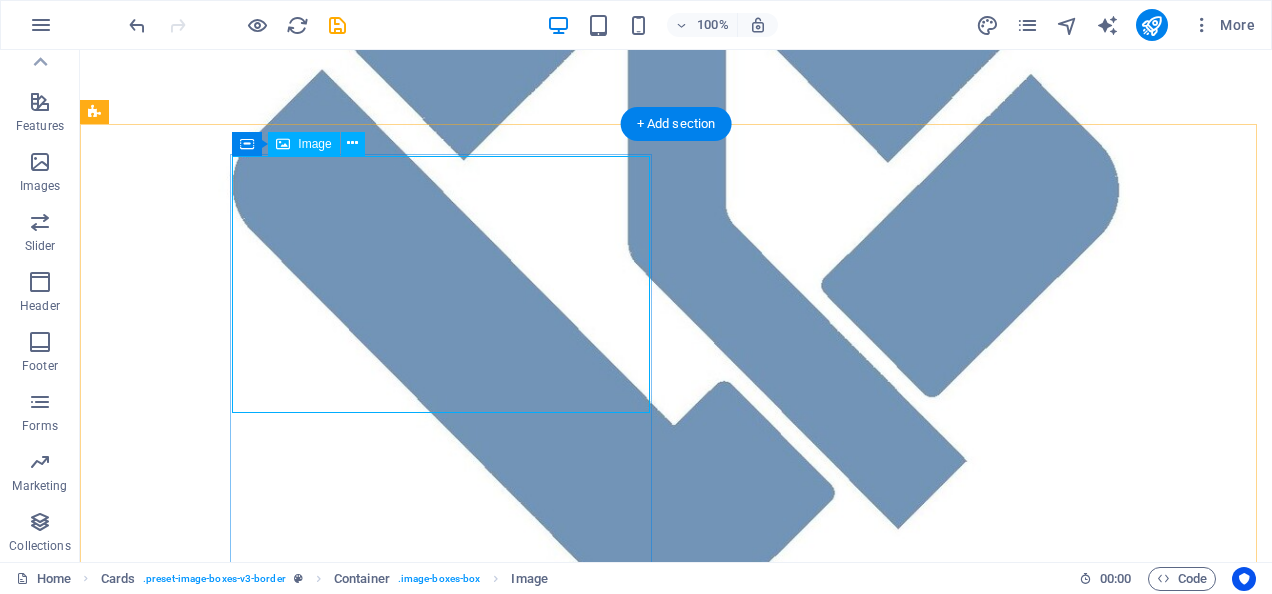 click at bounding box center (568, 965) 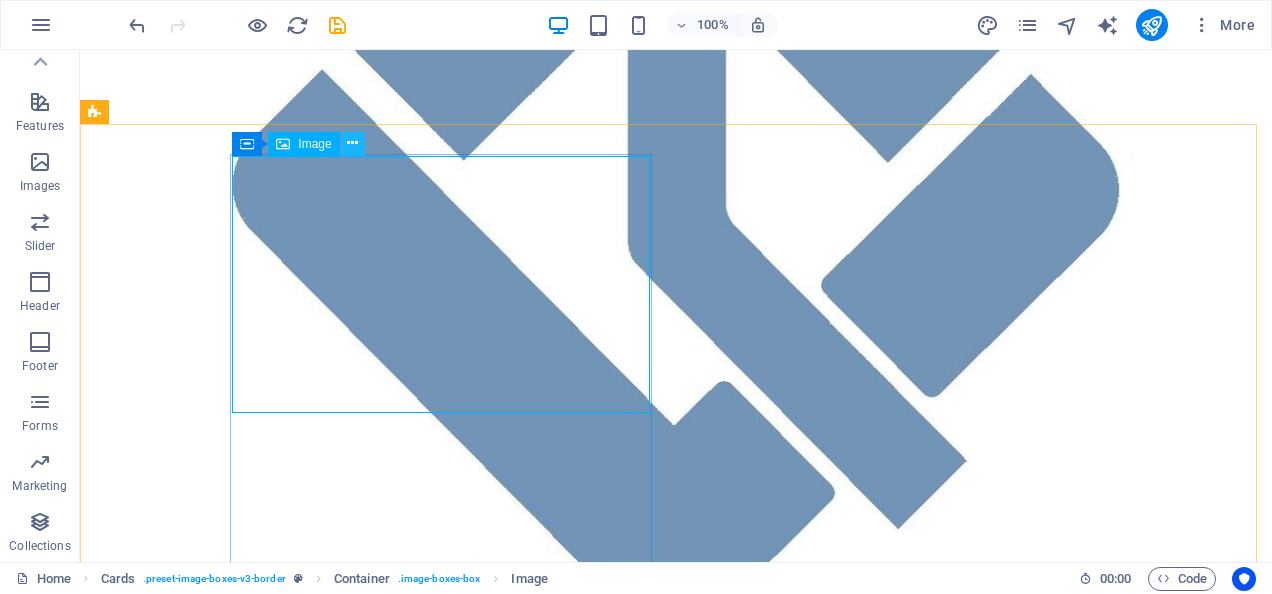 click at bounding box center [352, 143] 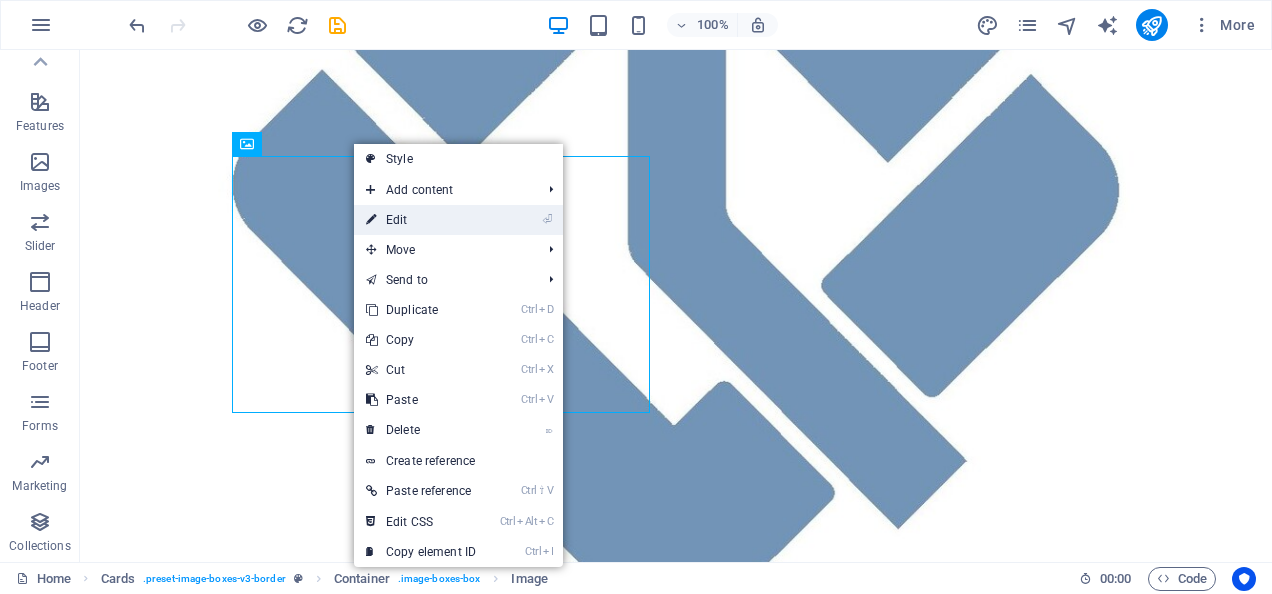 click on "⏎  Edit" at bounding box center [421, 220] 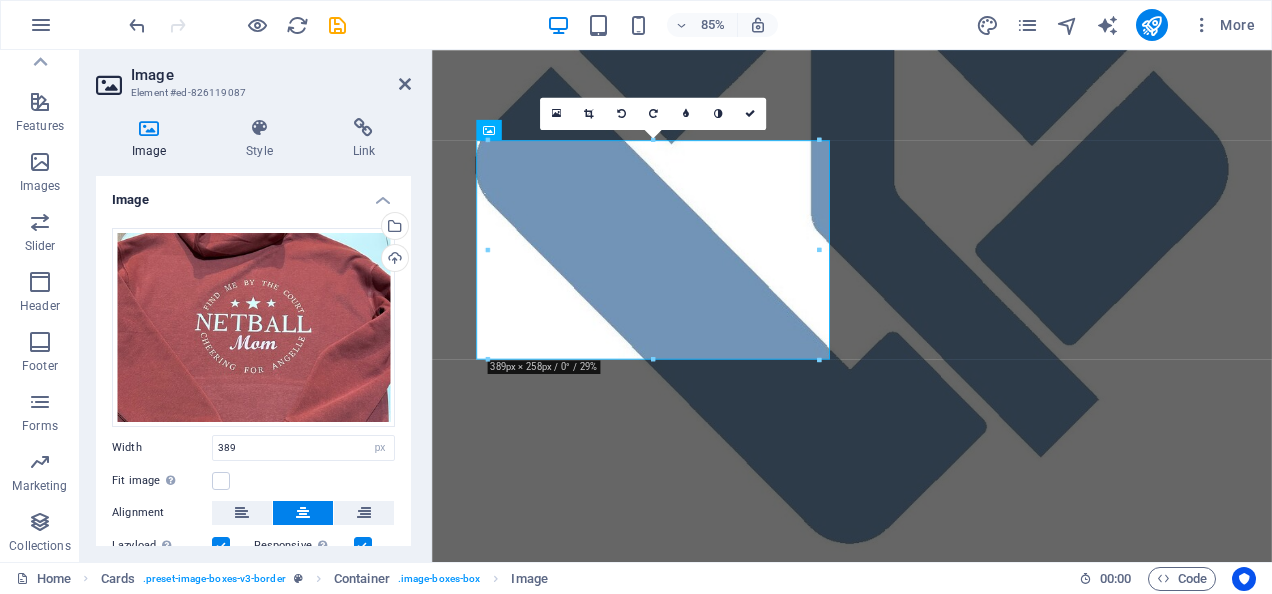 scroll, scrollTop: 550, scrollLeft: 0, axis: vertical 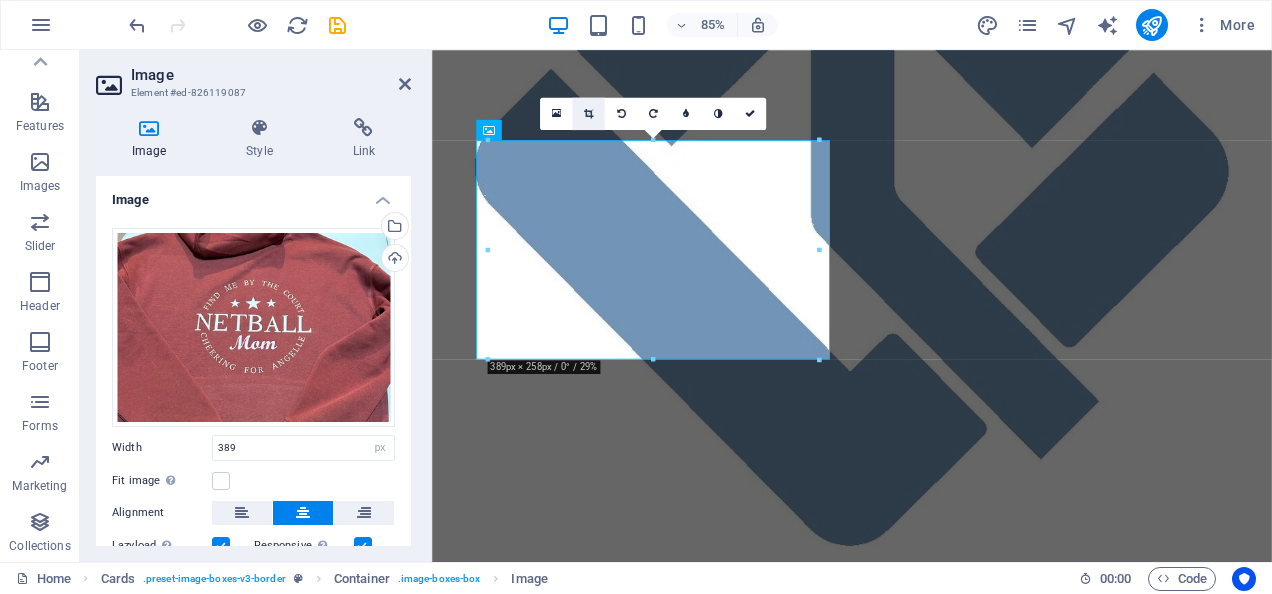 click at bounding box center [588, 114] 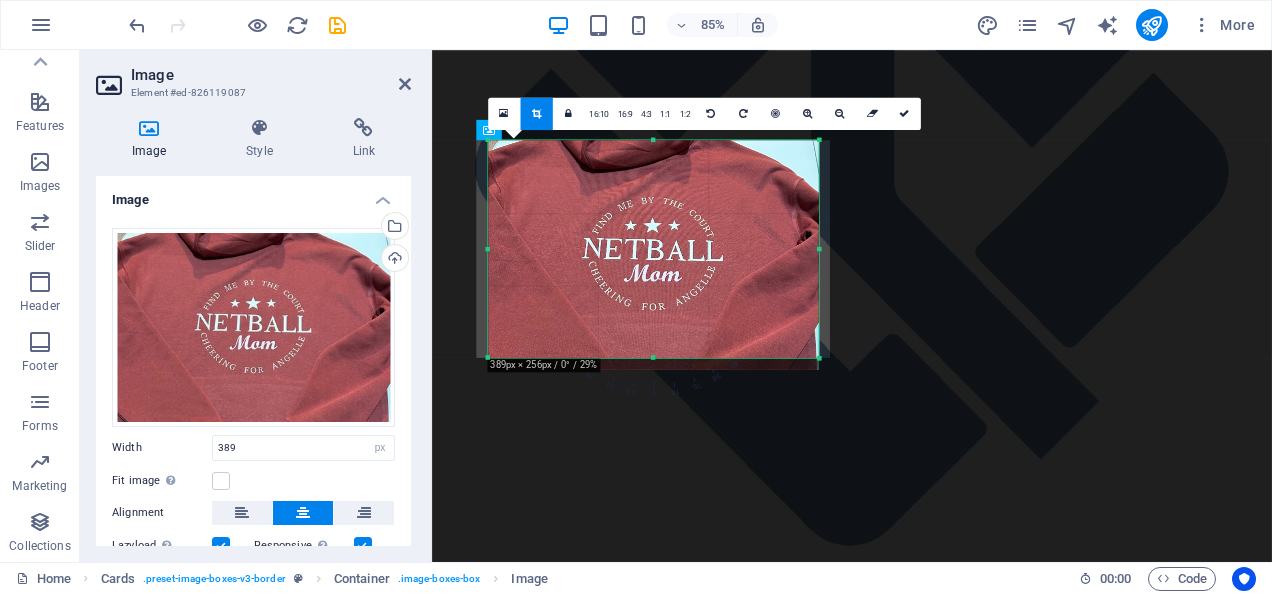 click at bounding box center [653, 358] 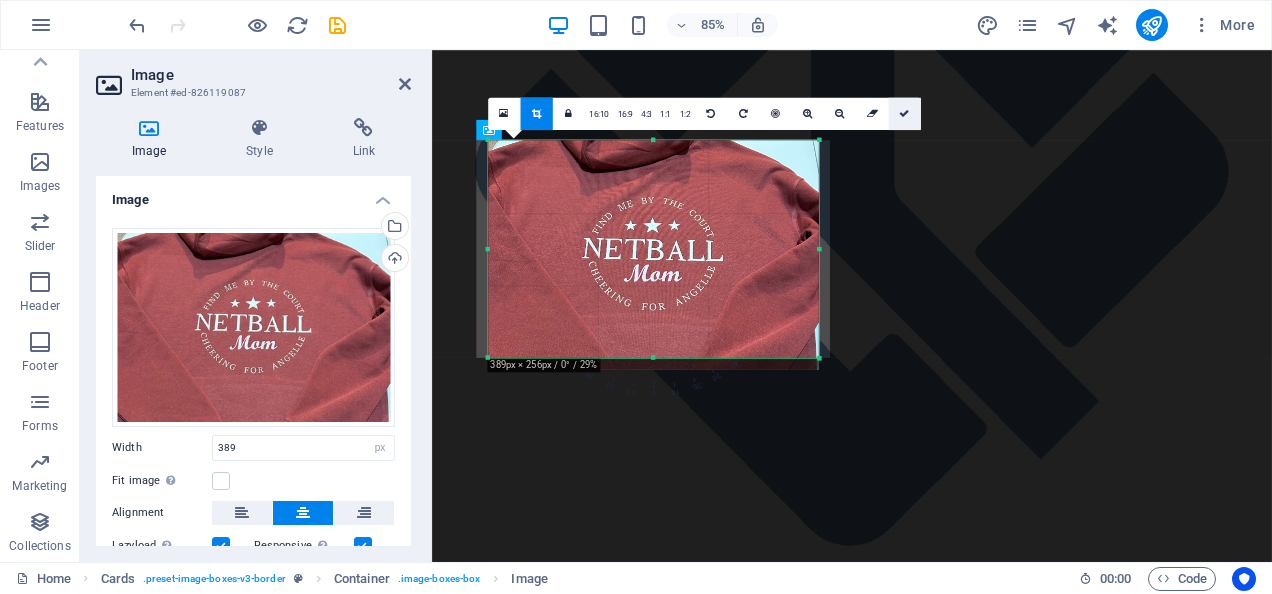 click at bounding box center [904, 114] 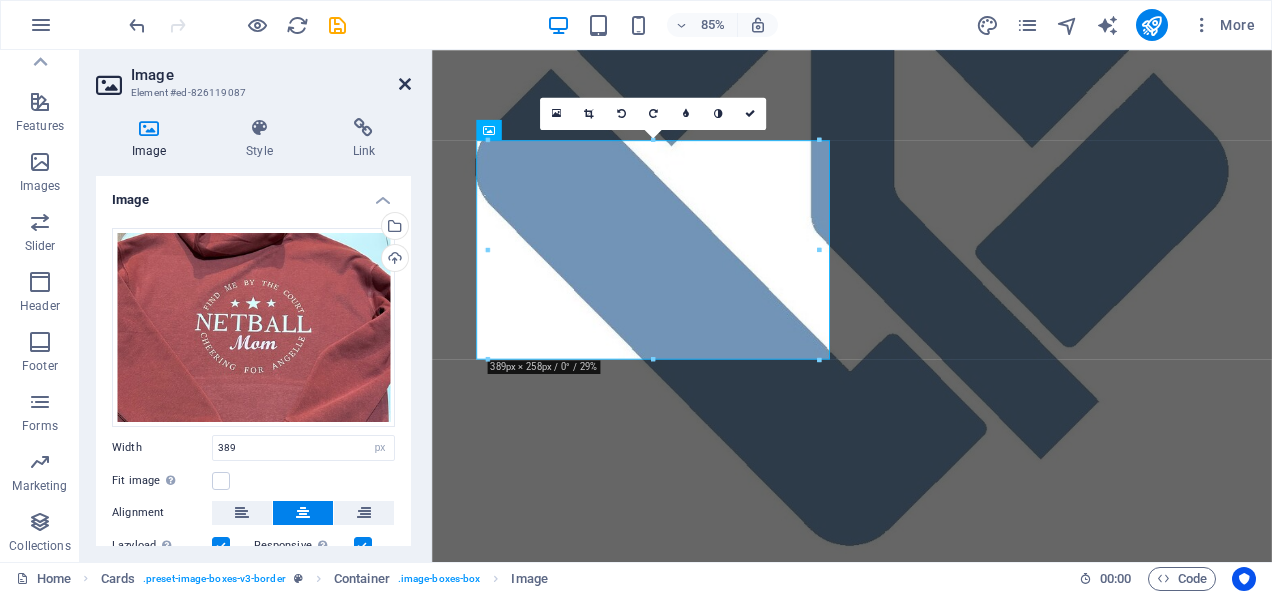 click at bounding box center [405, 84] 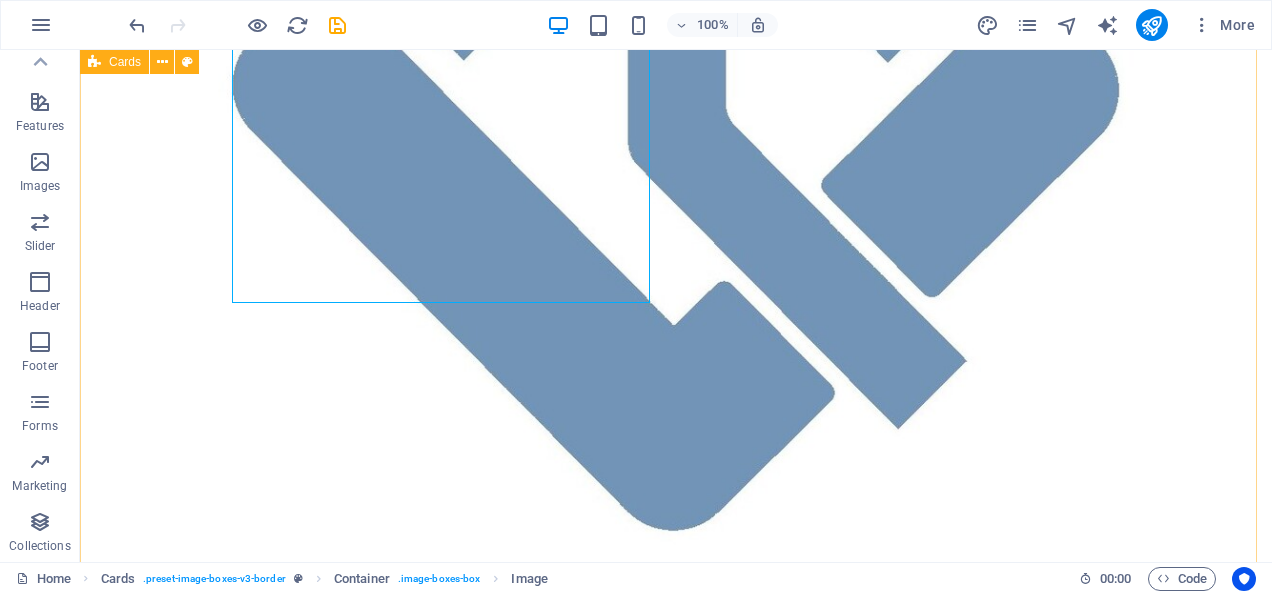 scroll, scrollTop: 752, scrollLeft: 0, axis: vertical 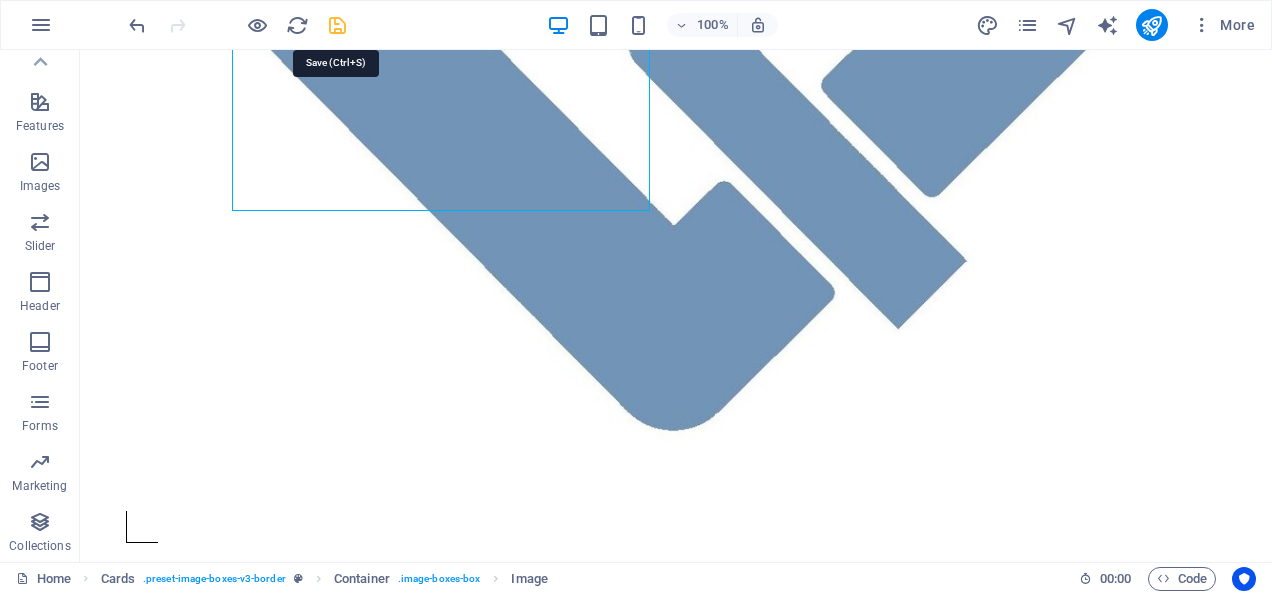 click at bounding box center [337, 25] 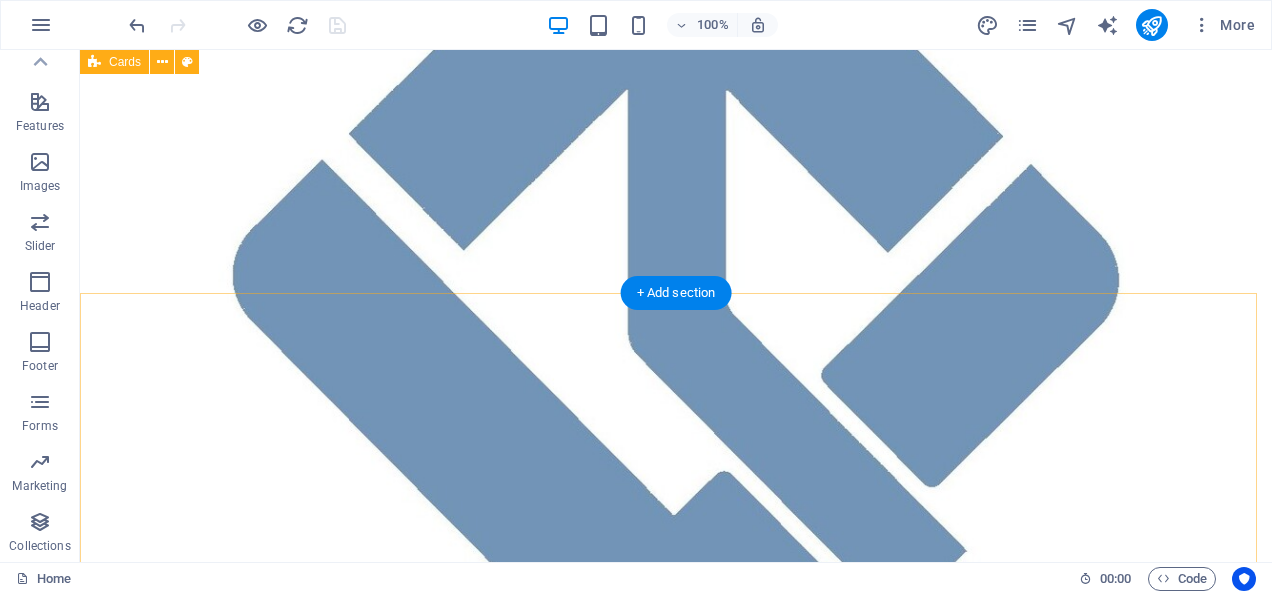 scroll, scrollTop: 352, scrollLeft: 0, axis: vertical 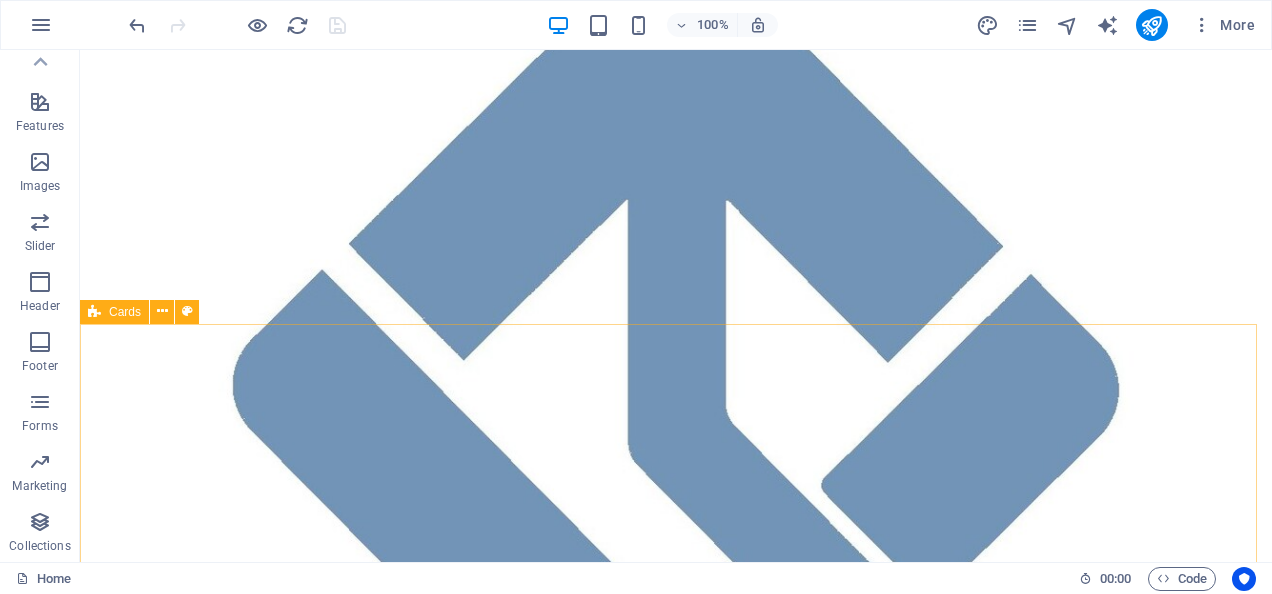 click on "Cards" at bounding box center (125, 312) 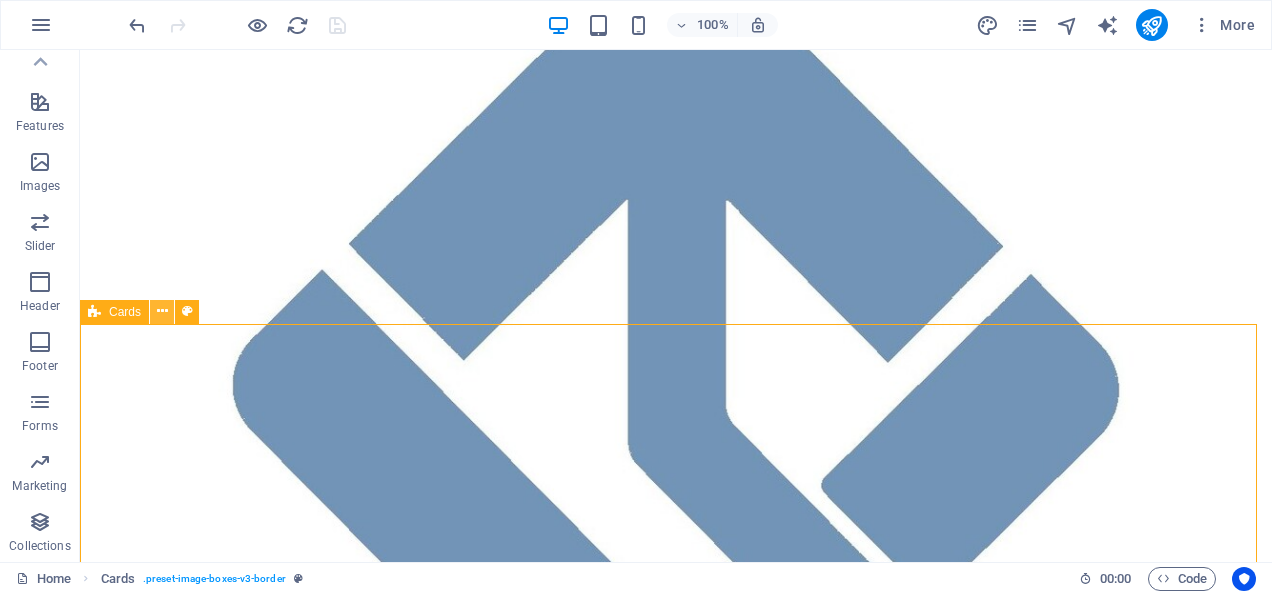 click at bounding box center [162, 311] 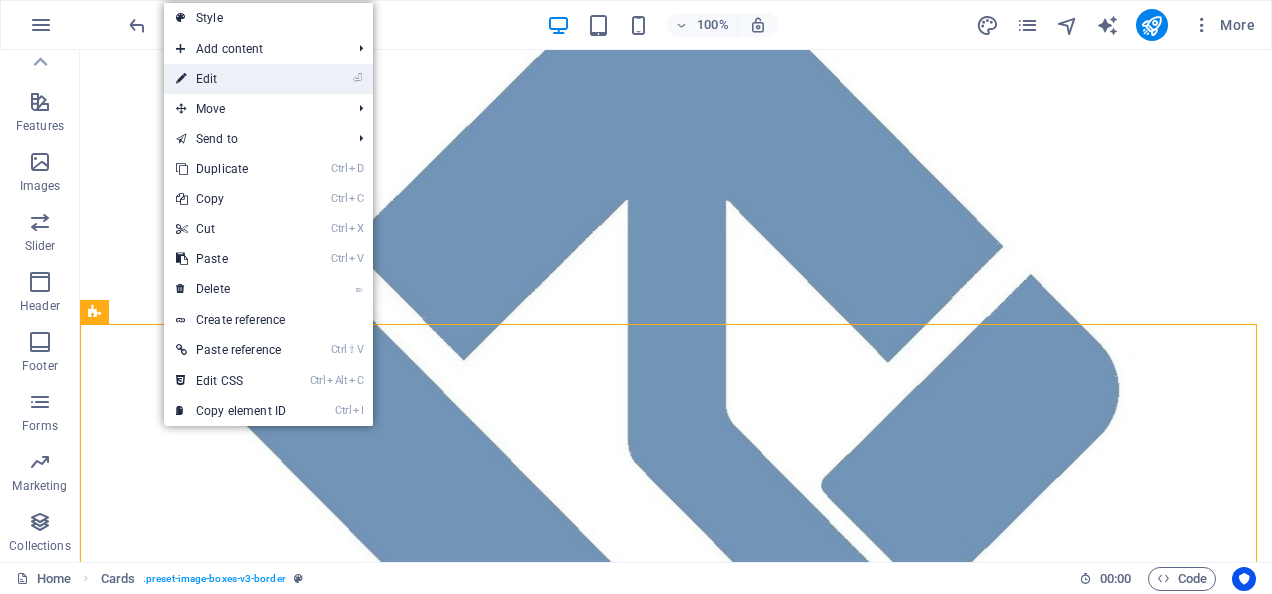 click on "⏎  Edit" at bounding box center [231, 79] 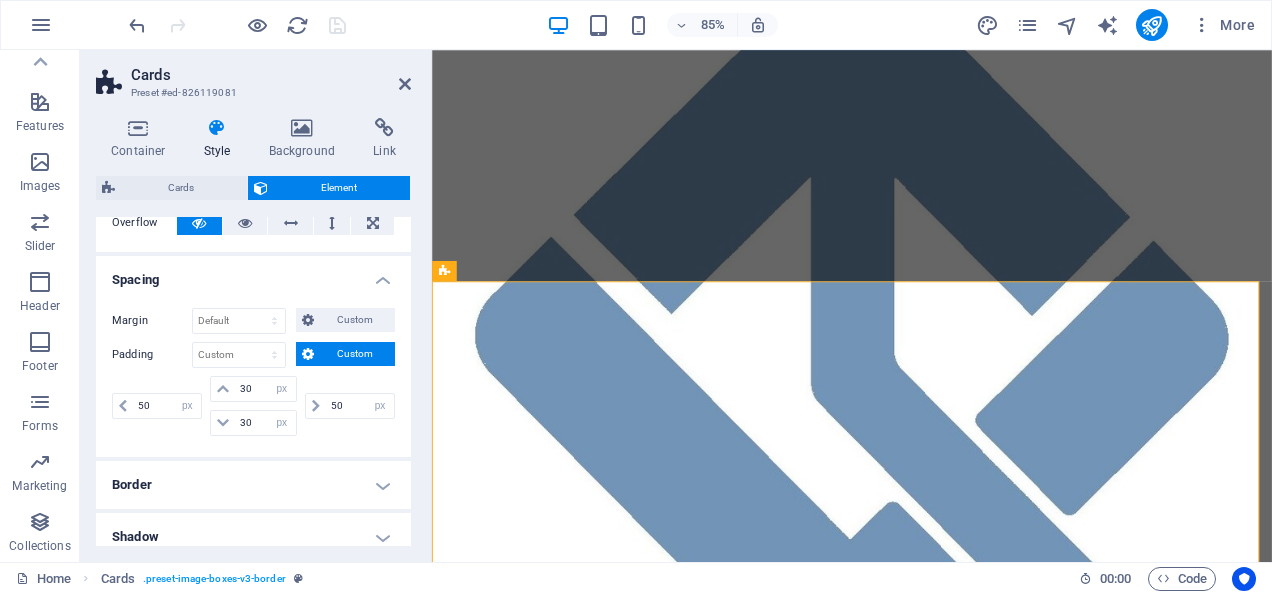 scroll, scrollTop: 100, scrollLeft: 0, axis: vertical 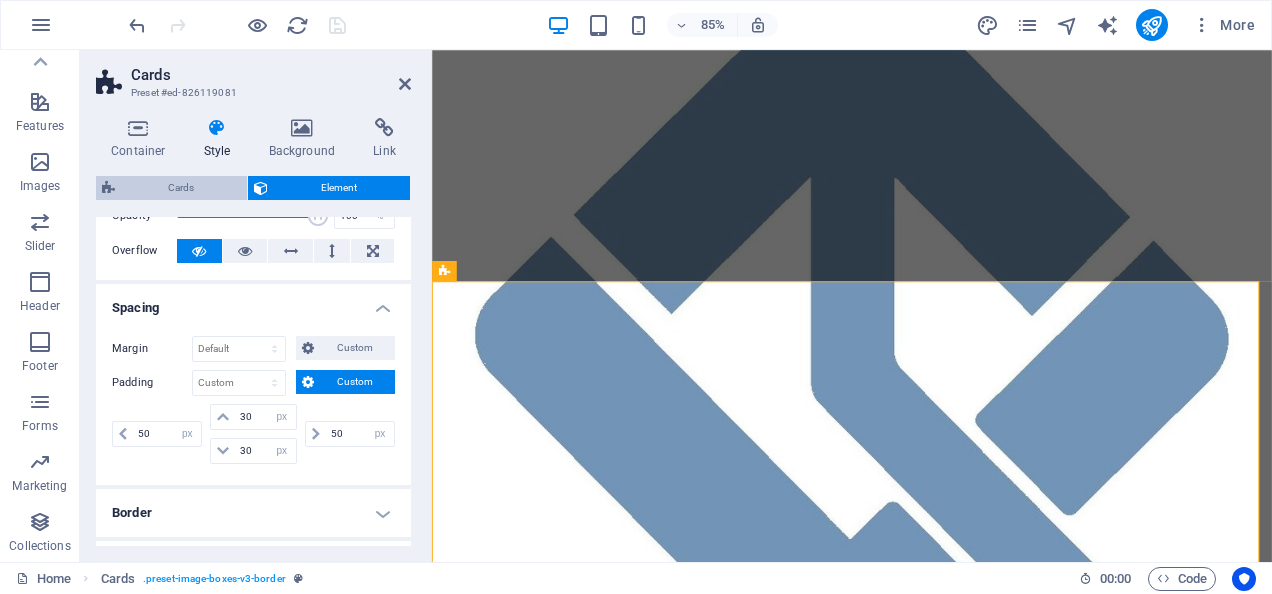 click on "Cards" at bounding box center [181, 188] 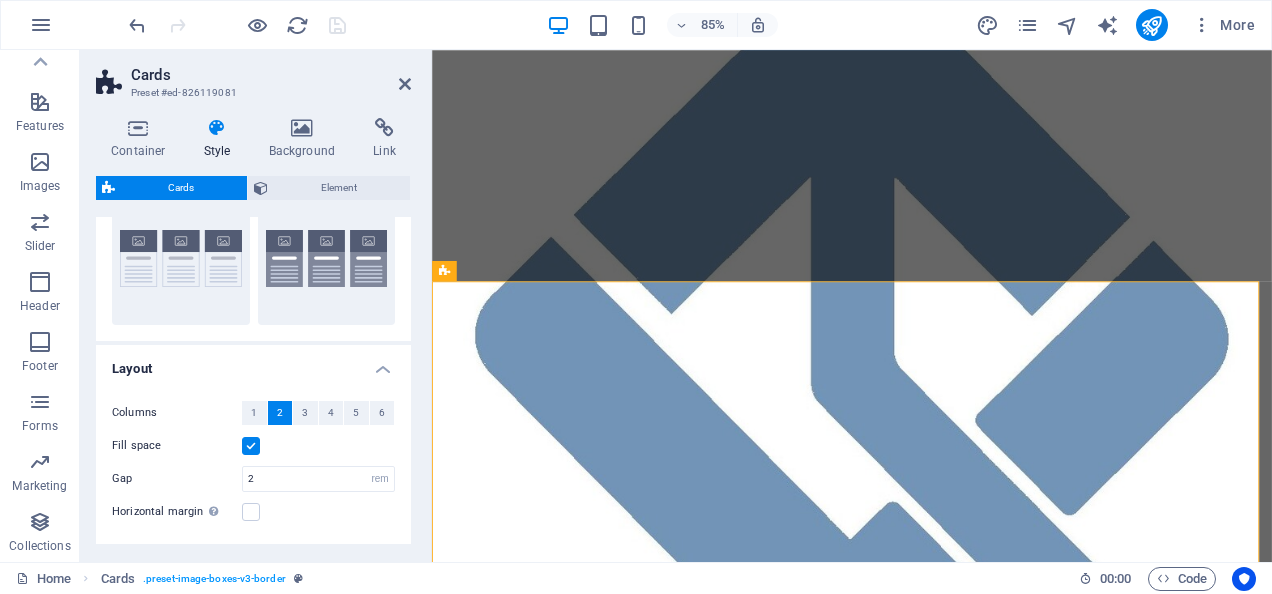 scroll, scrollTop: 100, scrollLeft: 0, axis: vertical 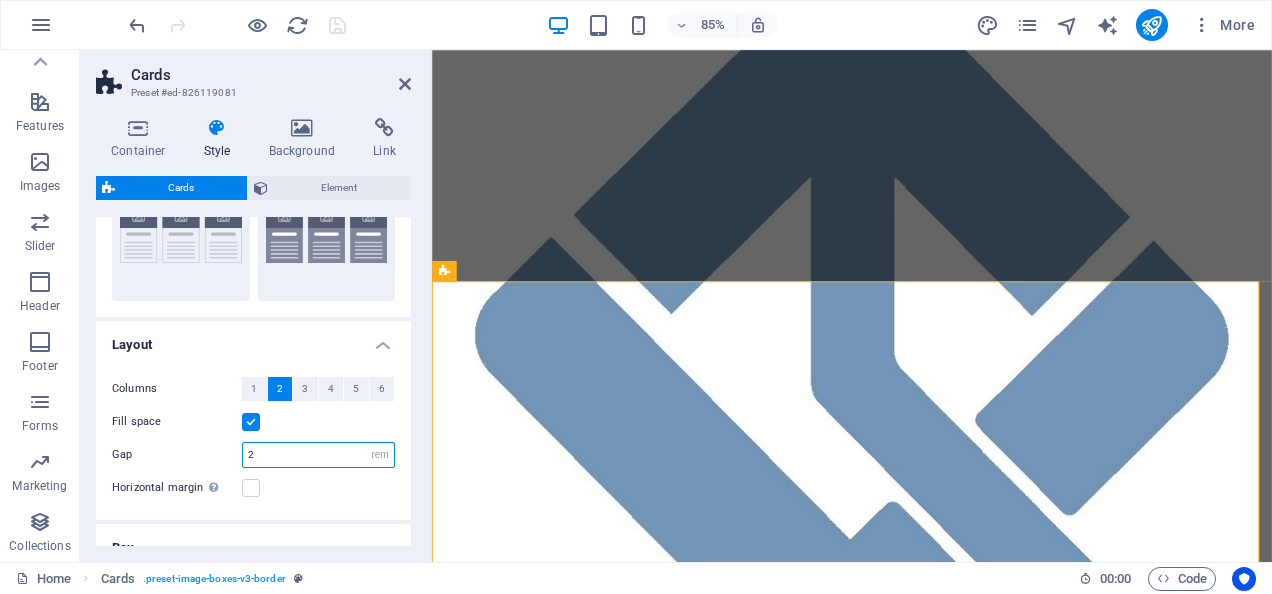 drag, startPoint x: 280, startPoint y: 447, endPoint x: 244, endPoint y: 447, distance: 36 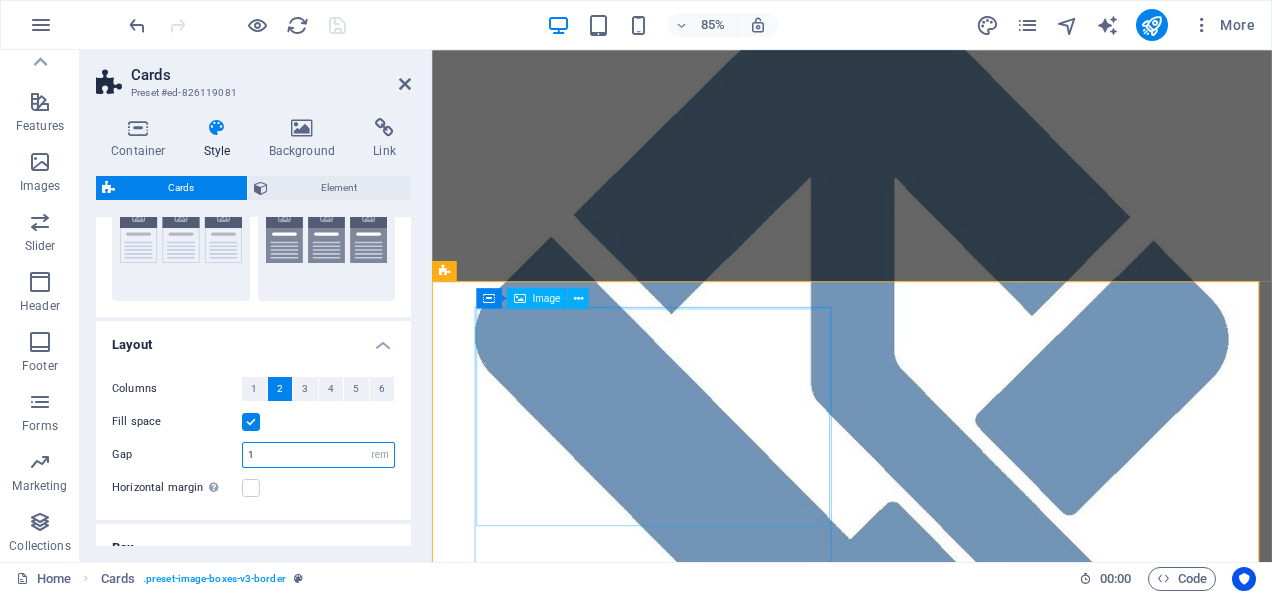 type on "1" 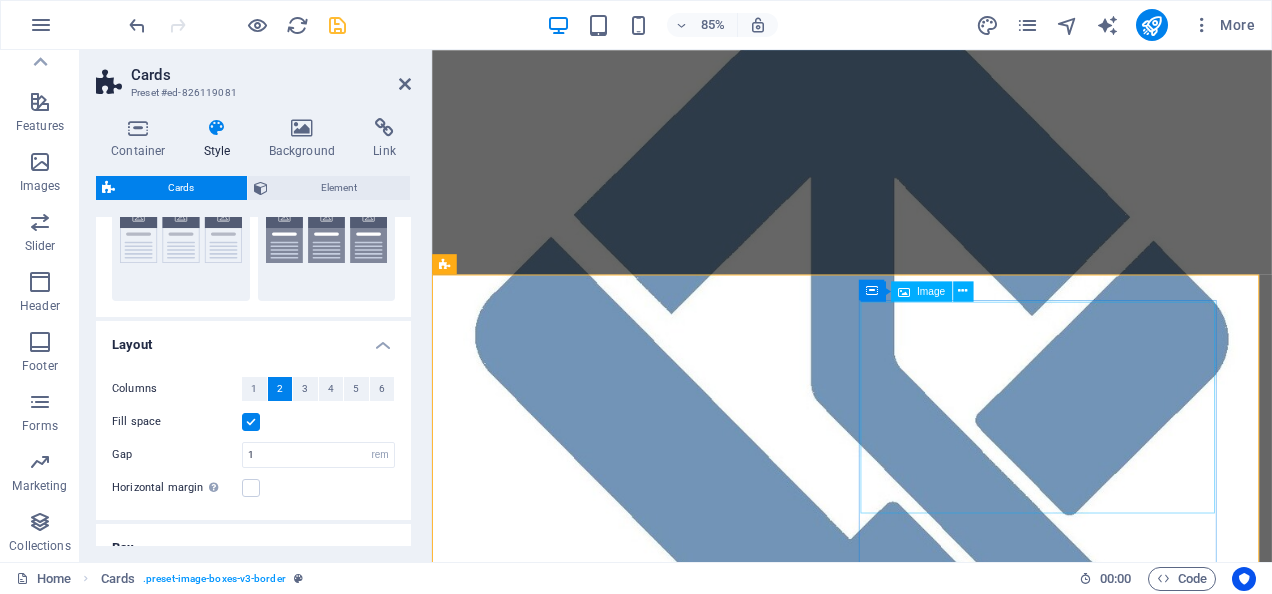 scroll, scrollTop: 552, scrollLeft: 0, axis: vertical 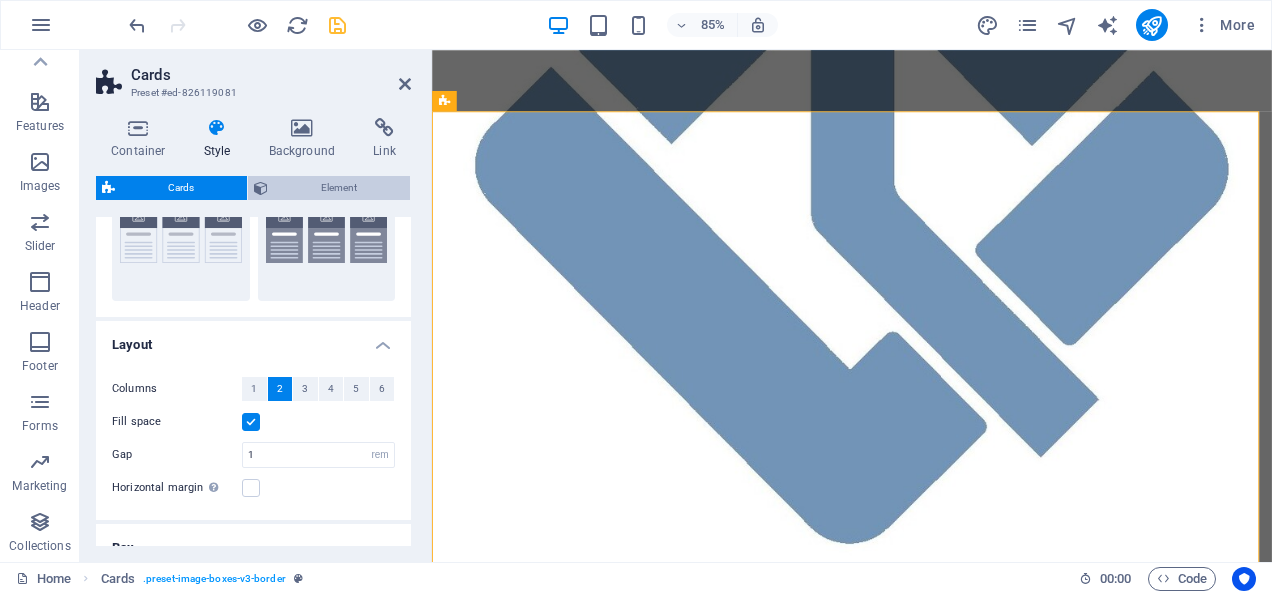 click on "Element" at bounding box center [339, 188] 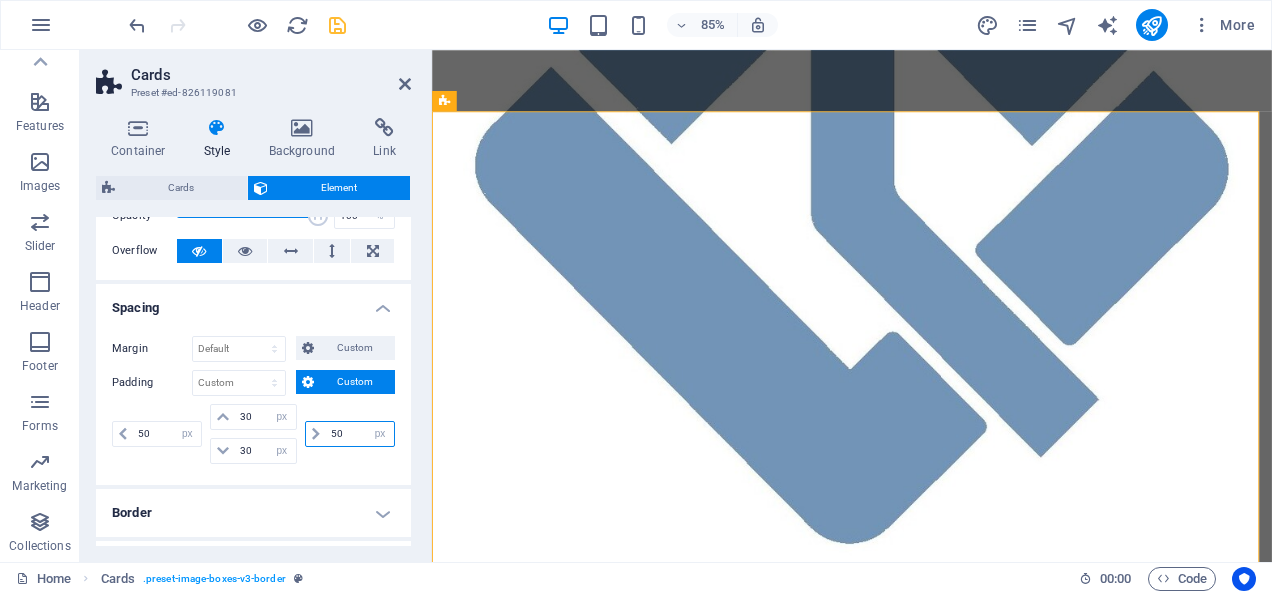 click on "50" at bounding box center (360, 434) 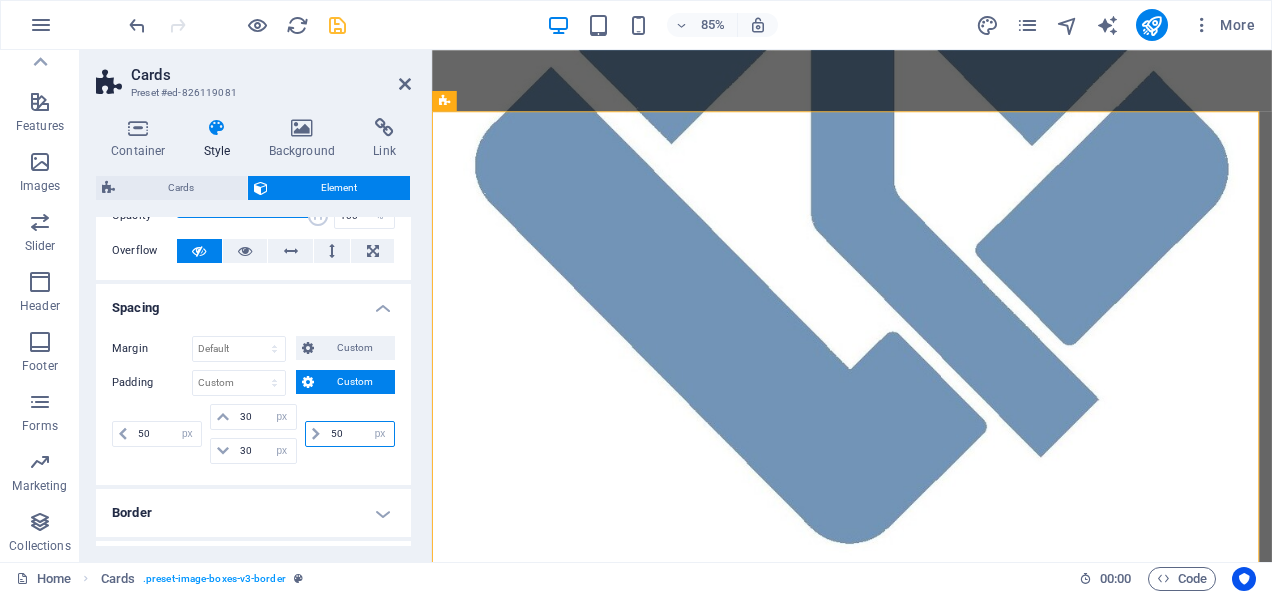drag, startPoint x: 330, startPoint y: 427, endPoint x: 352, endPoint y: 428, distance: 22.022715 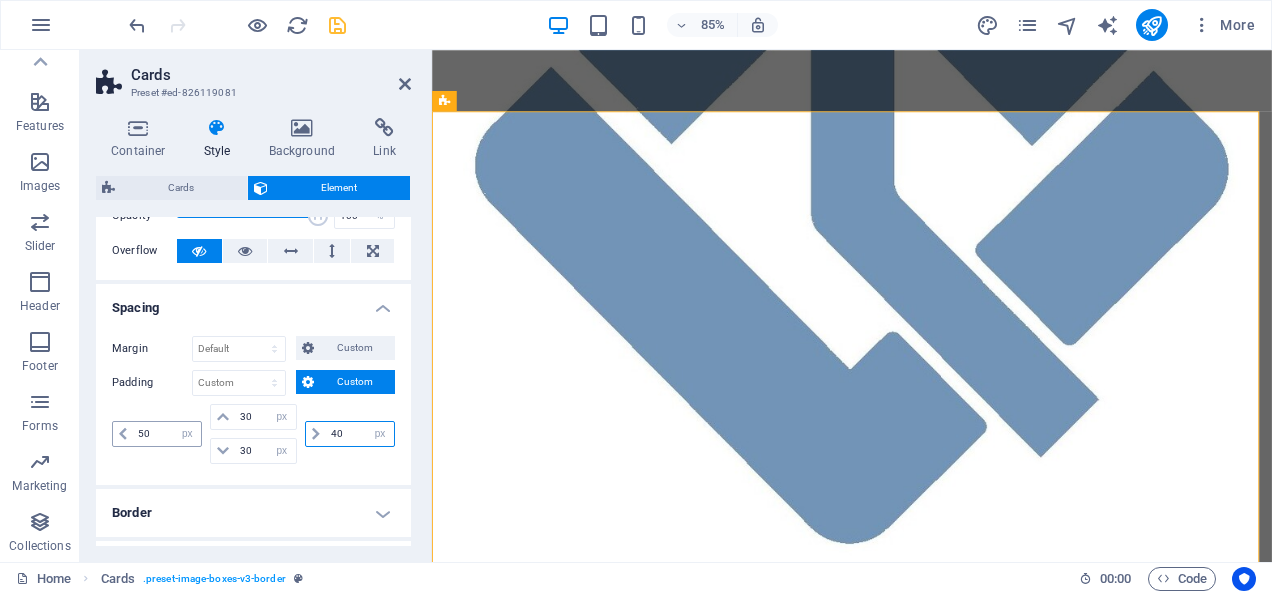 type on "40" 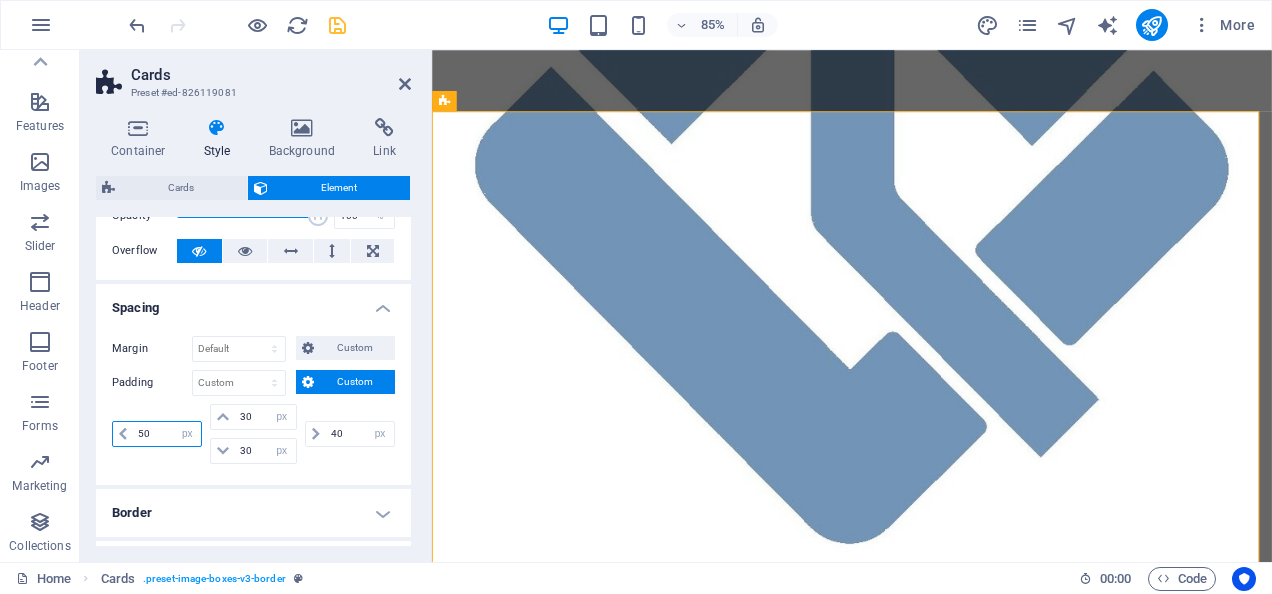 click on "50" at bounding box center [167, 434] 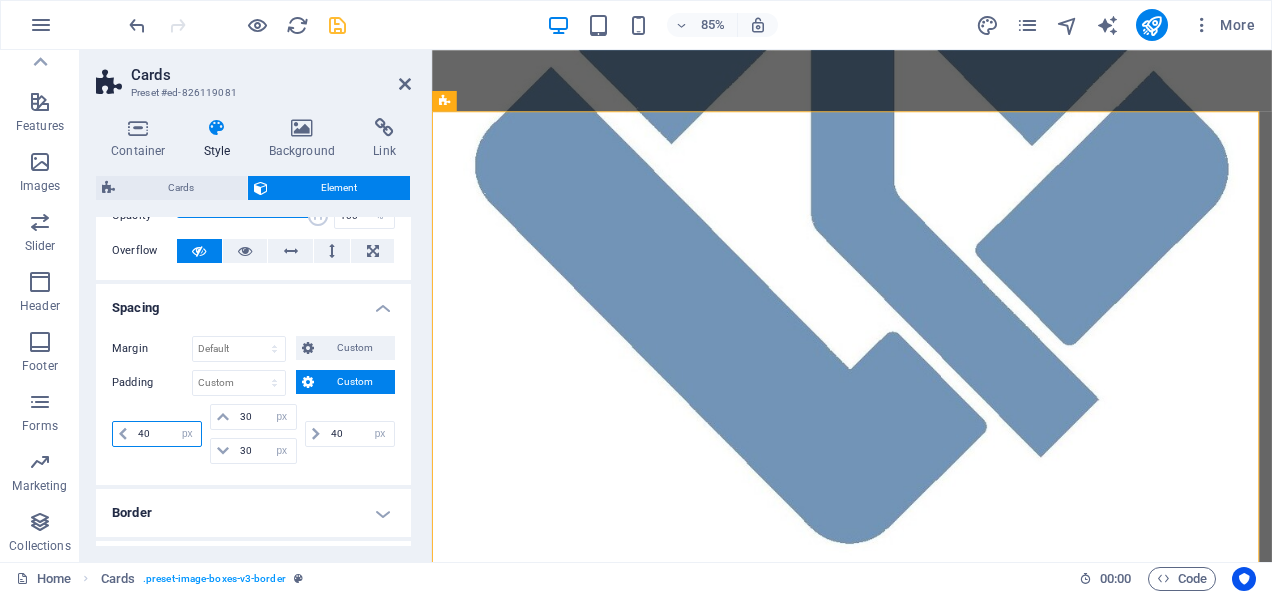 type on "40" 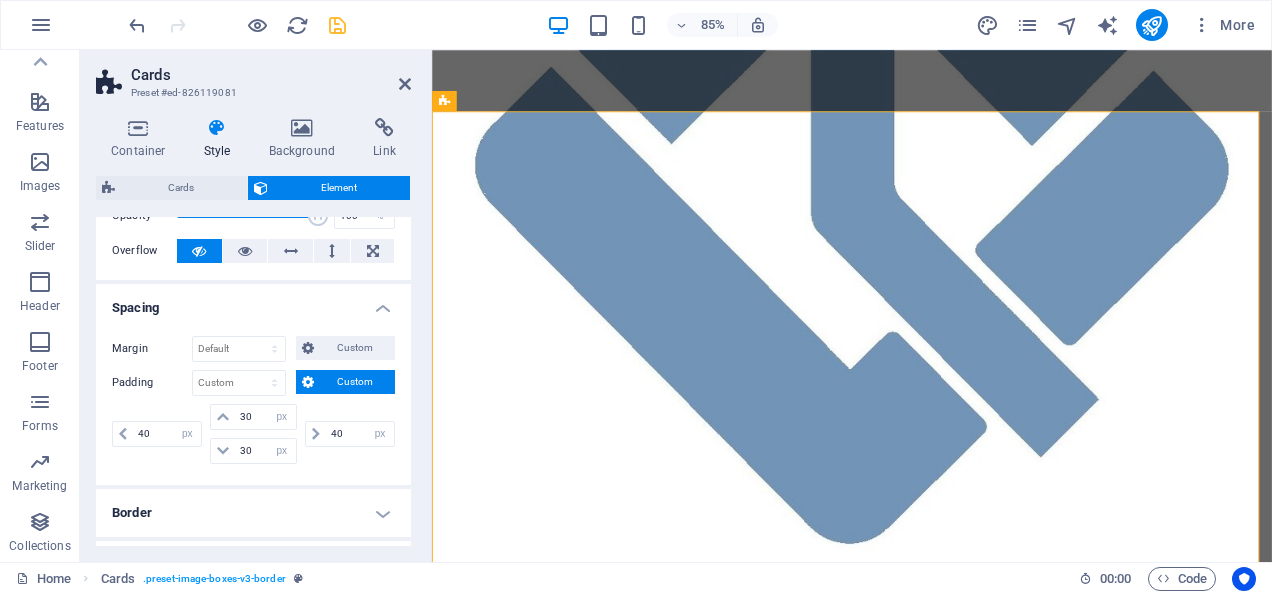 click on "40 px rem % vh vw" at bounding box center (159, 434) 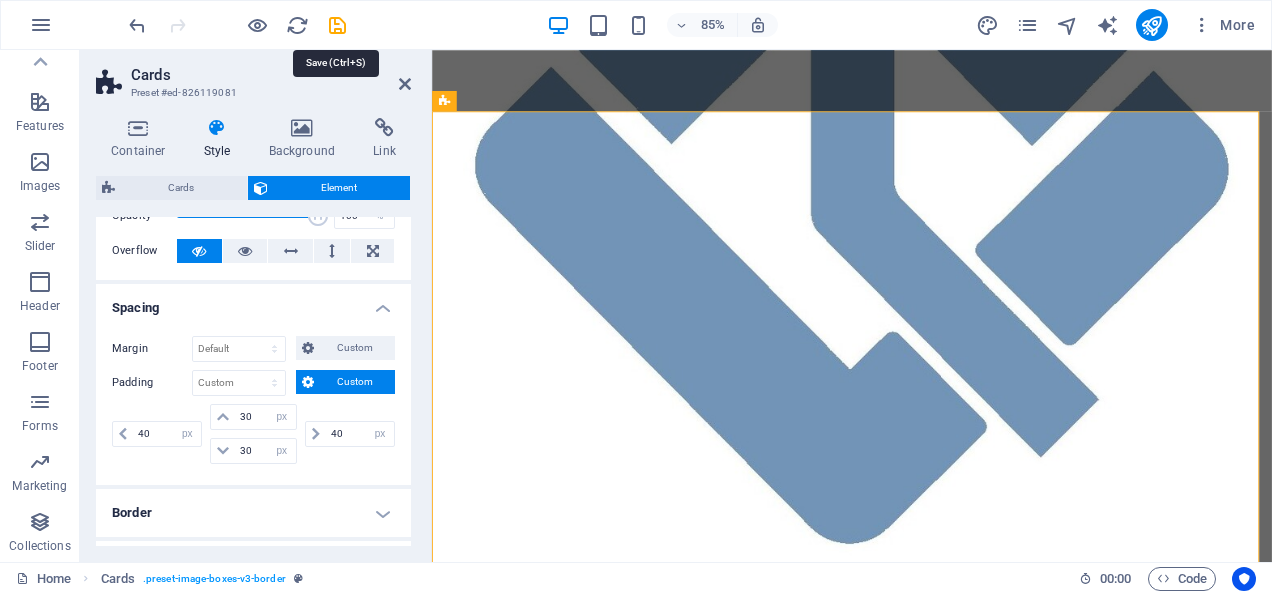 click at bounding box center (337, 25) 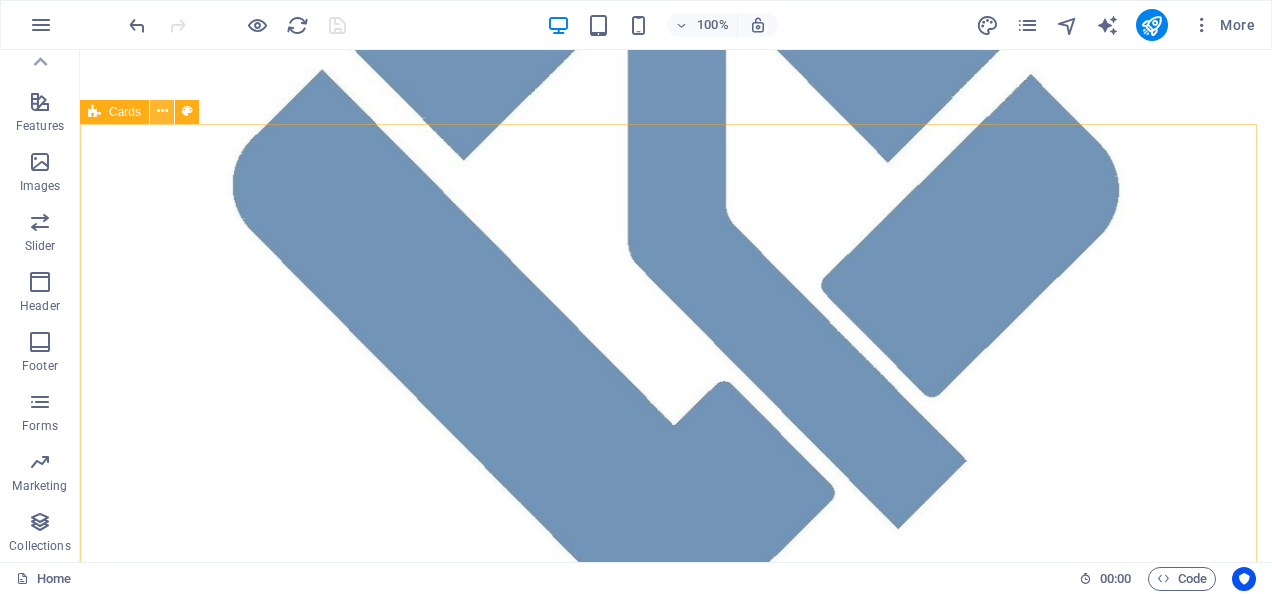 click at bounding box center (162, 111) 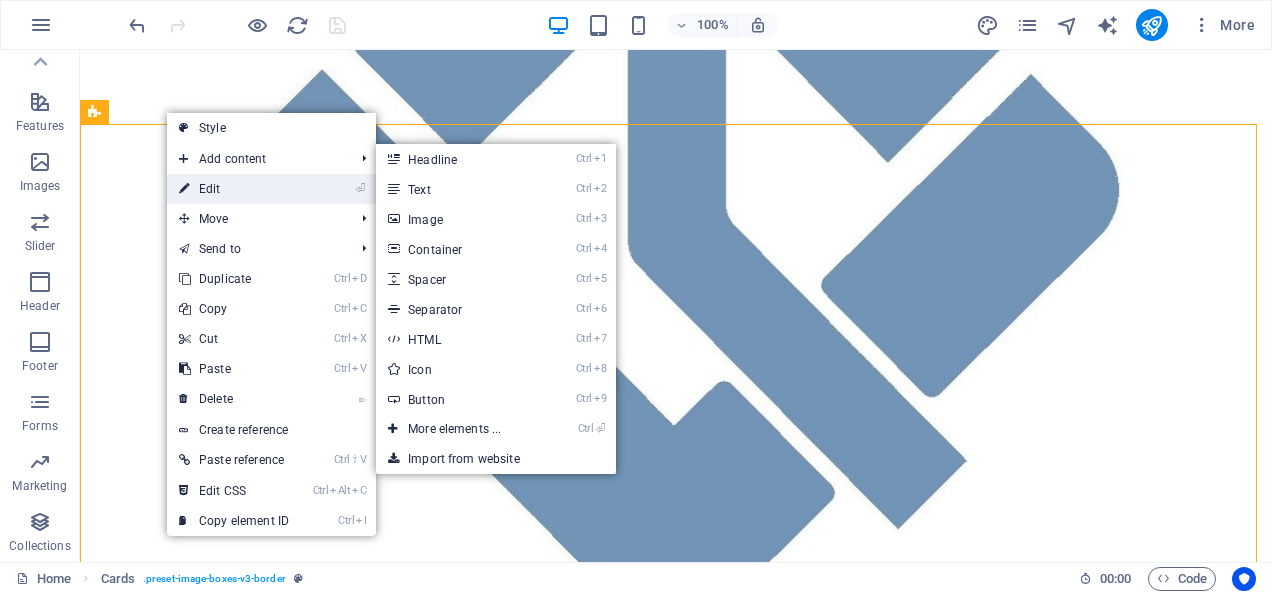 click on "⏎  Edit" at bounding box center (234, 189) 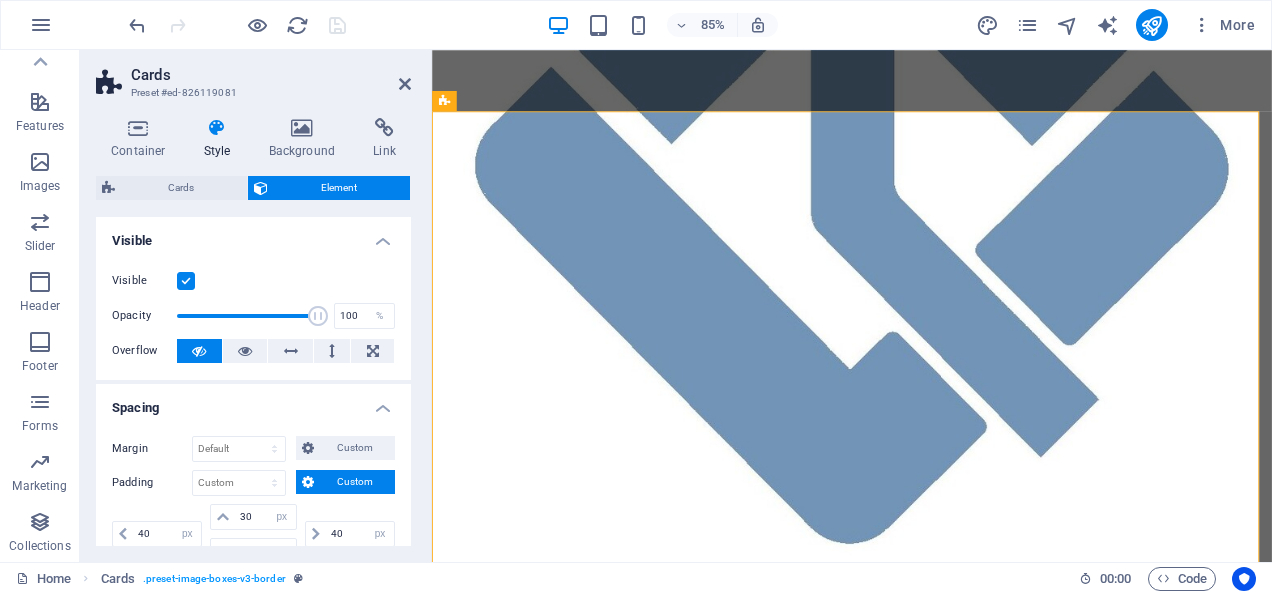 scroll, scrollTop: 100, scrollLeft: 0, axis: vertical 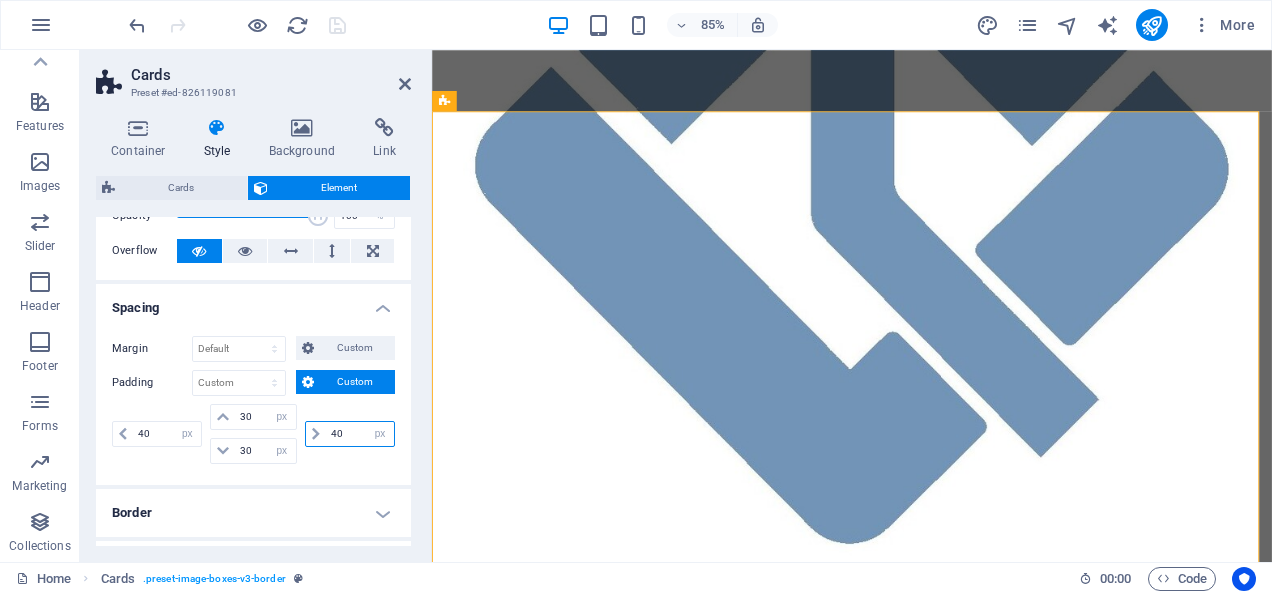 click on "40" at bounding box center [360, 434] 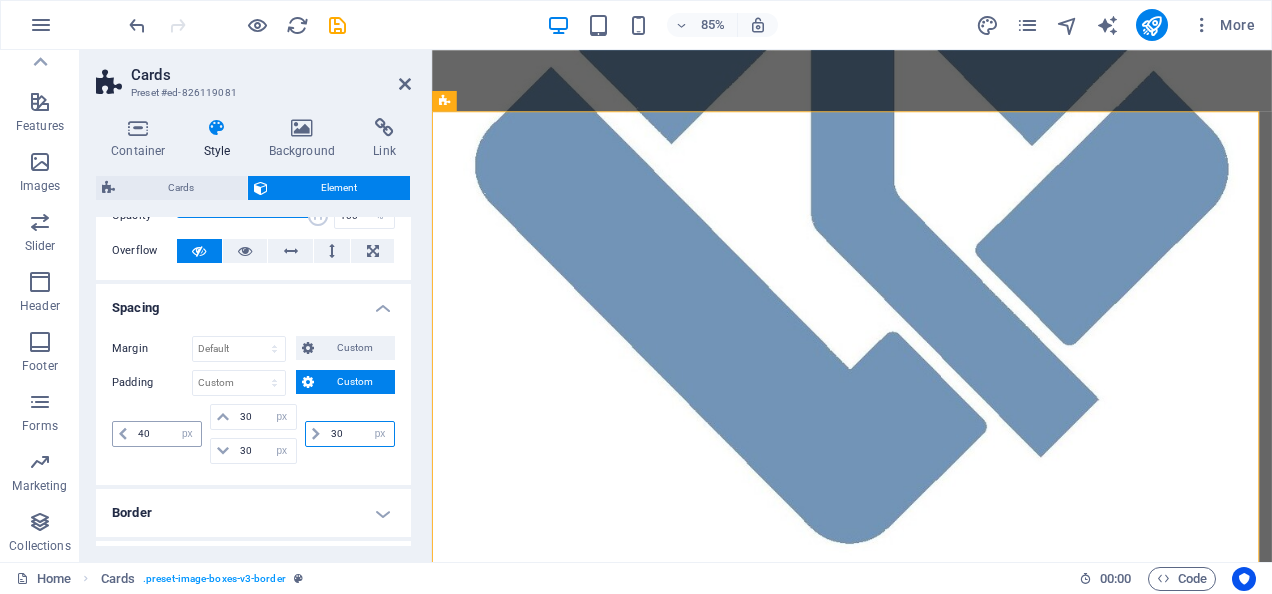 type on "30" 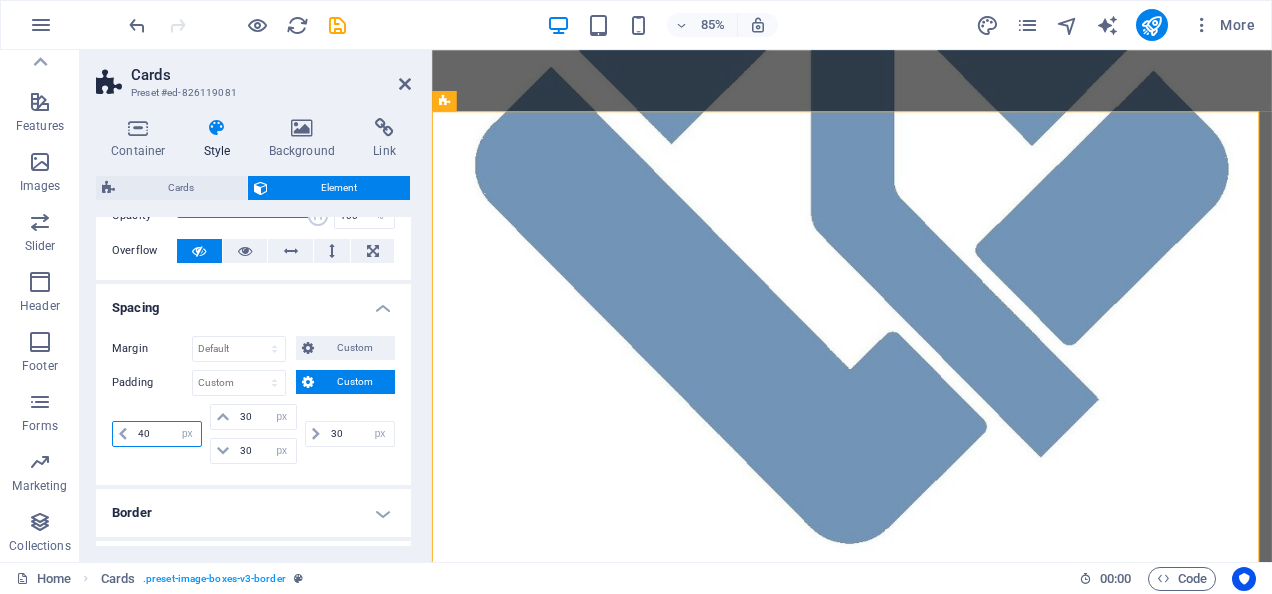 click on "40" at bounding box center [167, 434] 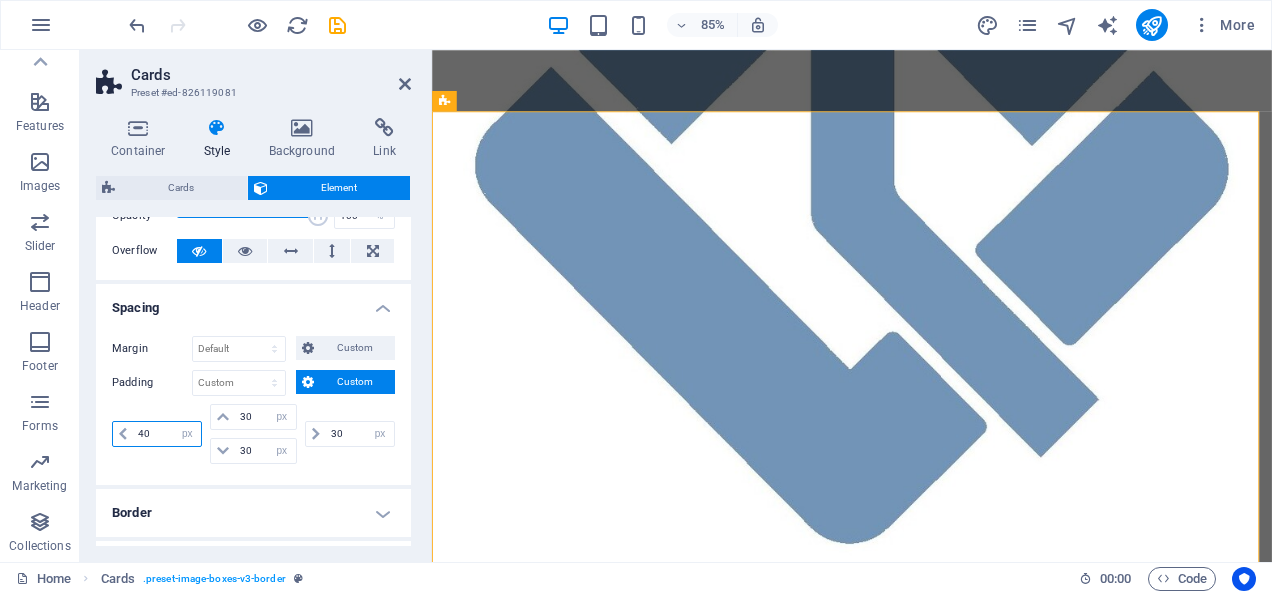 click on "40" at bounding box center [167, 434] 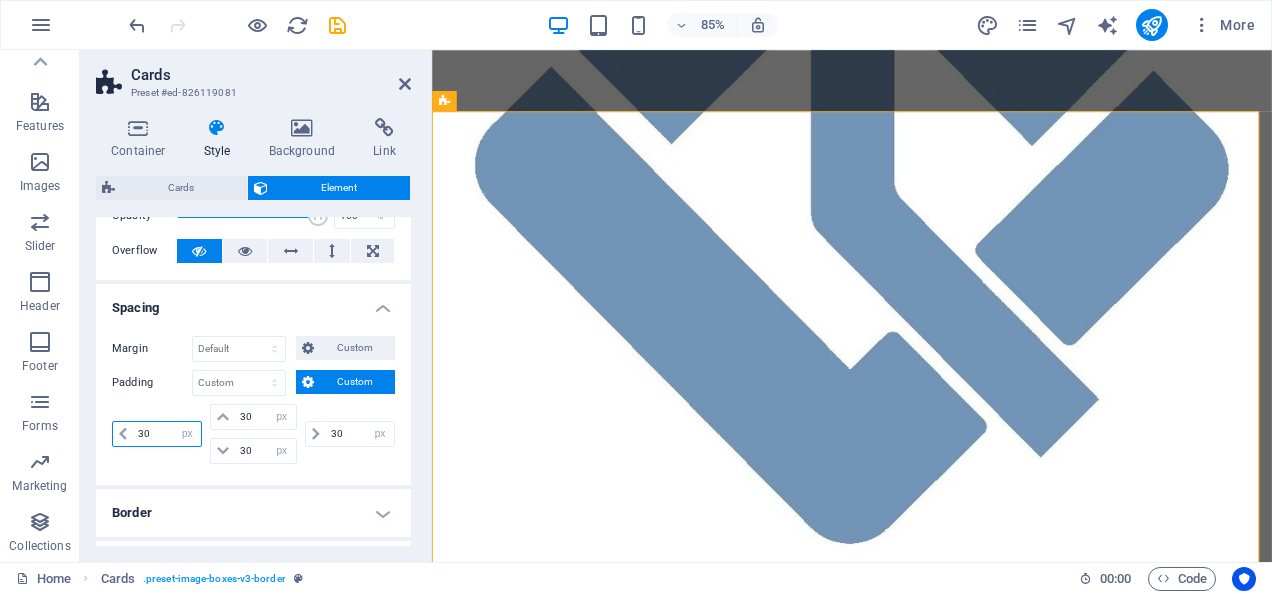 type on "30" 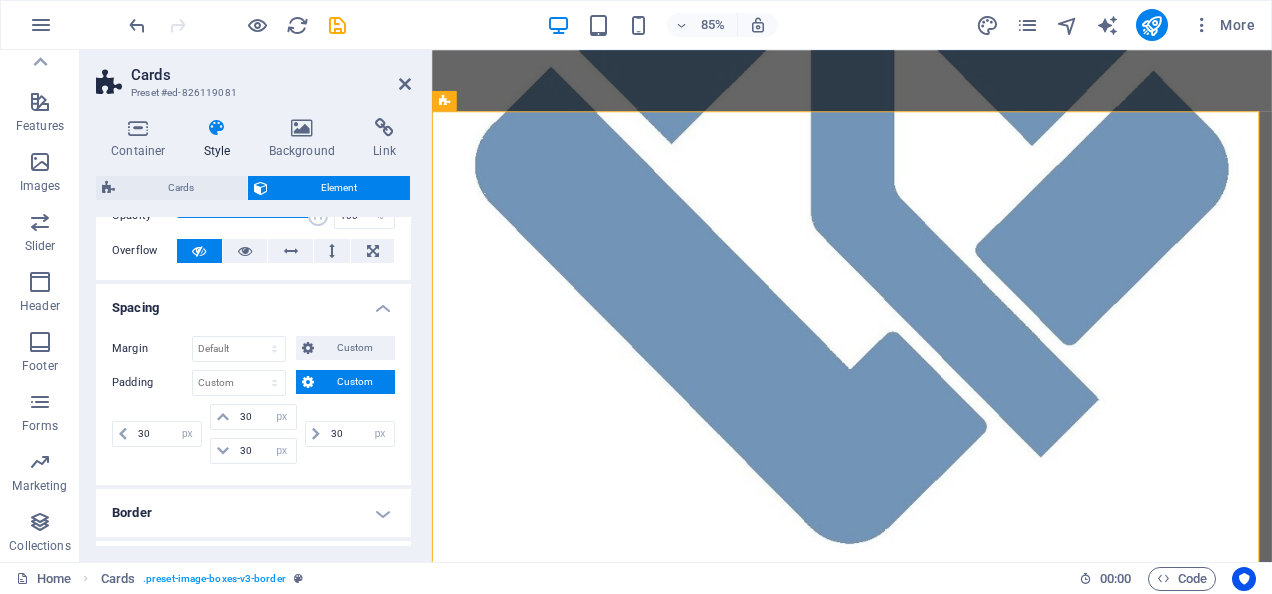 select on "px" 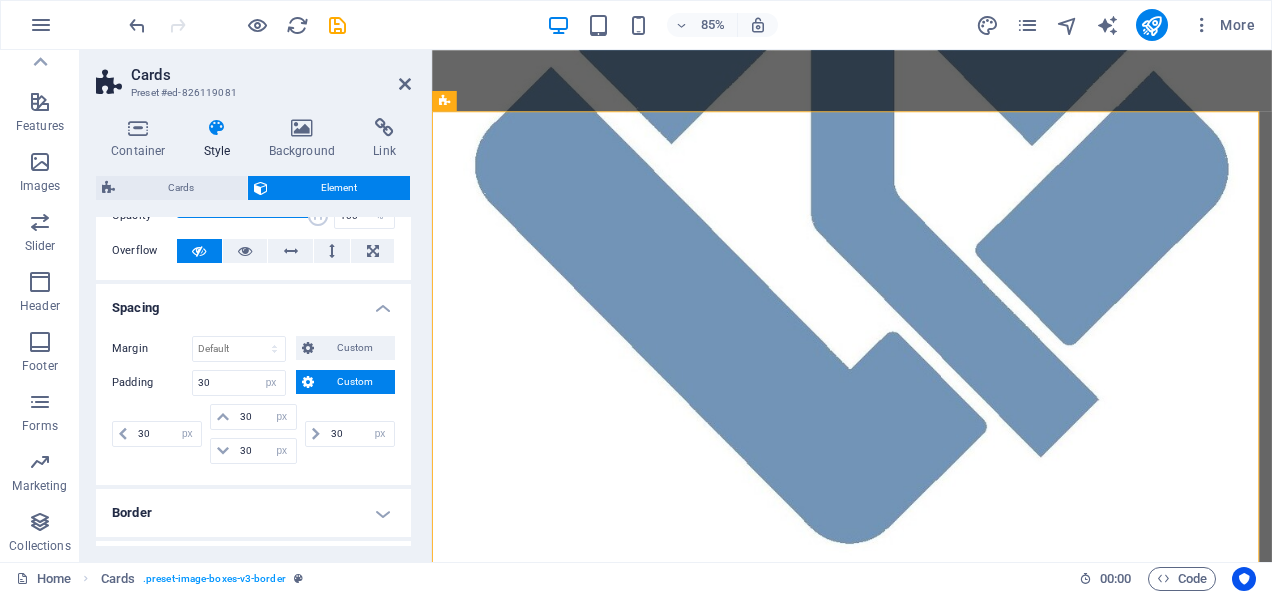 click on "Margin Default auto px % rem vw vh Custom Custom auto px % rem vw vh auto px % rem vw vh auto px % rem vw vh auto px % rem vw vh Padding Default px rem % vh vw Custom Custom 30 px rem % vh vw 30 px rem % vh vw 30 px rem % vh vw 30 px rem % vh vw" at bounding box center [253, 402] 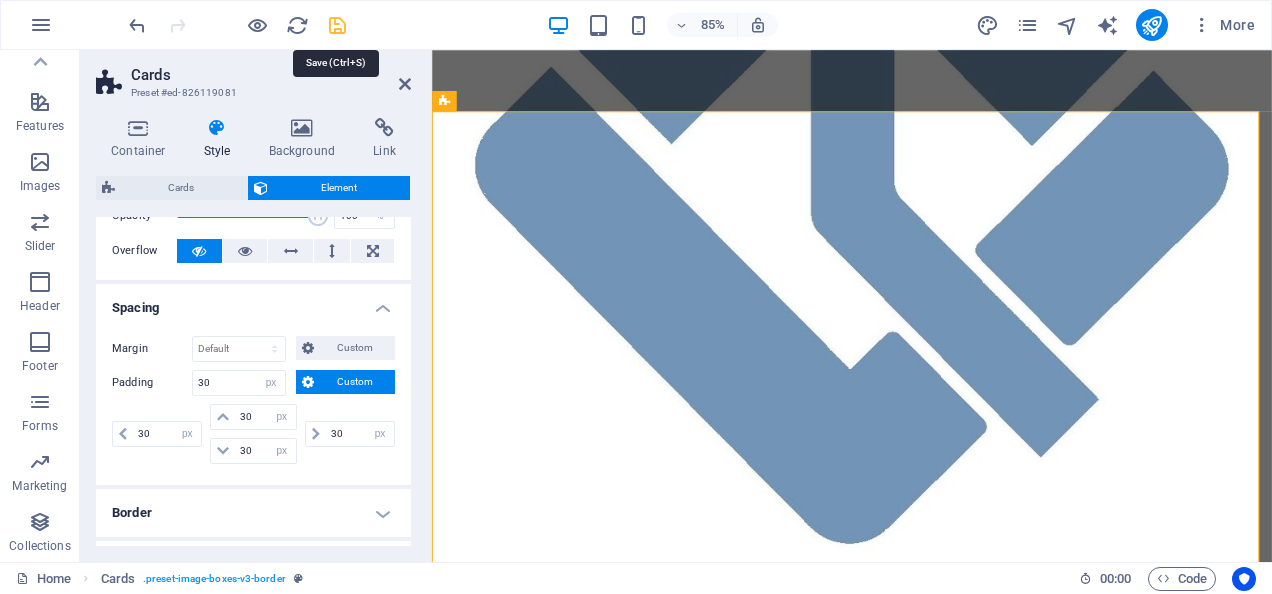 click at bounding box center (337, 25) 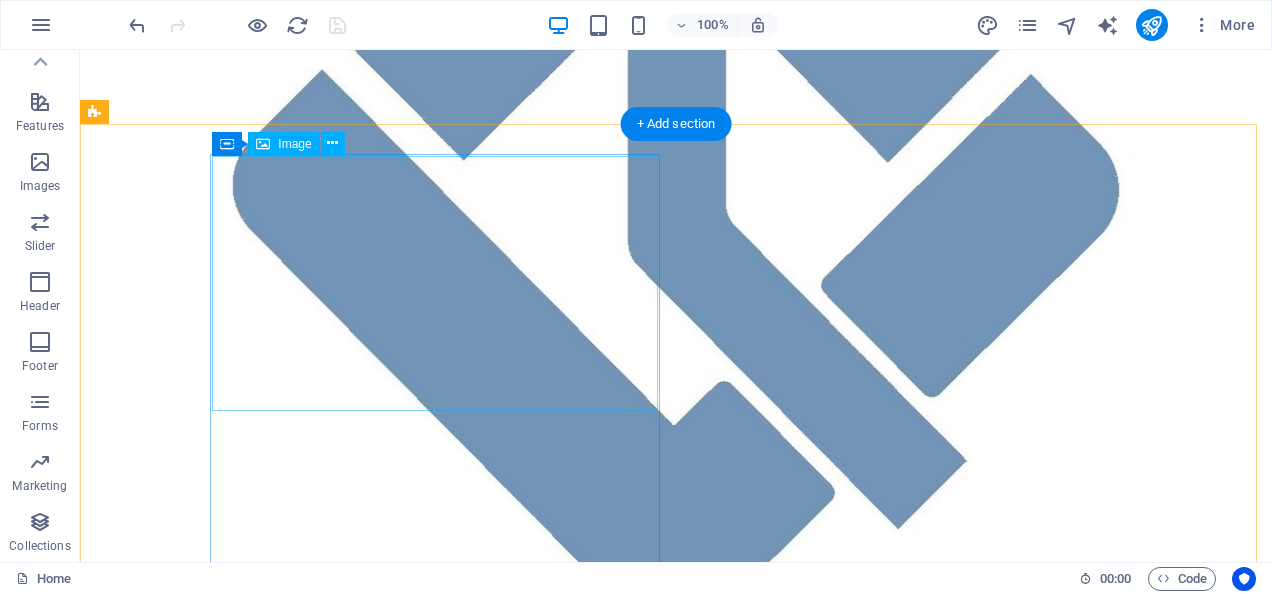 click at bounding box center (568, 964) 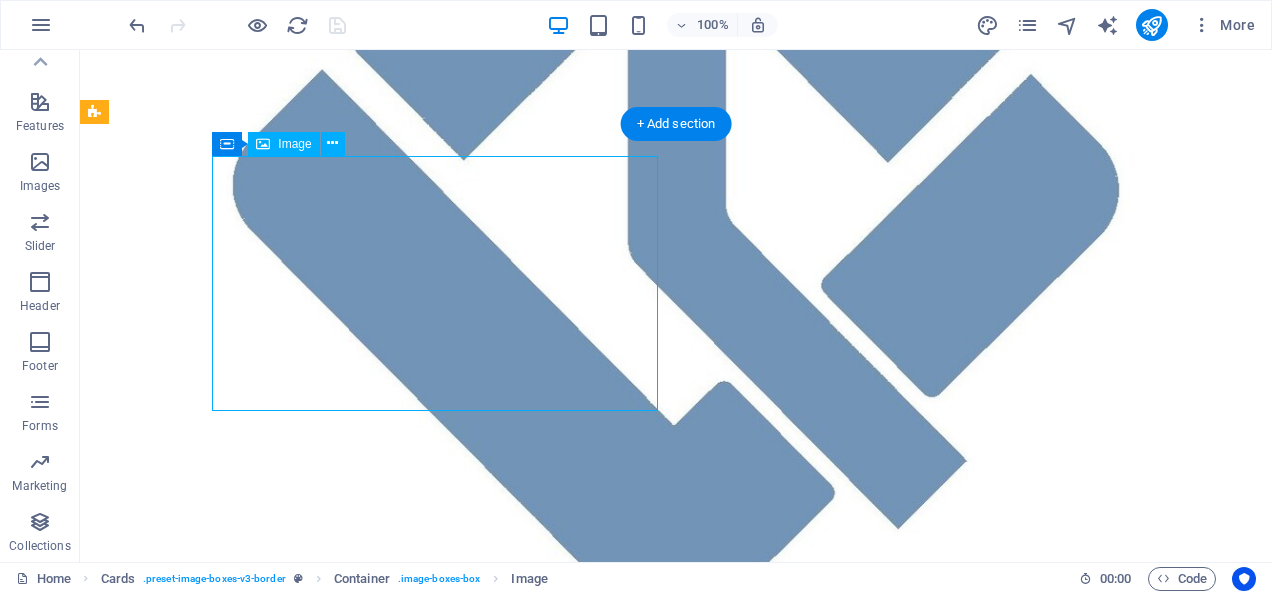 click at bounding box center (568, 964) 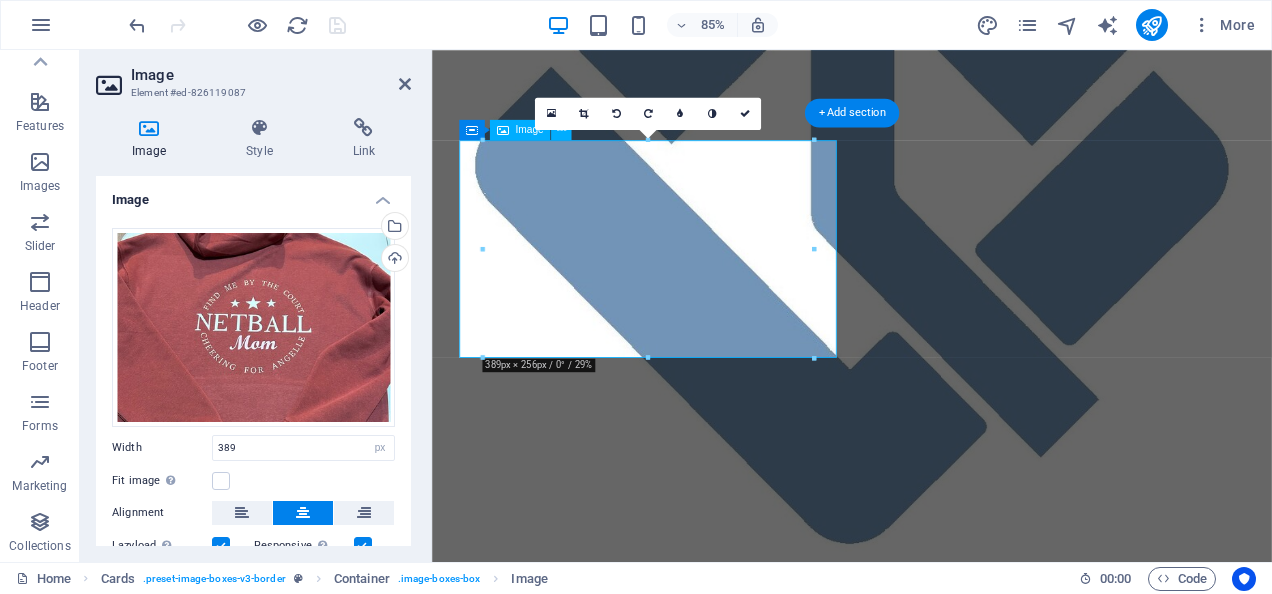 scroll, scrollTop: 550, scrollLeft: 0, axis: vertical 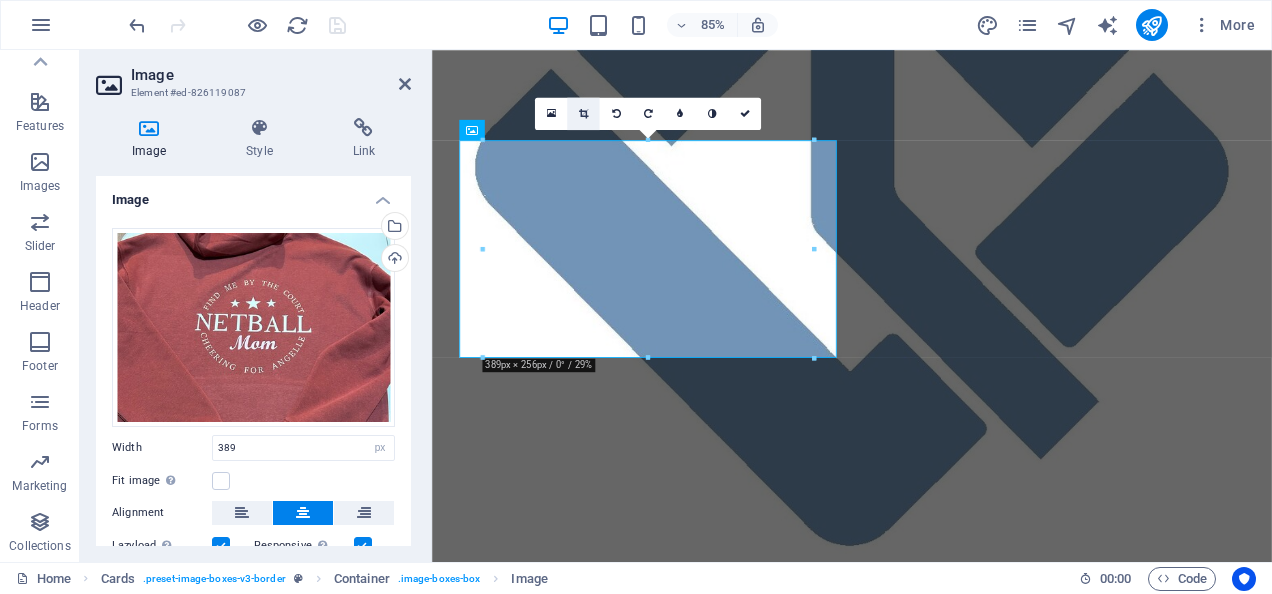click at bounding box center [583, 114] 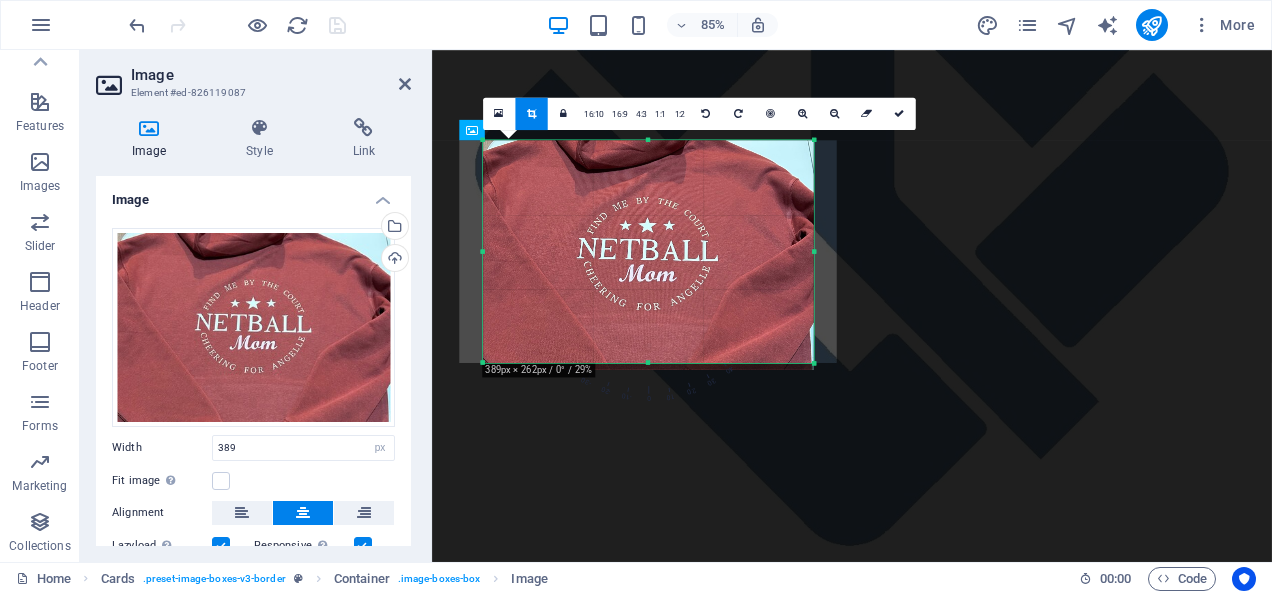 click at bounding box center [648, 363] 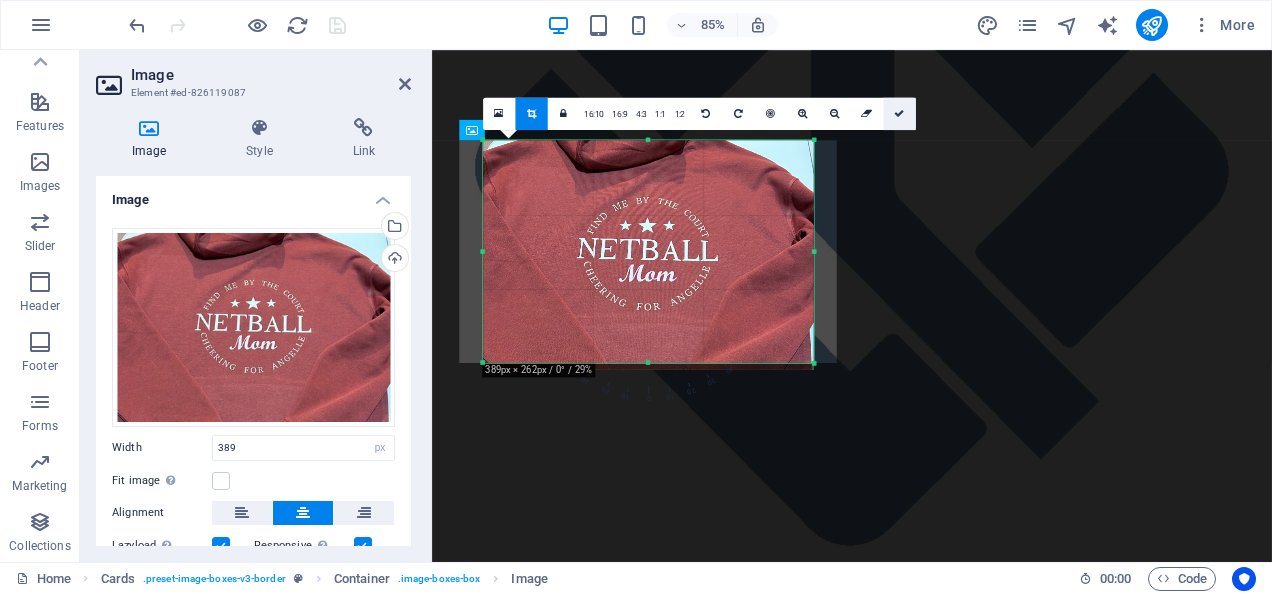 click at bounding box center (899, 114) 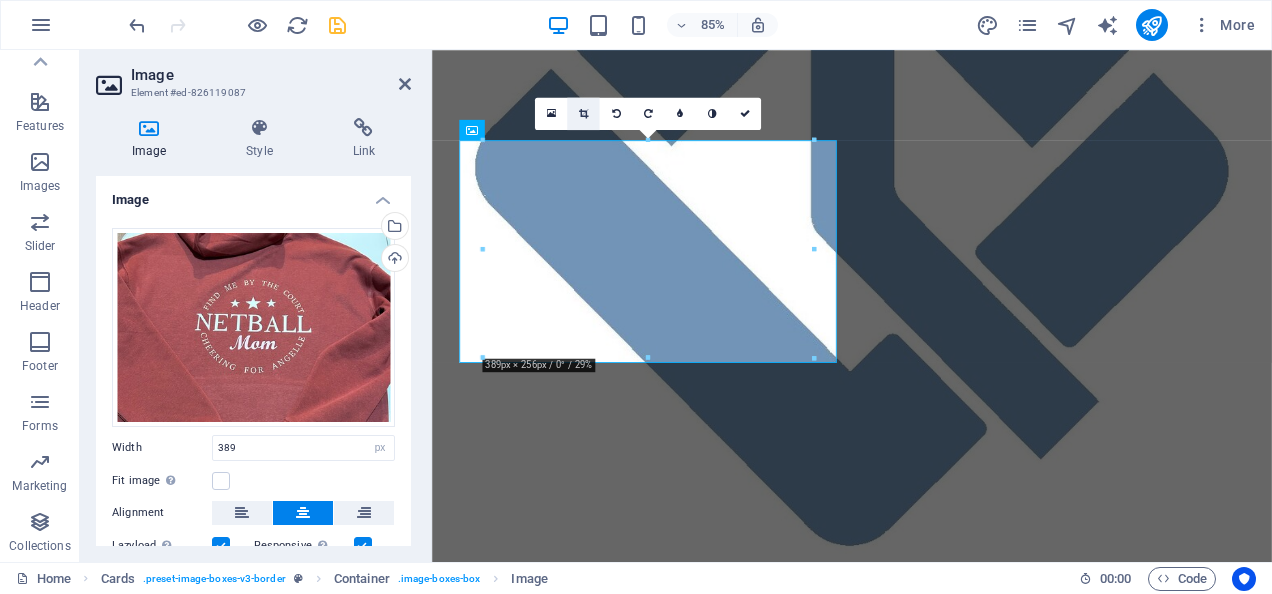 click at bounding box center (583, 114) 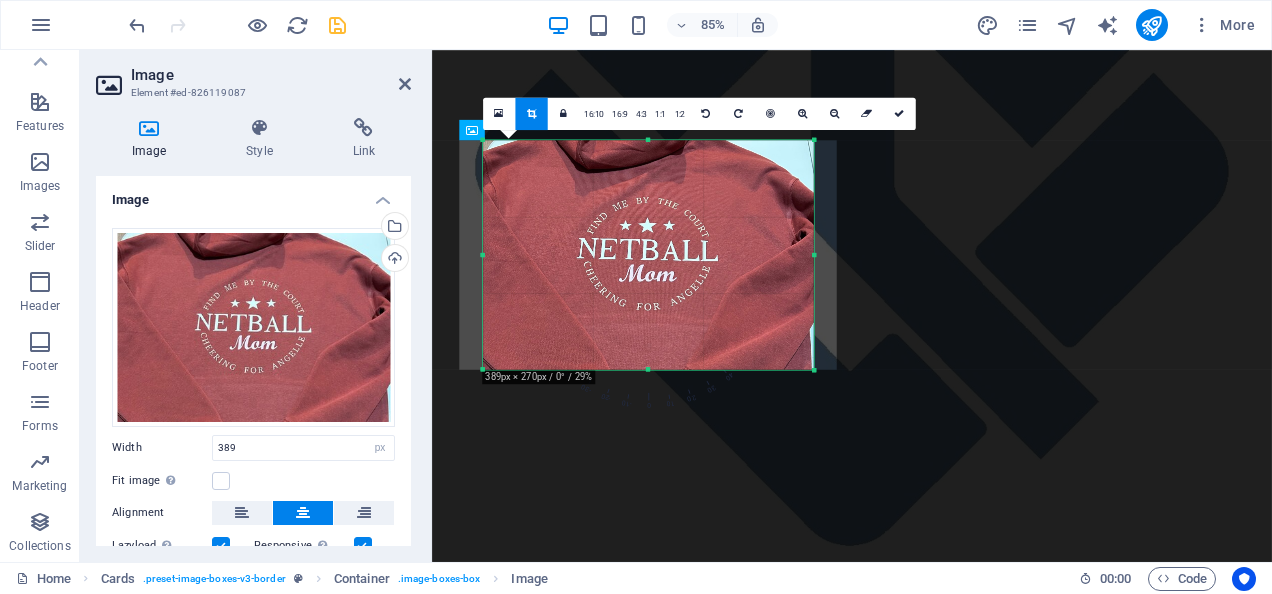 click on "180 170 160 150 140 130 120 110 100 90 80 70 60 50 40 30 20 10 0 -10 -20 -30 -40 -50 -60 -70 -80 -90 -100 -110 -120 -130 -140 -150 -160 -170 389px × 270px / 0° / 29% 16:10 16:9 4:3 1:1 1:2 0" at bounding box center (648, 255) 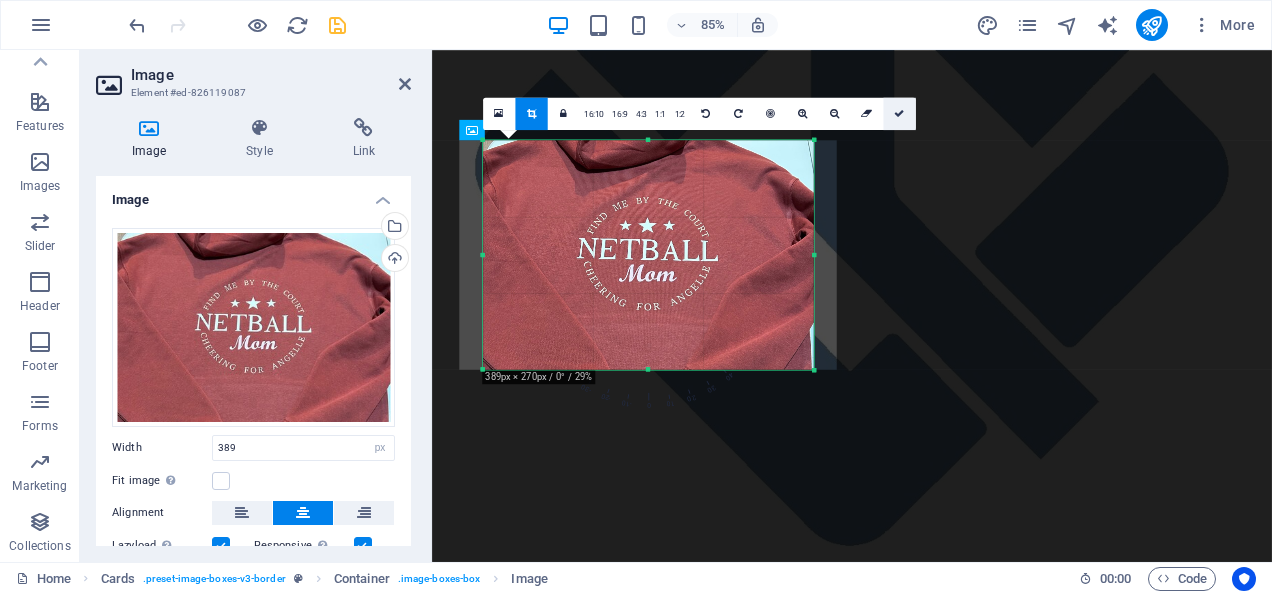 click at bounding box center (899, 114) 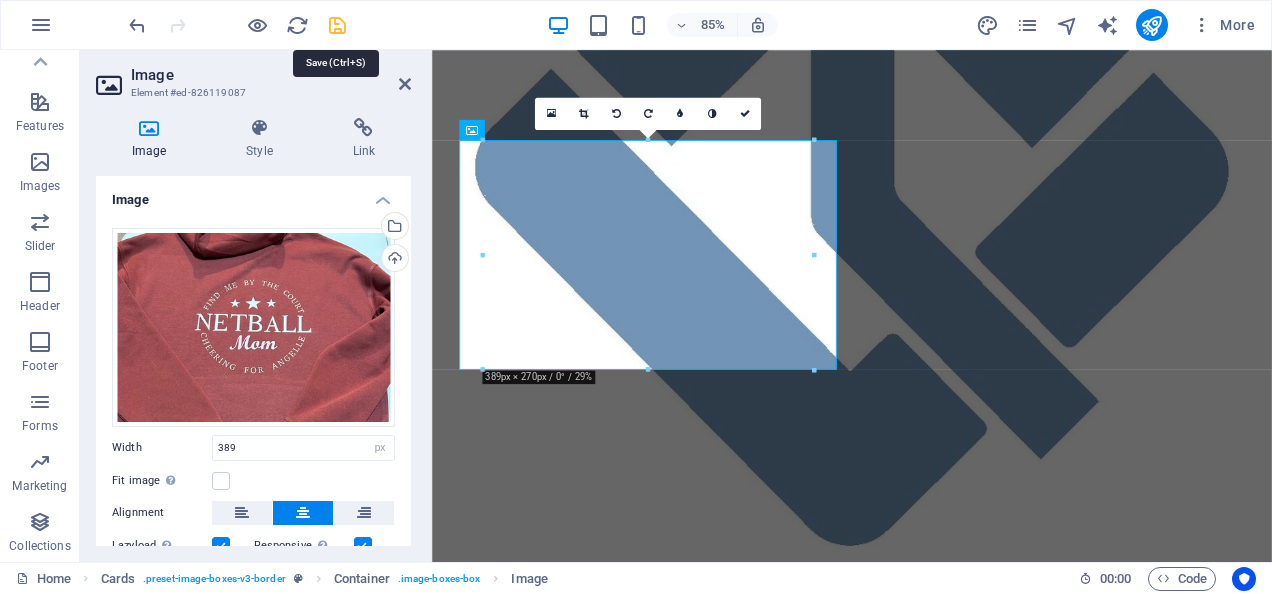 click at bounding box center [337, 25] 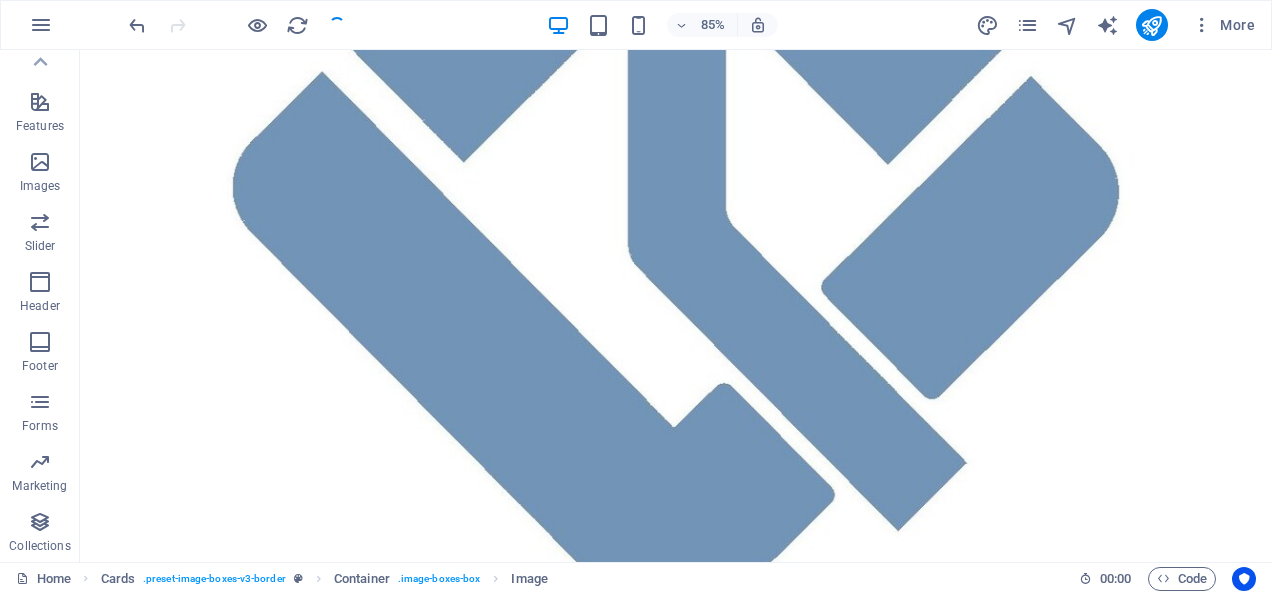 scroll, scrollTop: 552, scrollLeft: 0, axis: vertical 